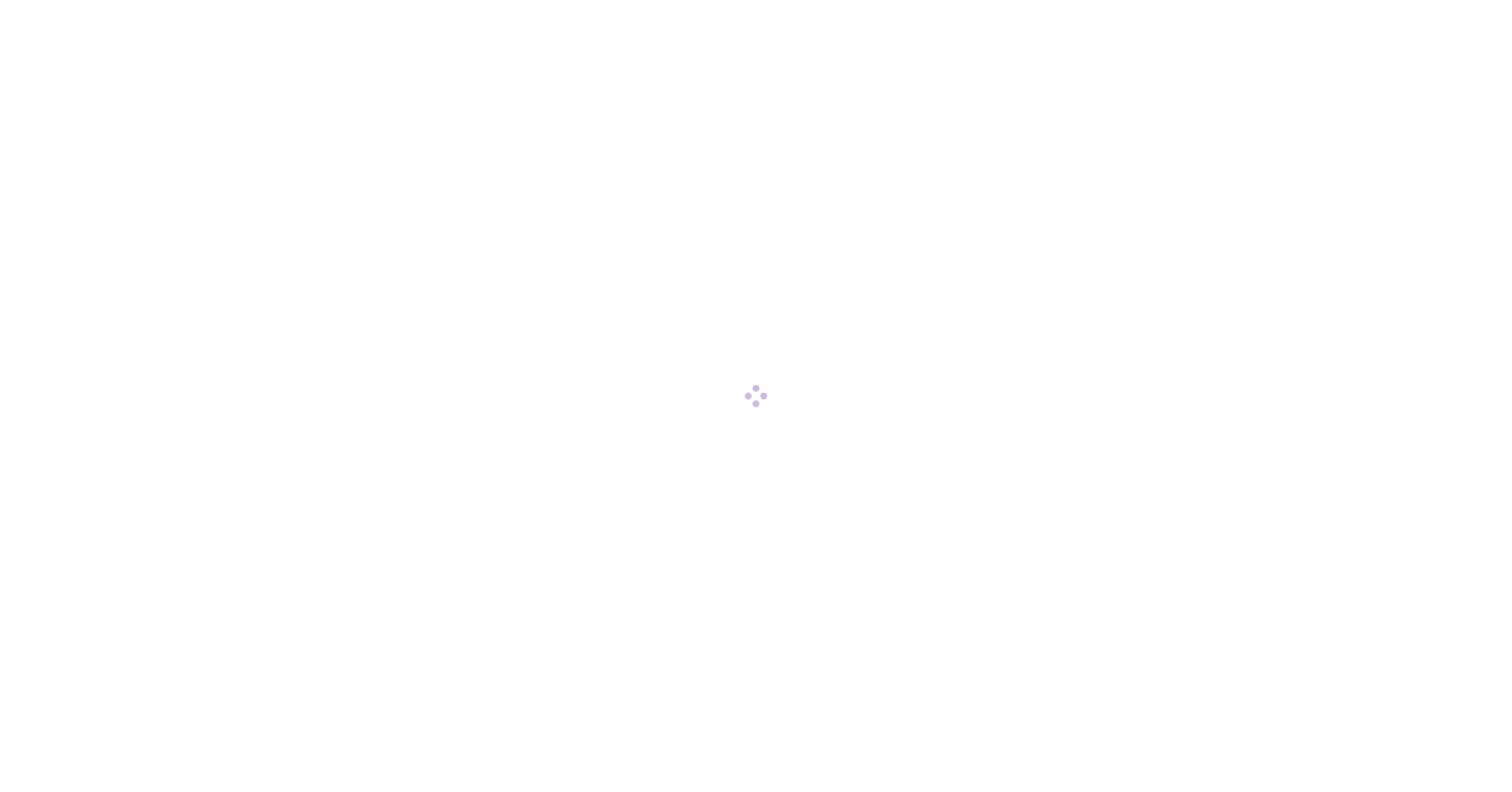 scroll, scrollTop: 0, scrollLeft: 0, axis: both 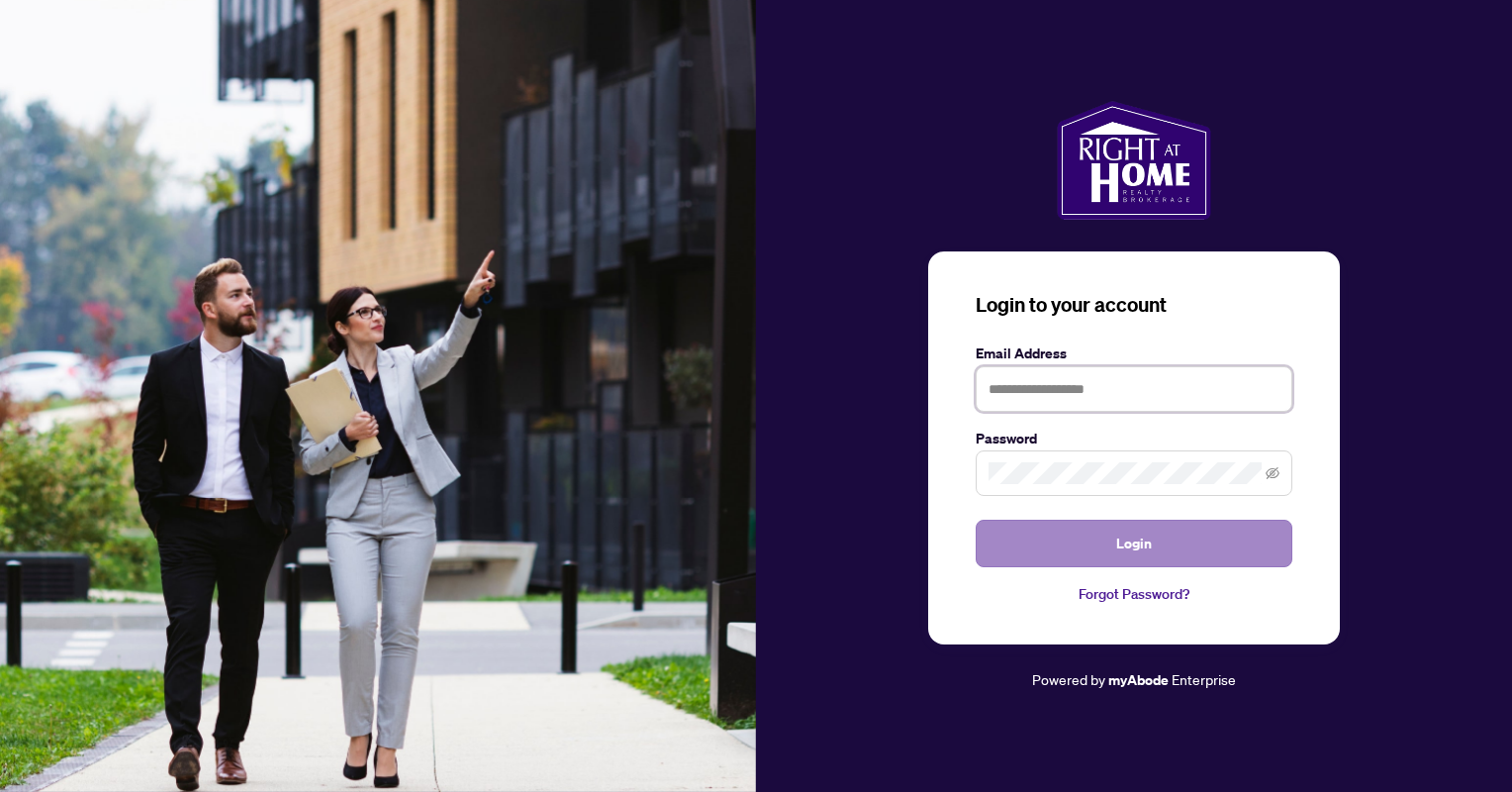 type on "**********" 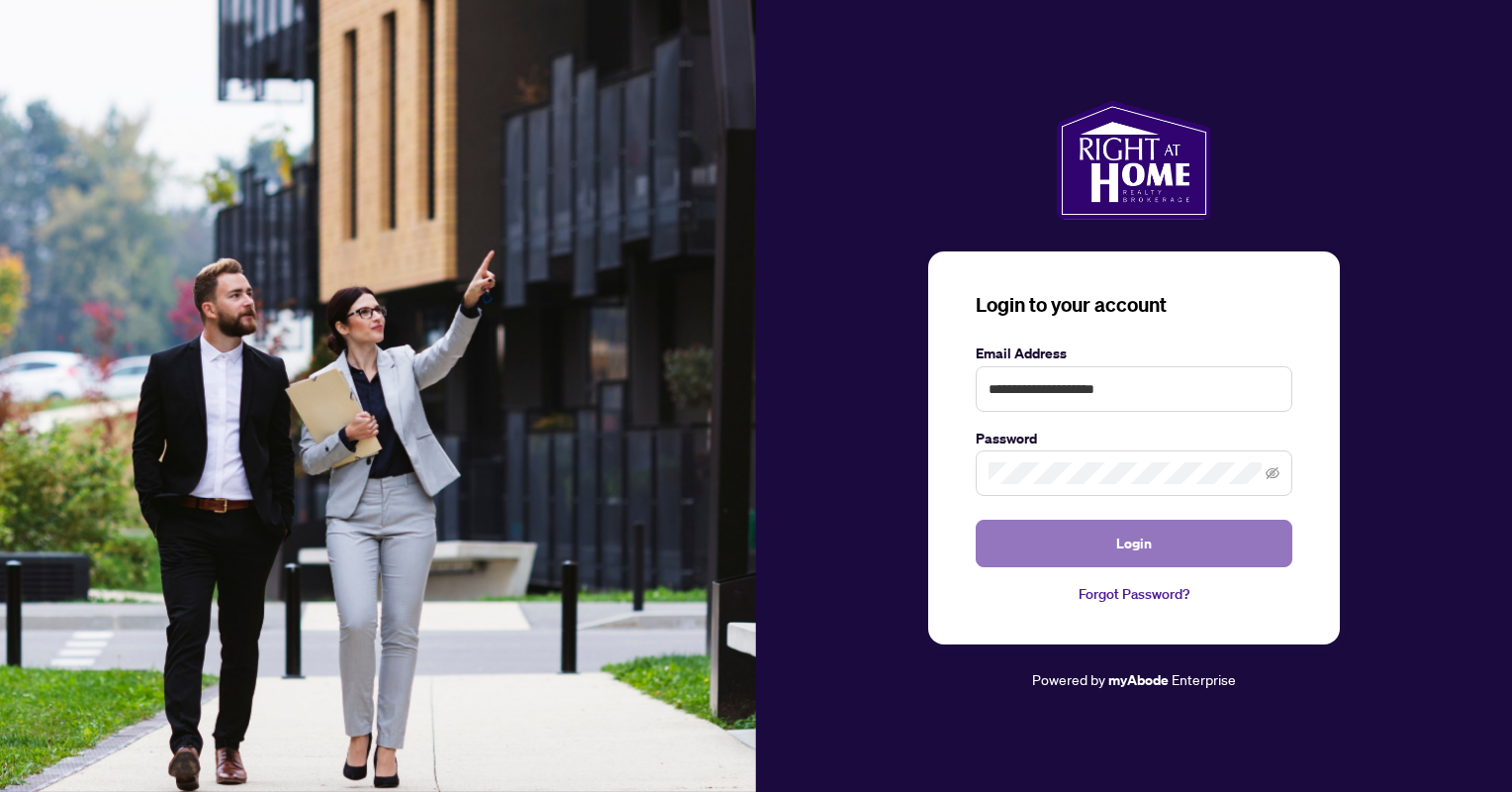click on "Login" at bounding box center (1134, 544) 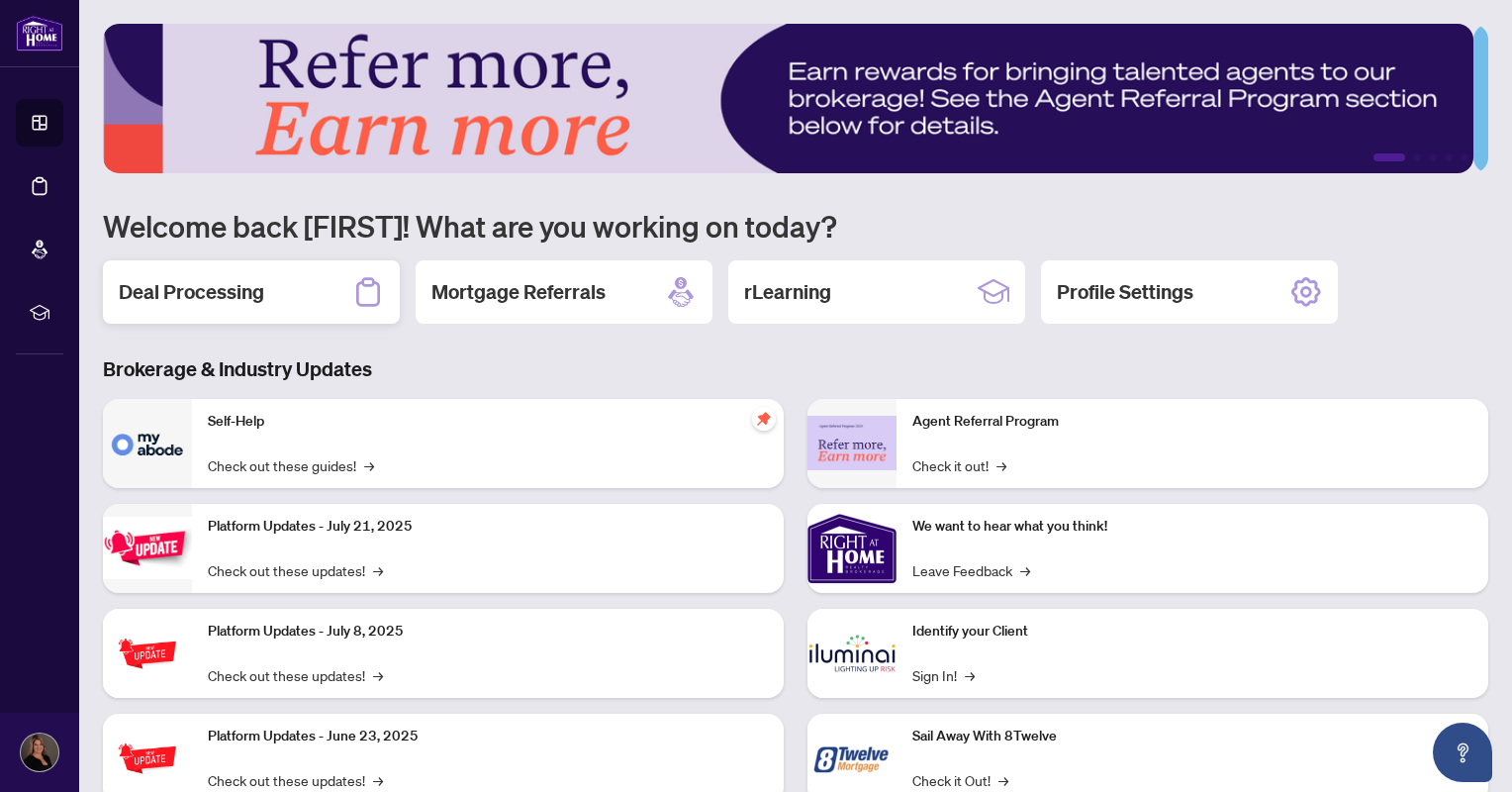 click on "Deal Processing" at bounding box center [191, 292] 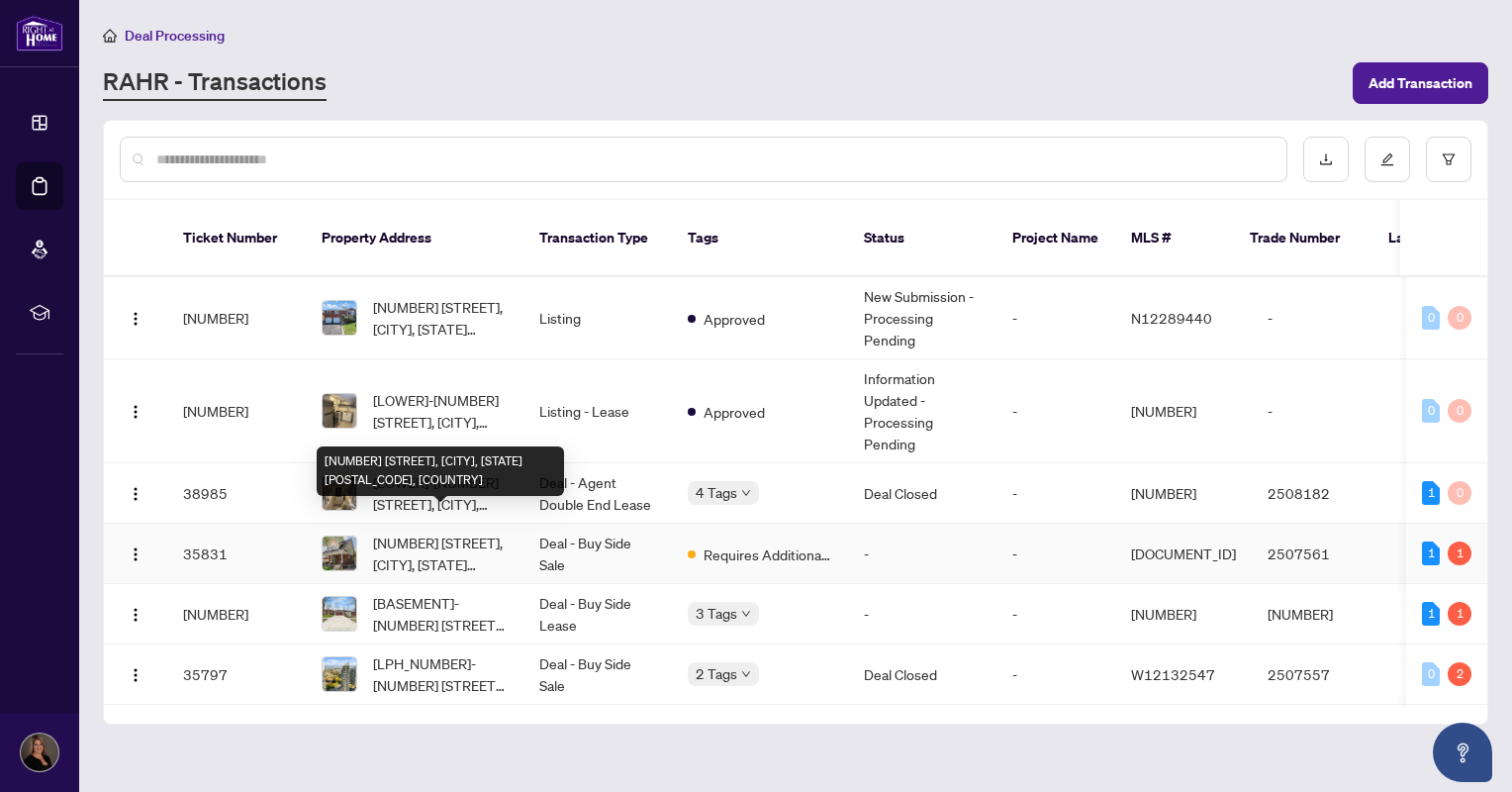 click on "[NUMBER] [STREET], [CITY], [STATE] [POSTAL_CODE], [COUNTRY]" at bounding box center (440, 553) 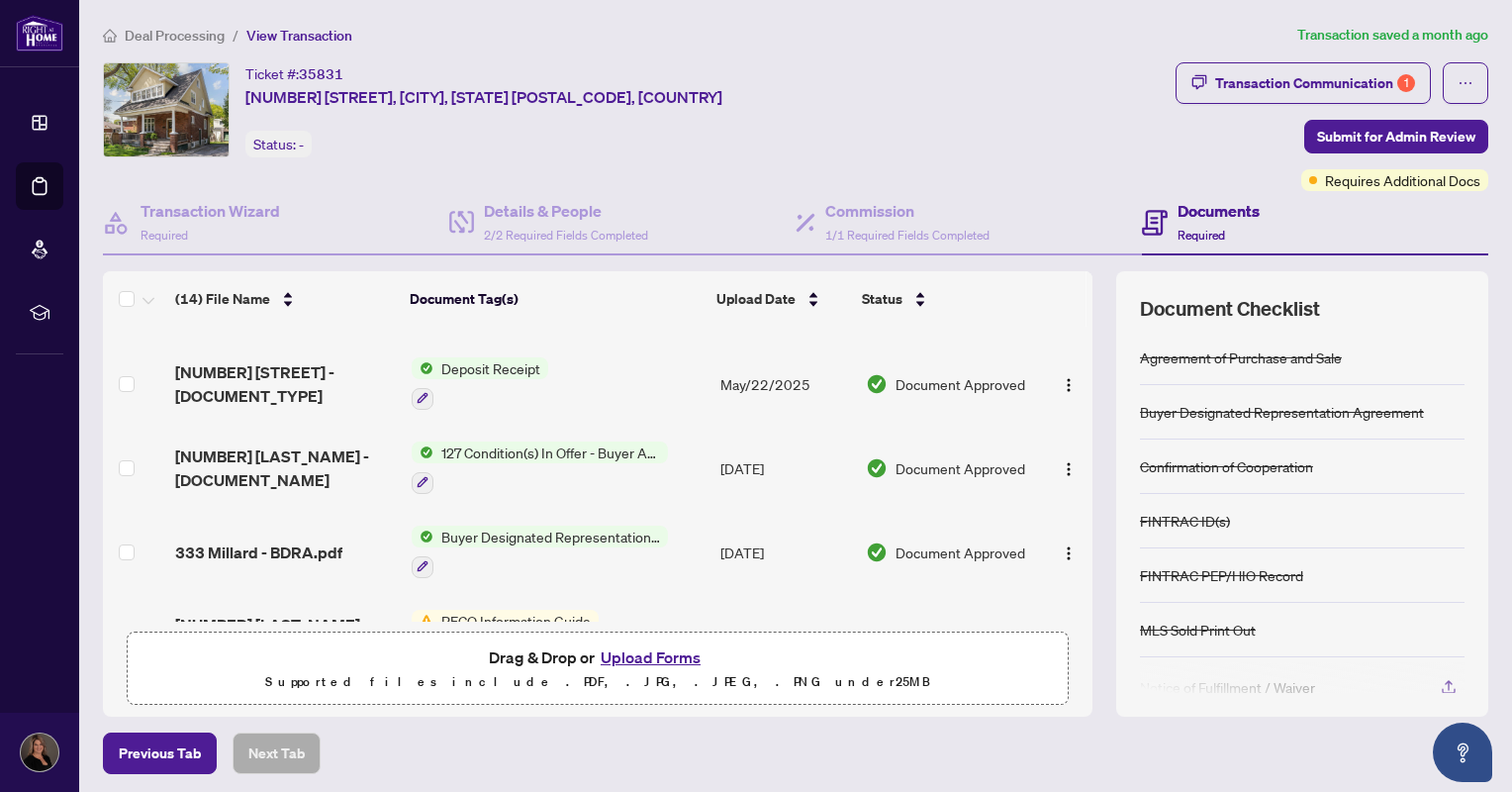 scroll, scrollTop: 855, scrollLeft: 0, axis: vertical 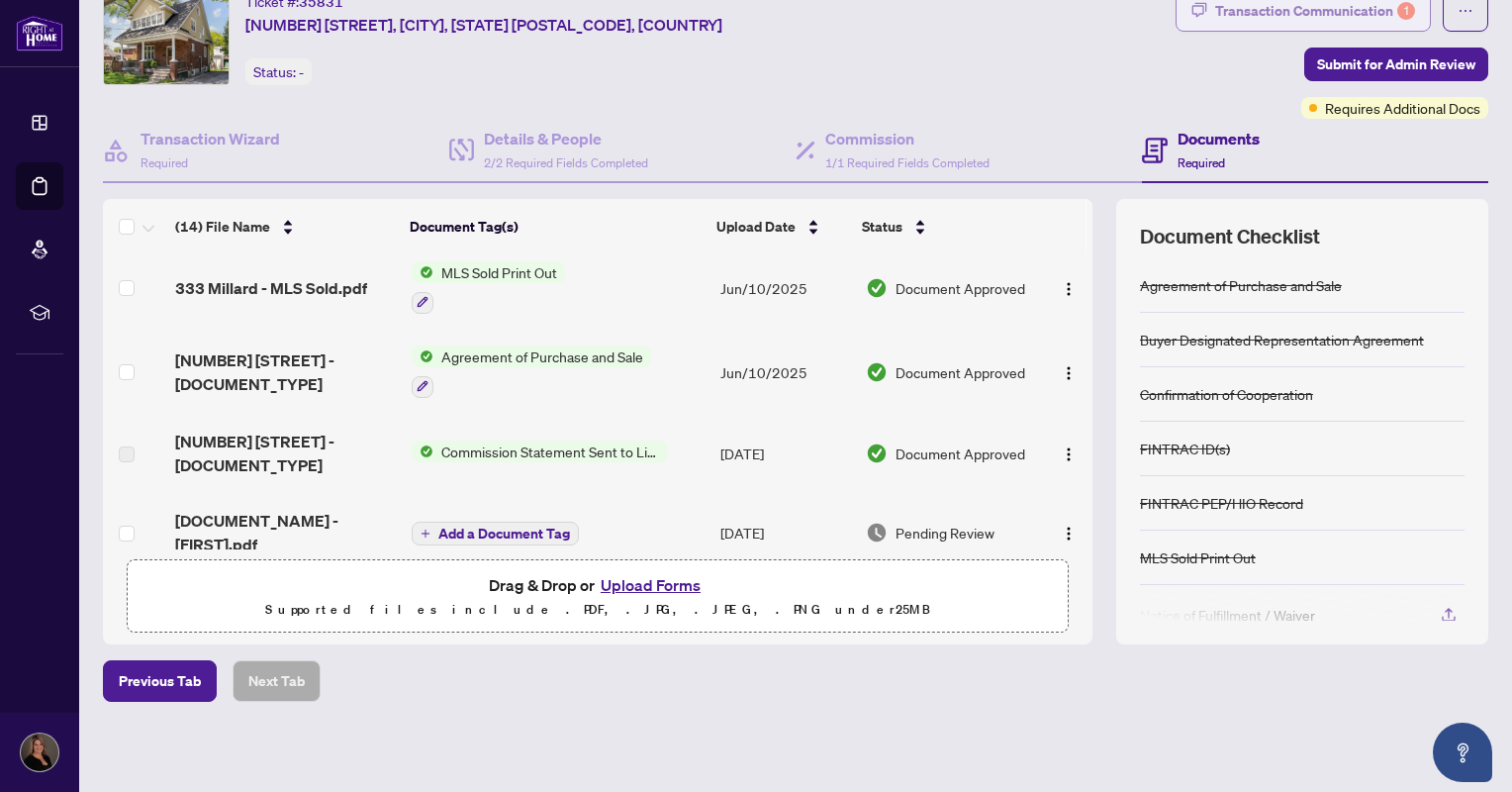 click on "Transaction Communication 1" at bounding box center (1315, 11) 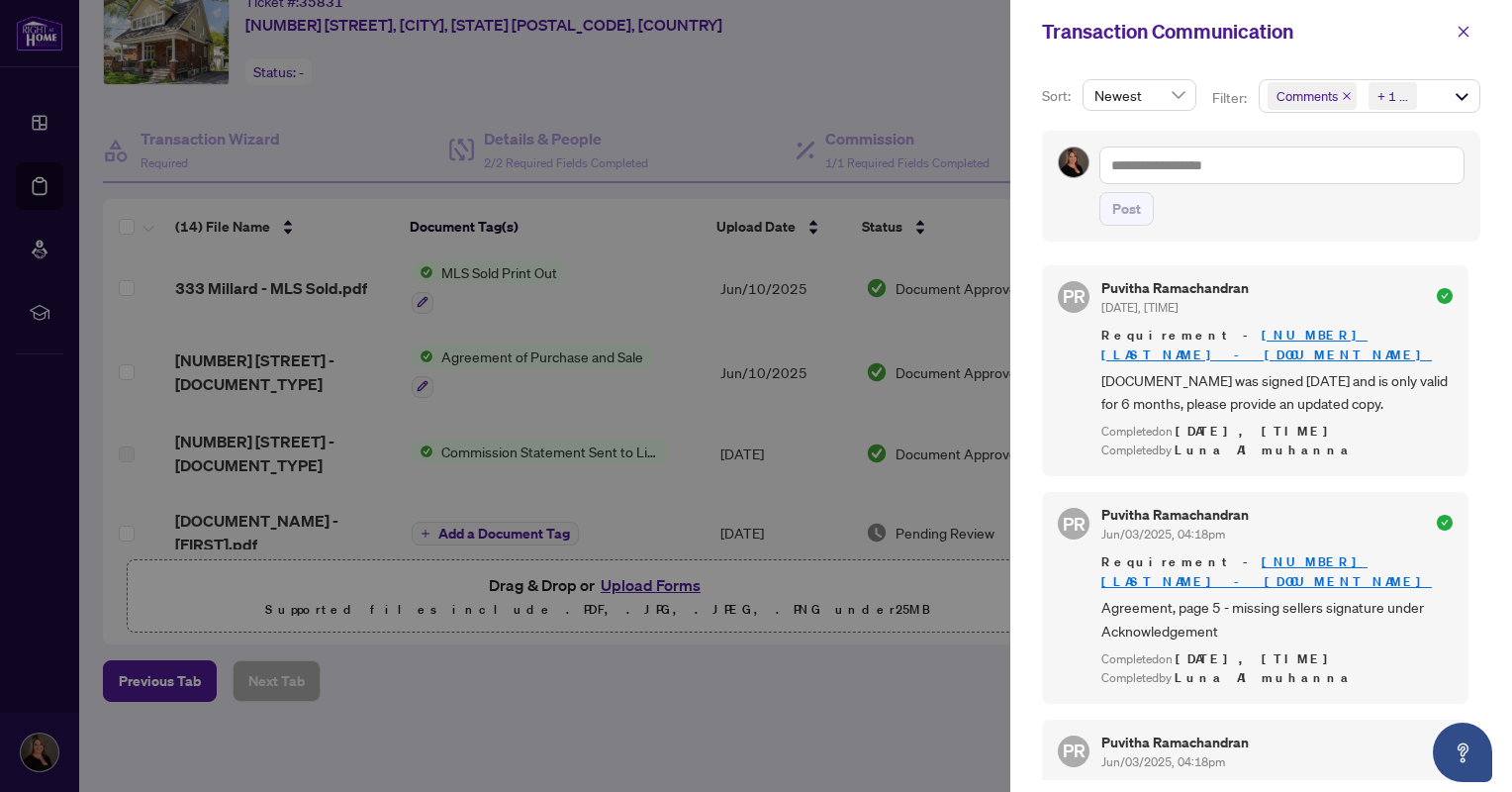 click at bounding box center (756, 396) 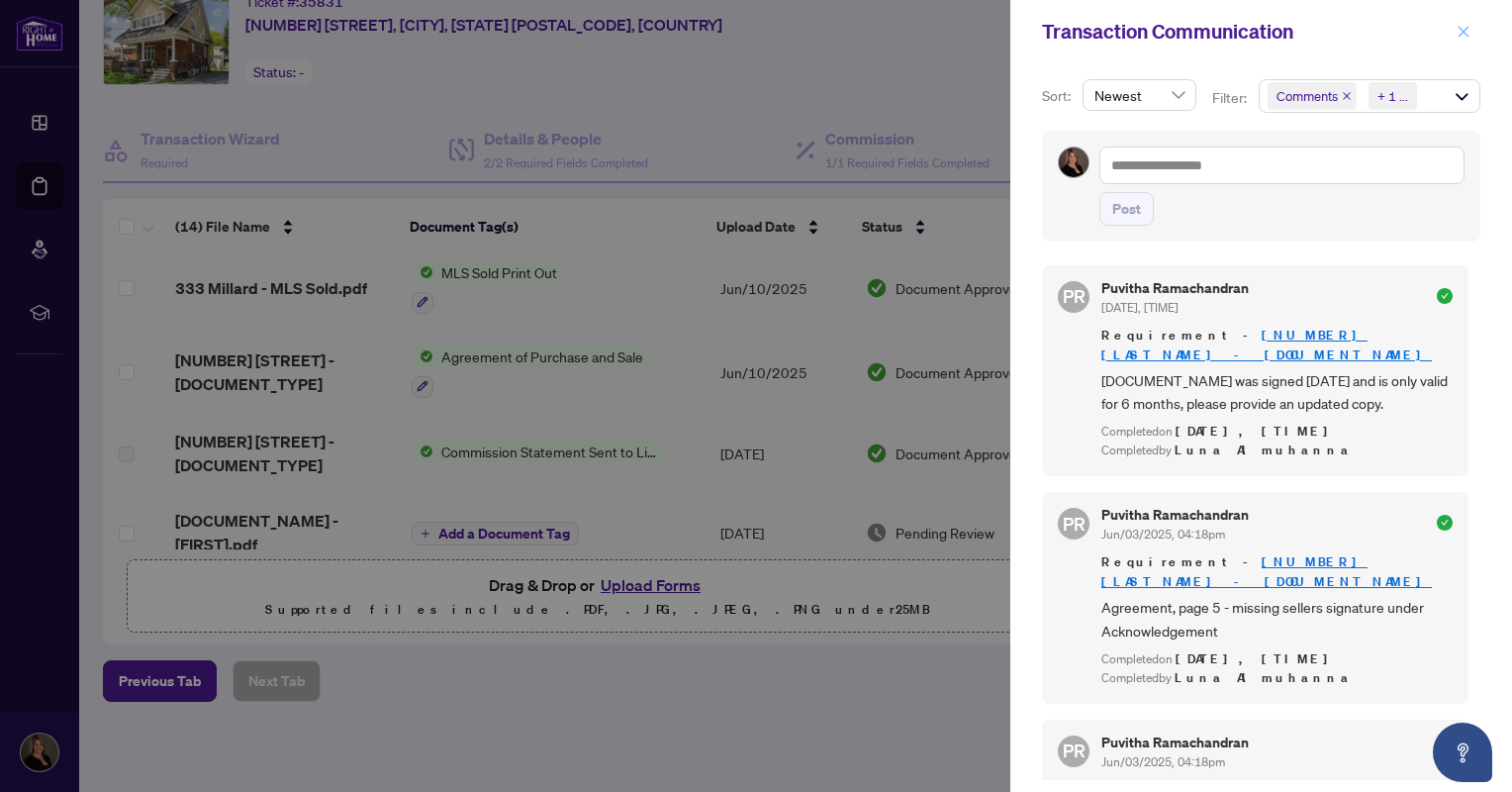 click 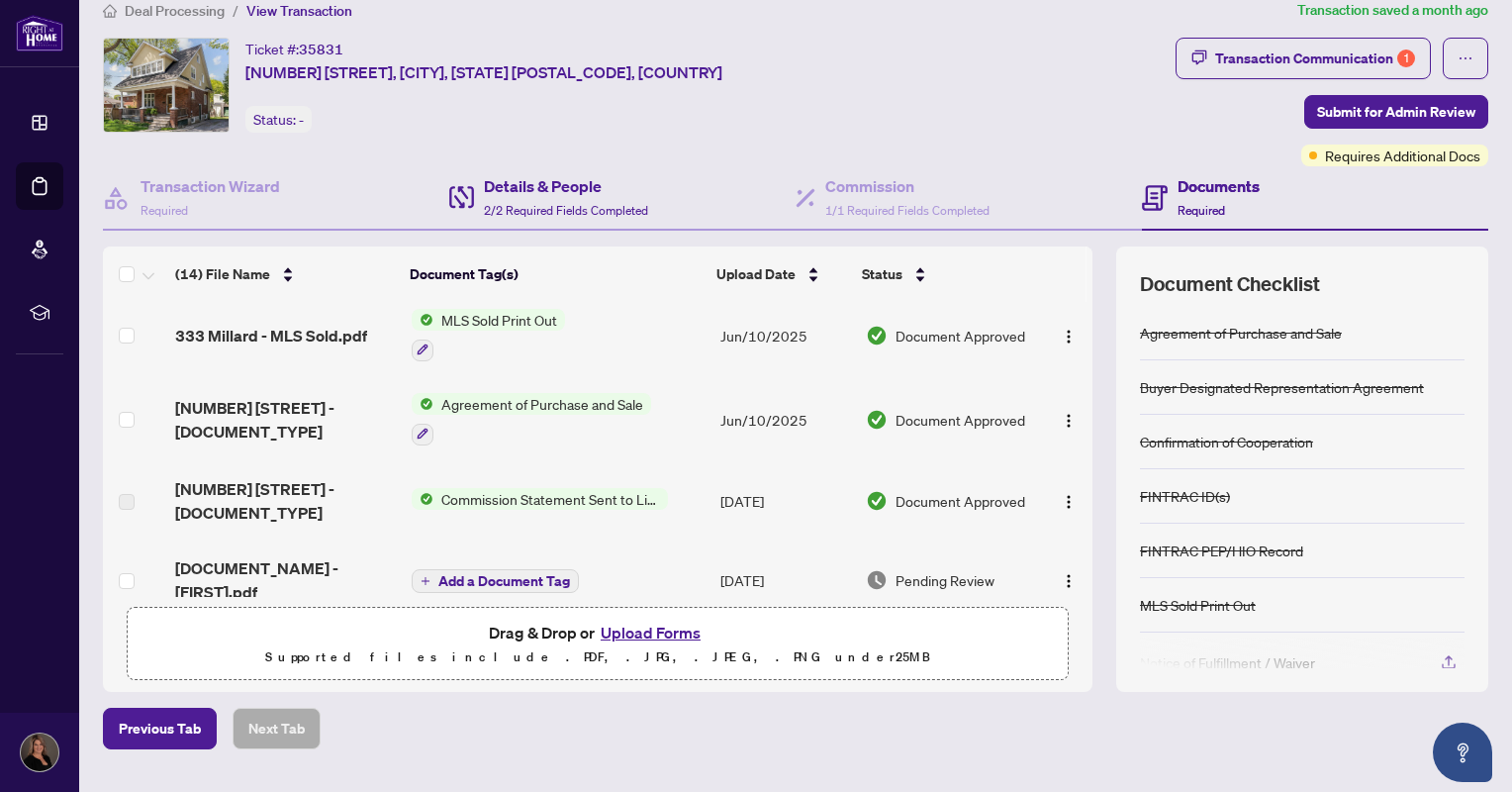 scroll, scrollTop: 0, scrollLeft: 0, axis: both 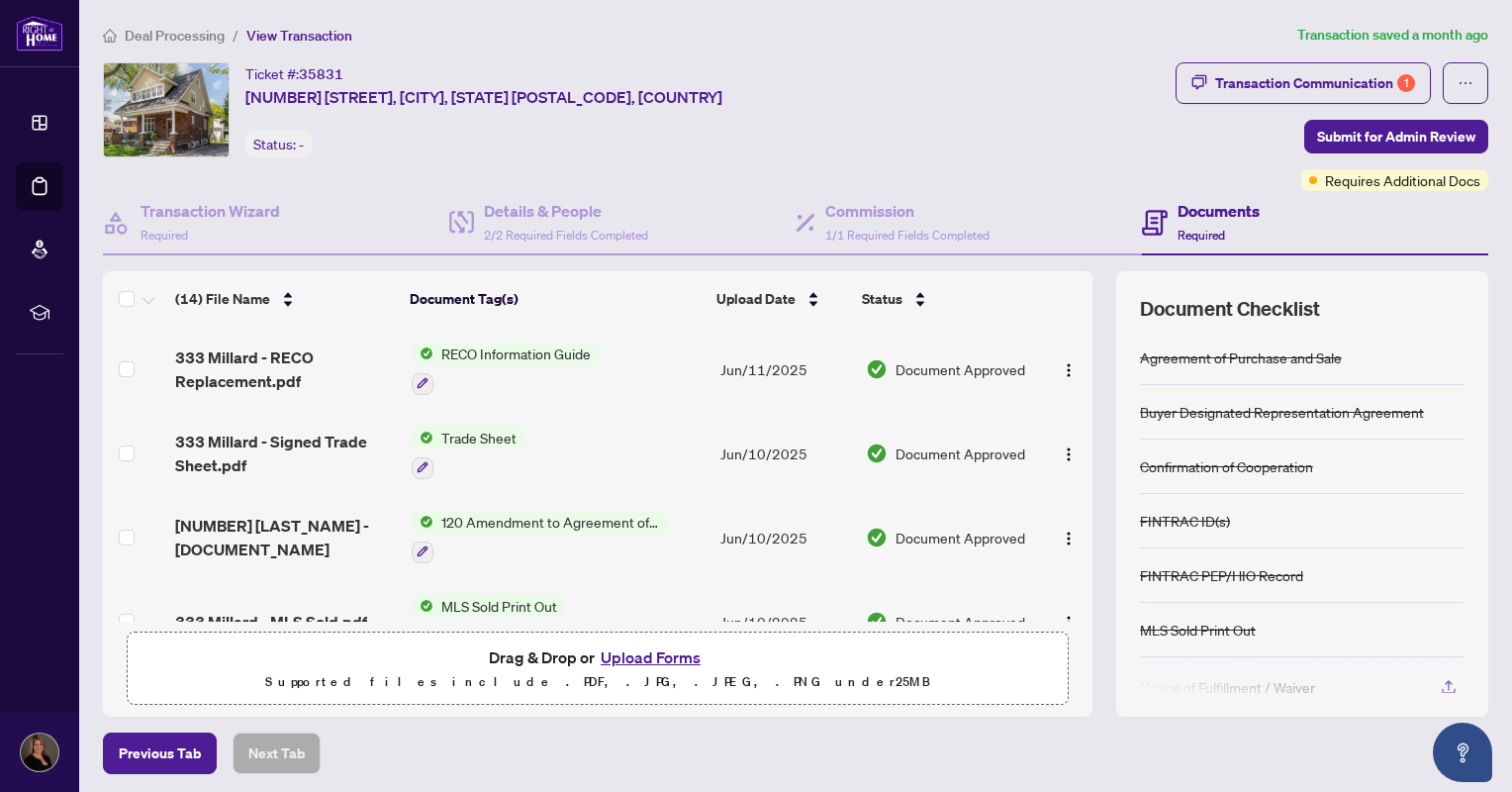 click on "View Transaction" at bounding box center (299, 36) 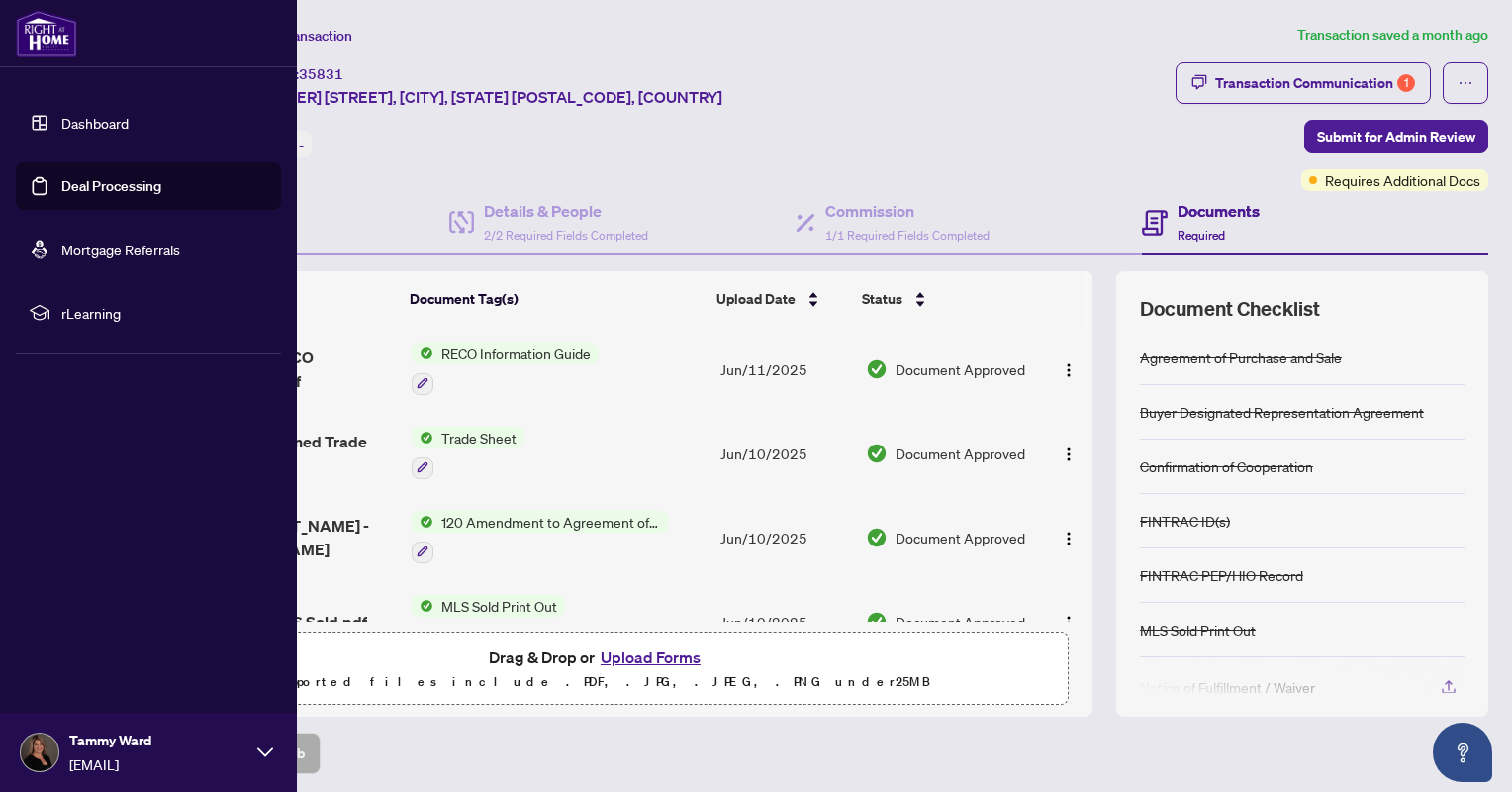 click on "Dashboard" at bounding box center (95, 123) 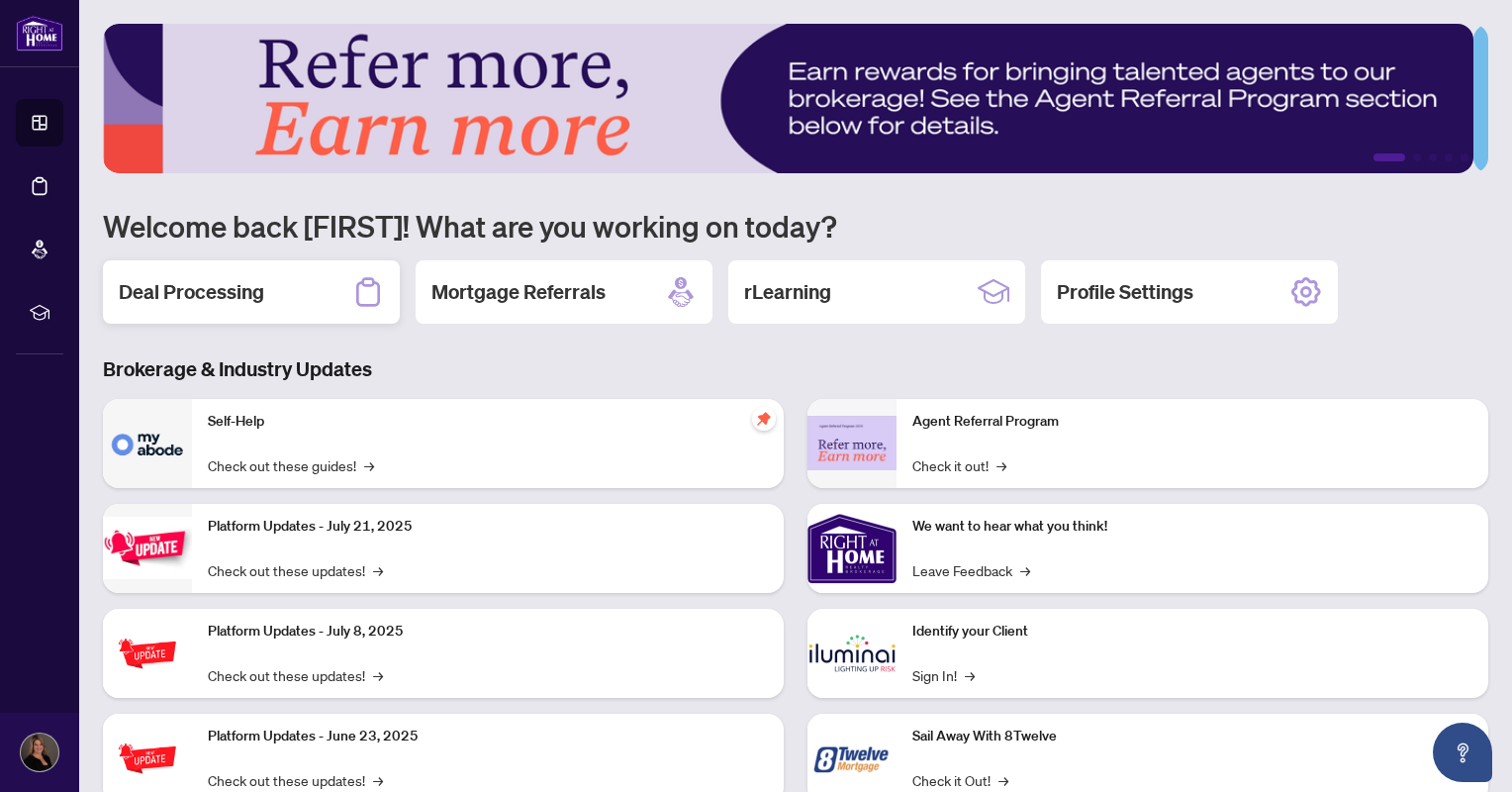click on "Deal Processing" at bounding box center [191, 292] 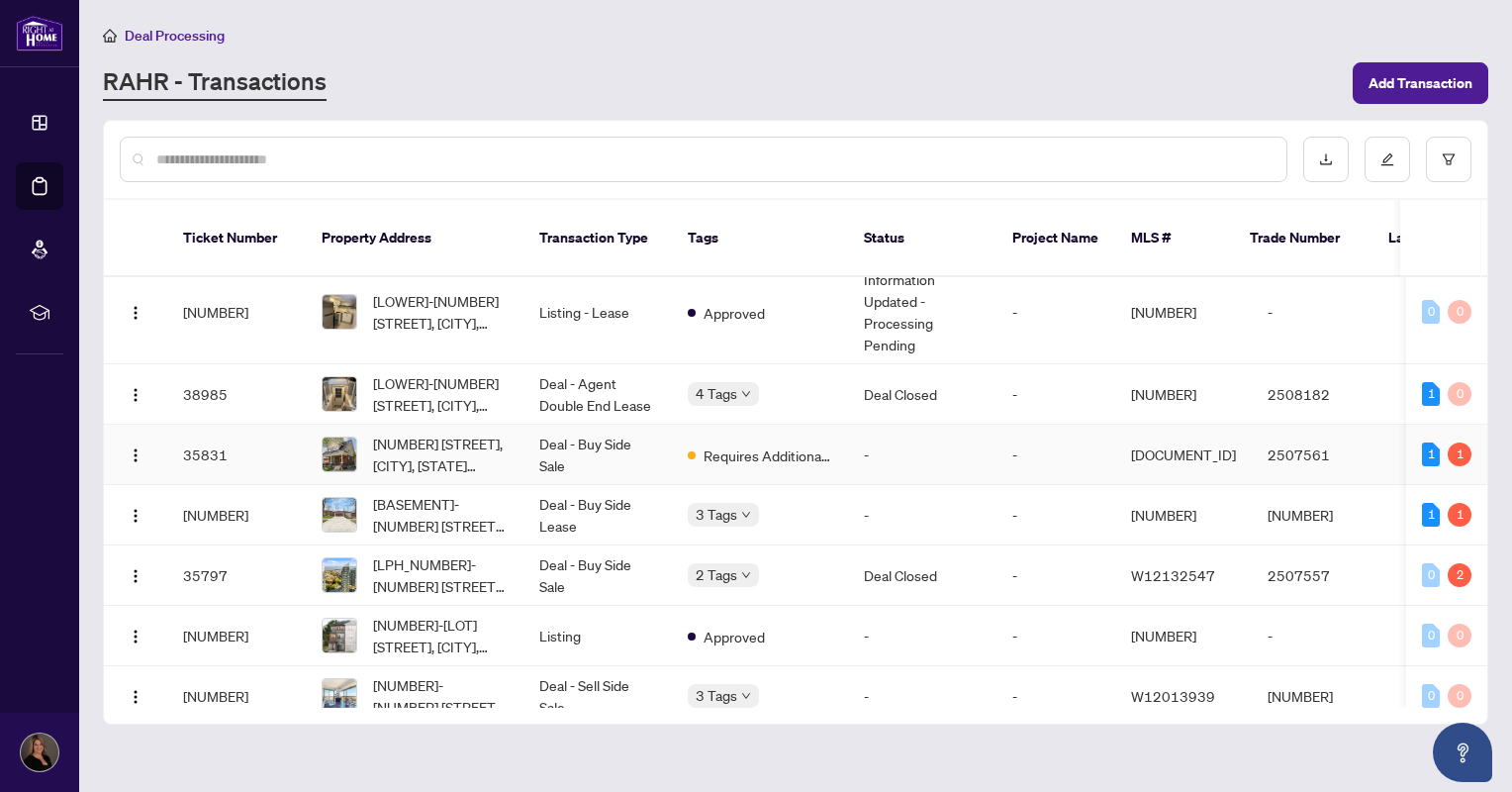 scroll, scrollTop: 0, scrollLeft: 0, axis: both 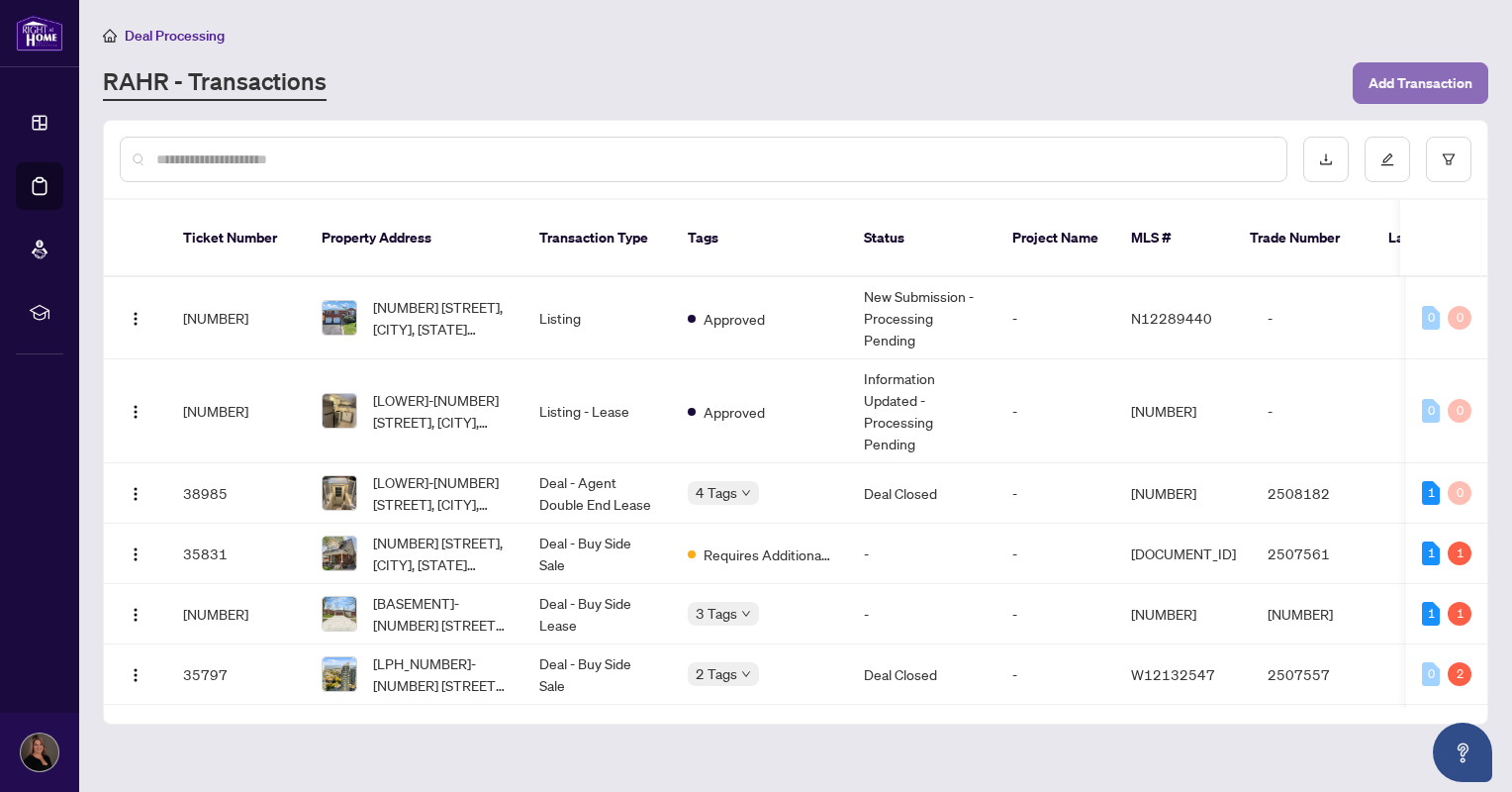 click on "Add Transaction" at bounding box center (1420, 83) 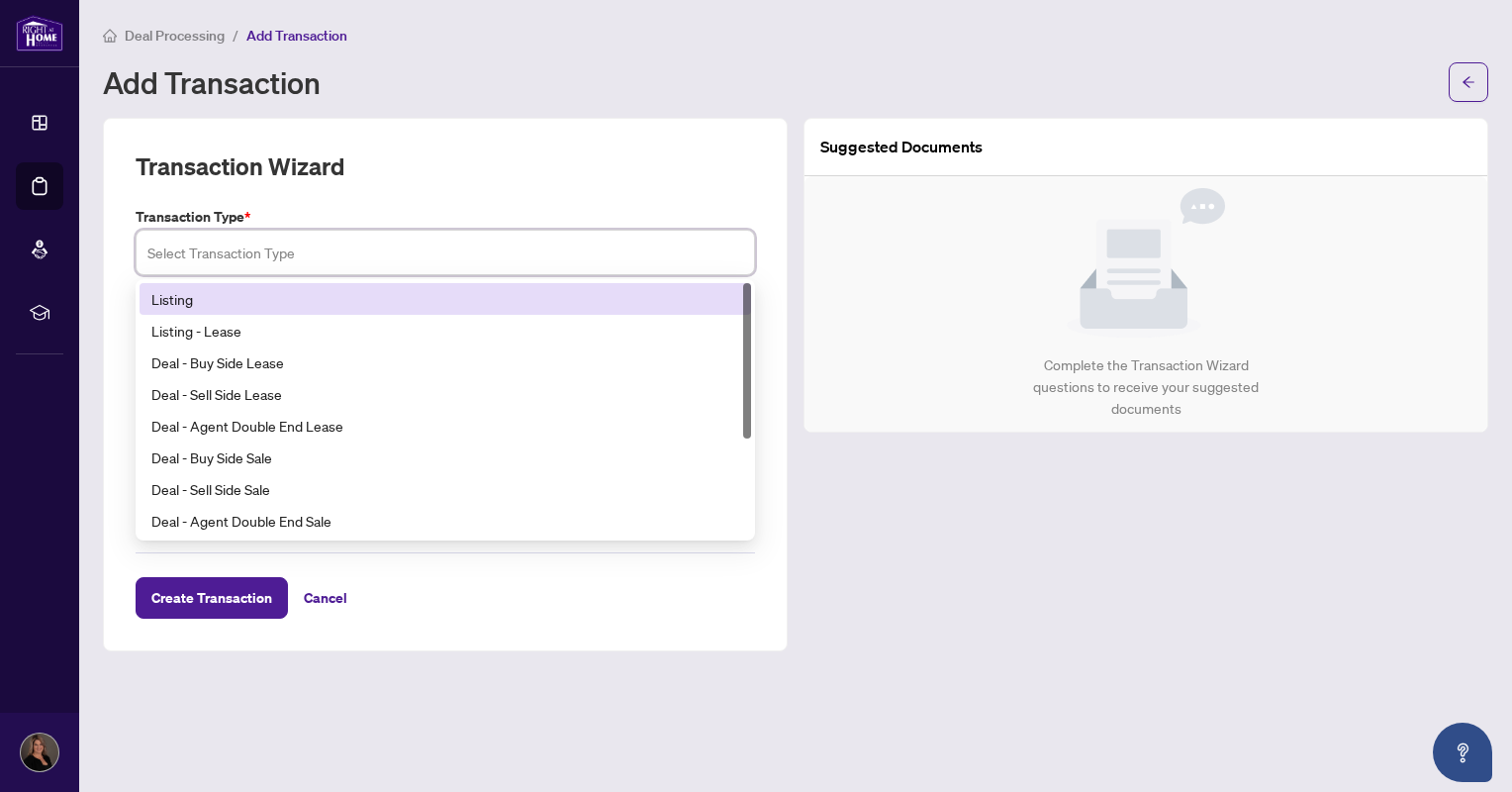 click at bounding box center [445, 252] 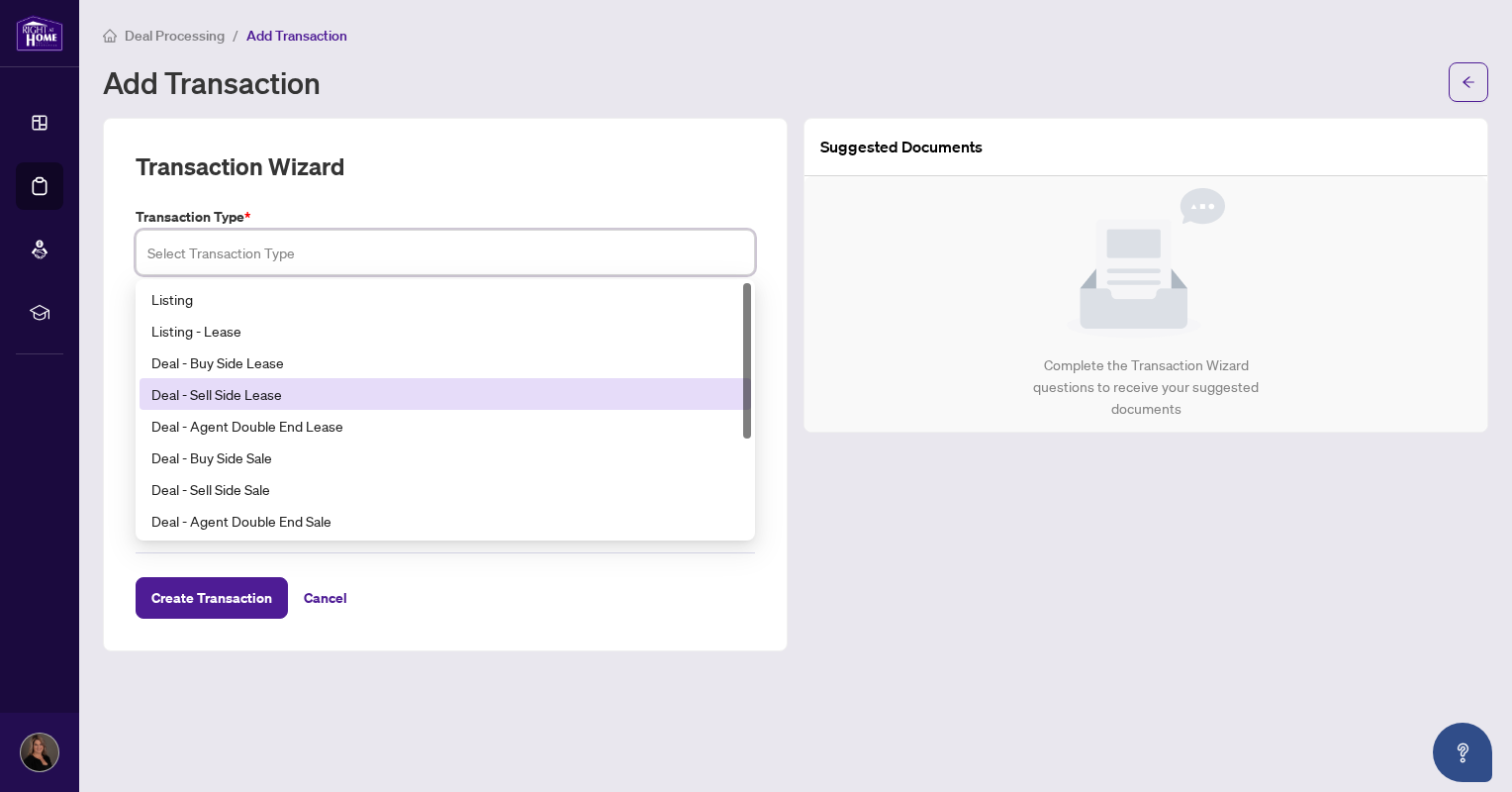 click on "Deal - Sell Side Lease" at bounding box center (445, 394) 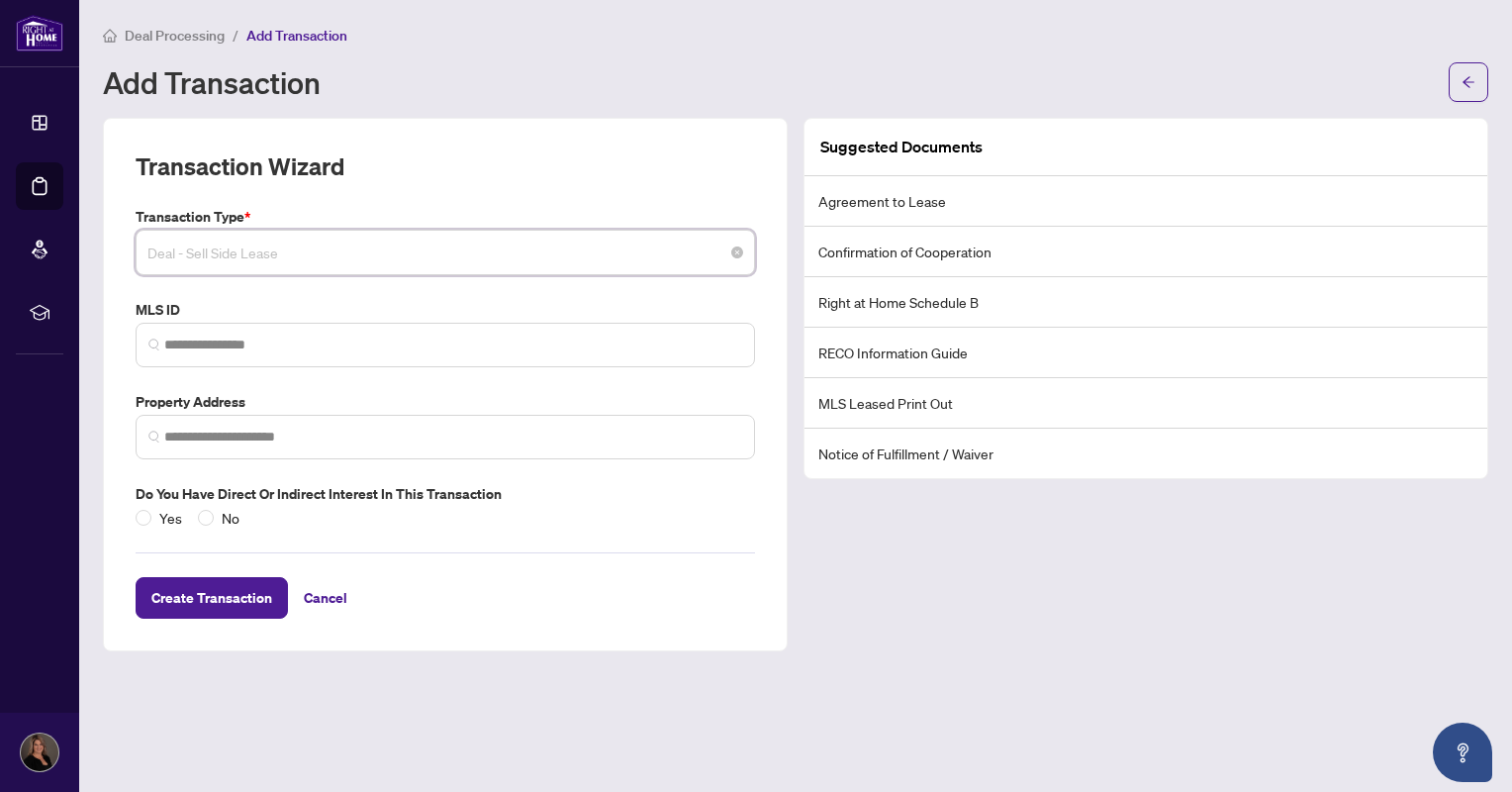 click on "Deal - Sell Side Lease" at bounding box center (445, 252) 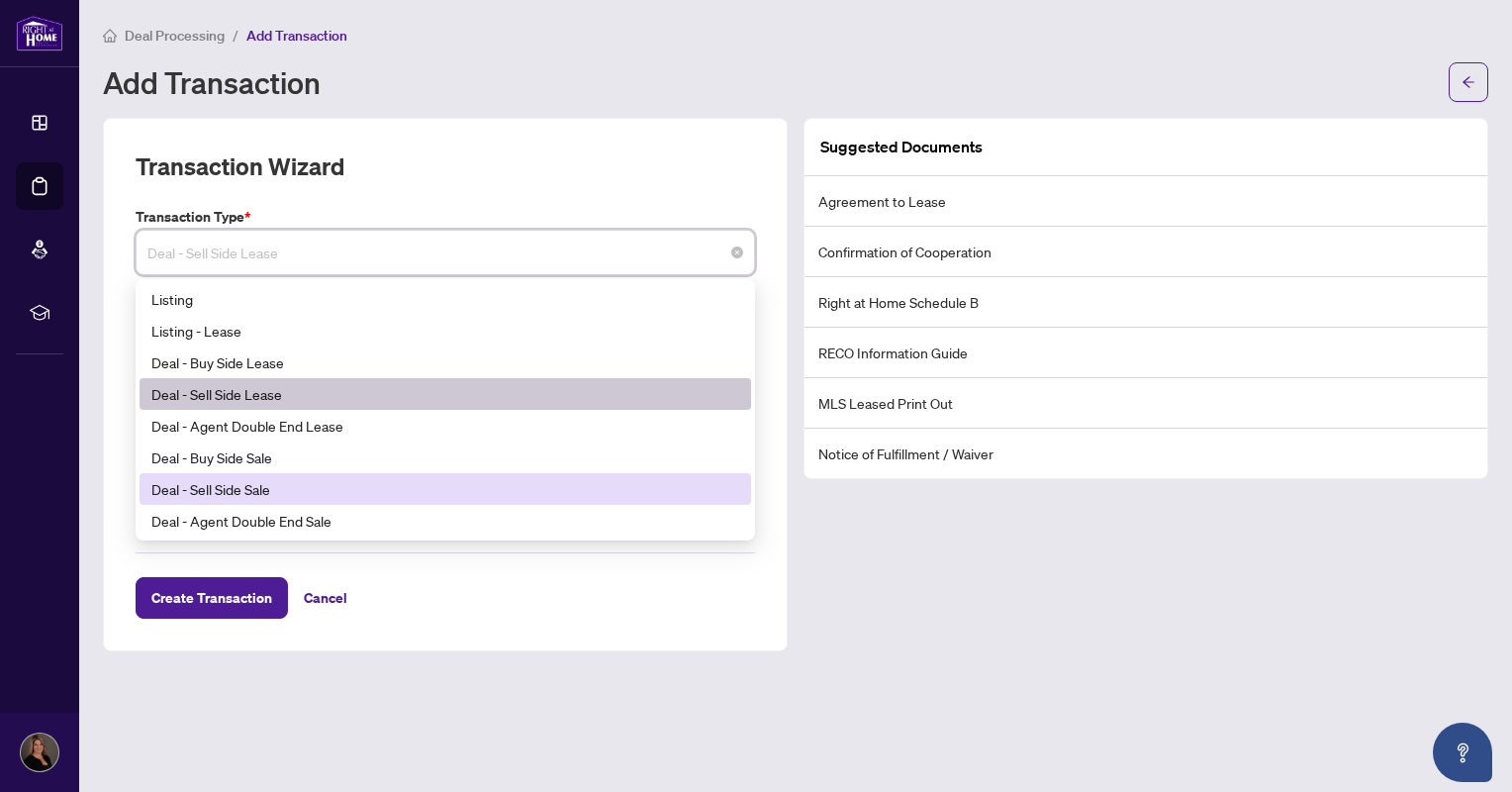 click on "Deal - Sell Side Sale" at bounding box center [445, 489] 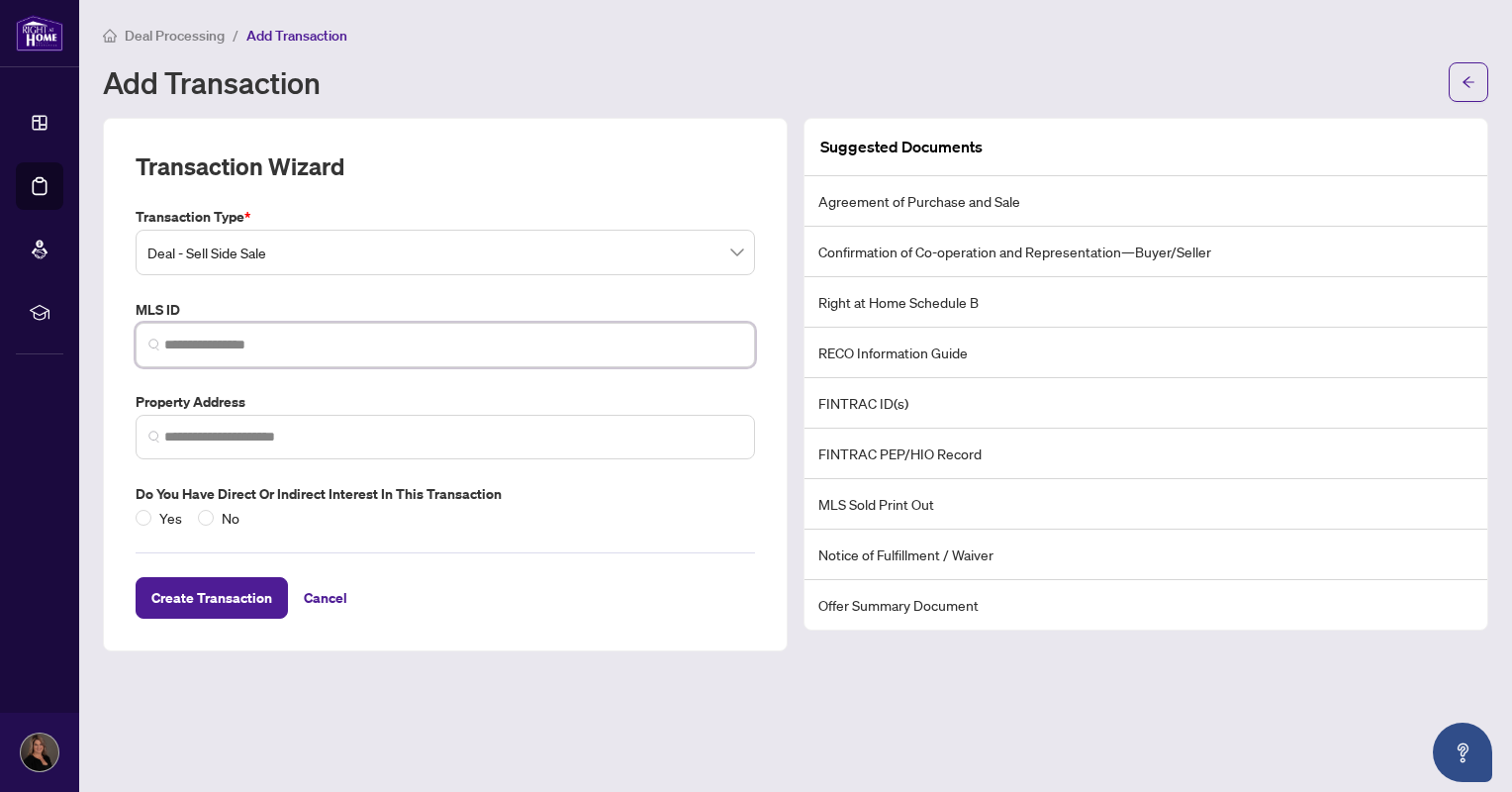 click at bounding box center [453, 345] 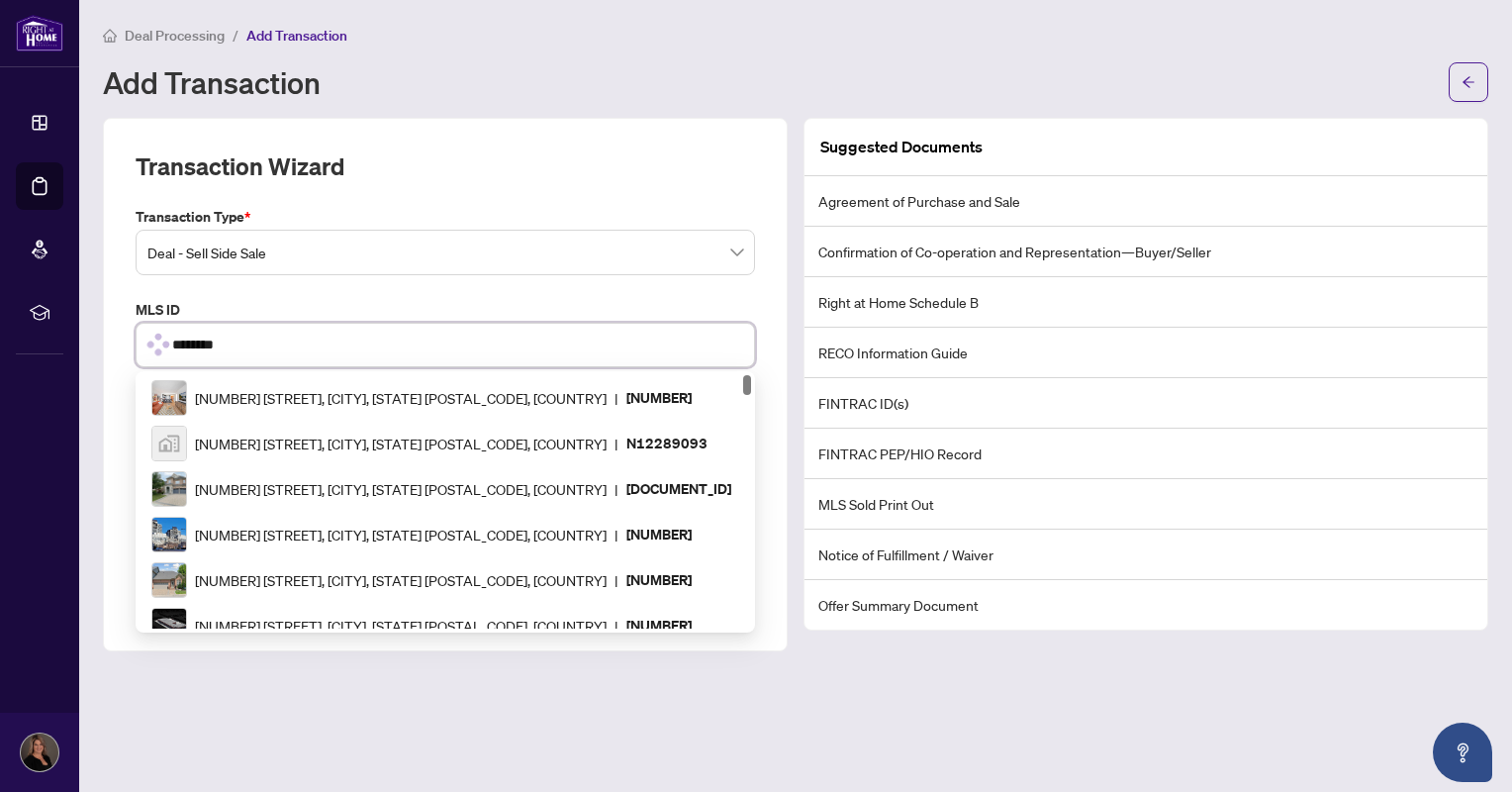 type on "*********" 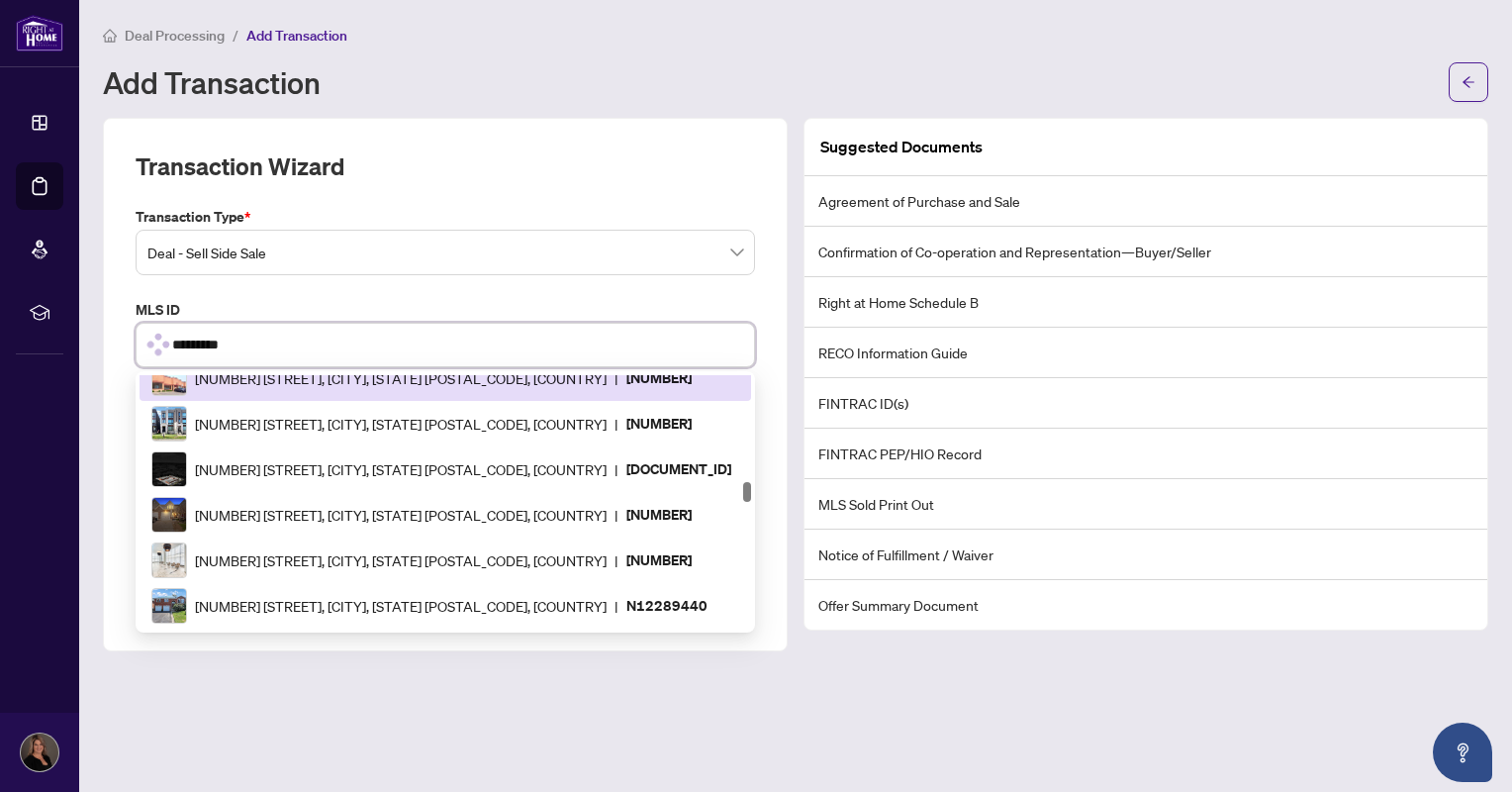 scroll, scrollTop: 0, scrollLeft: 0, axis: both 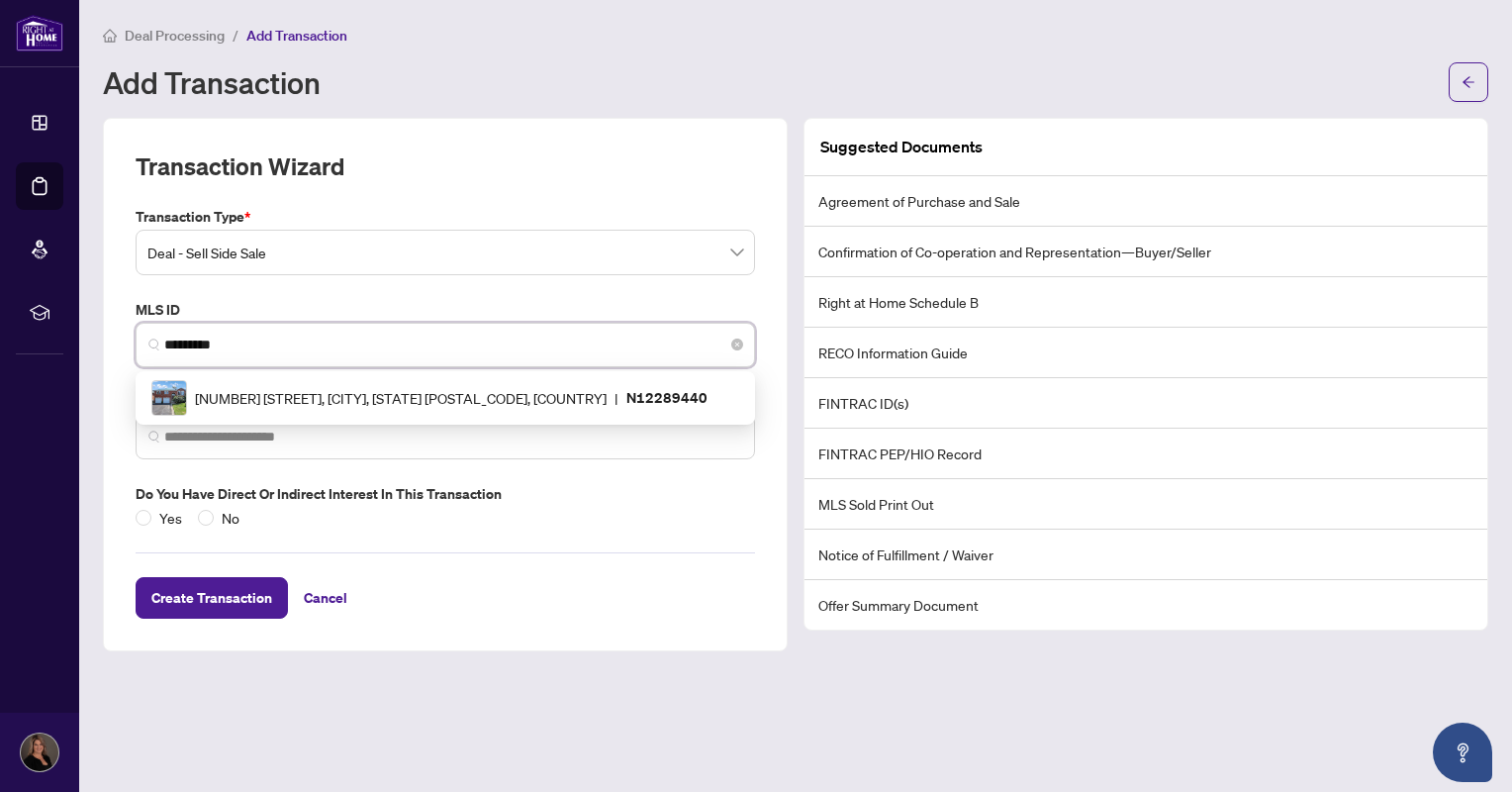 click on "[NUMBER] [STREET], [CITY], [STATE] [POSTAL_CODE], [COUNTRY]" at bounding box center [401, 398] 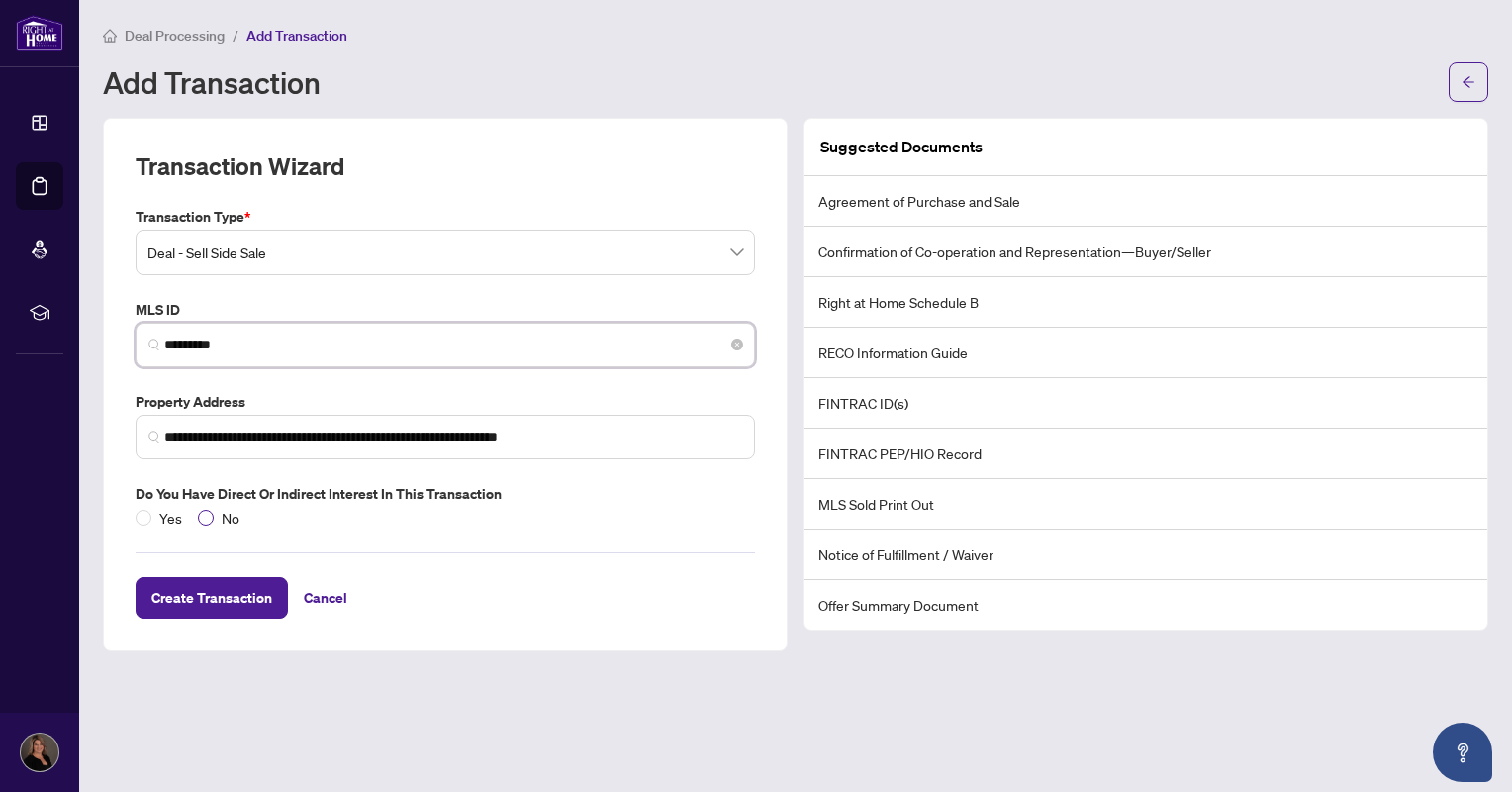 type on "*********" 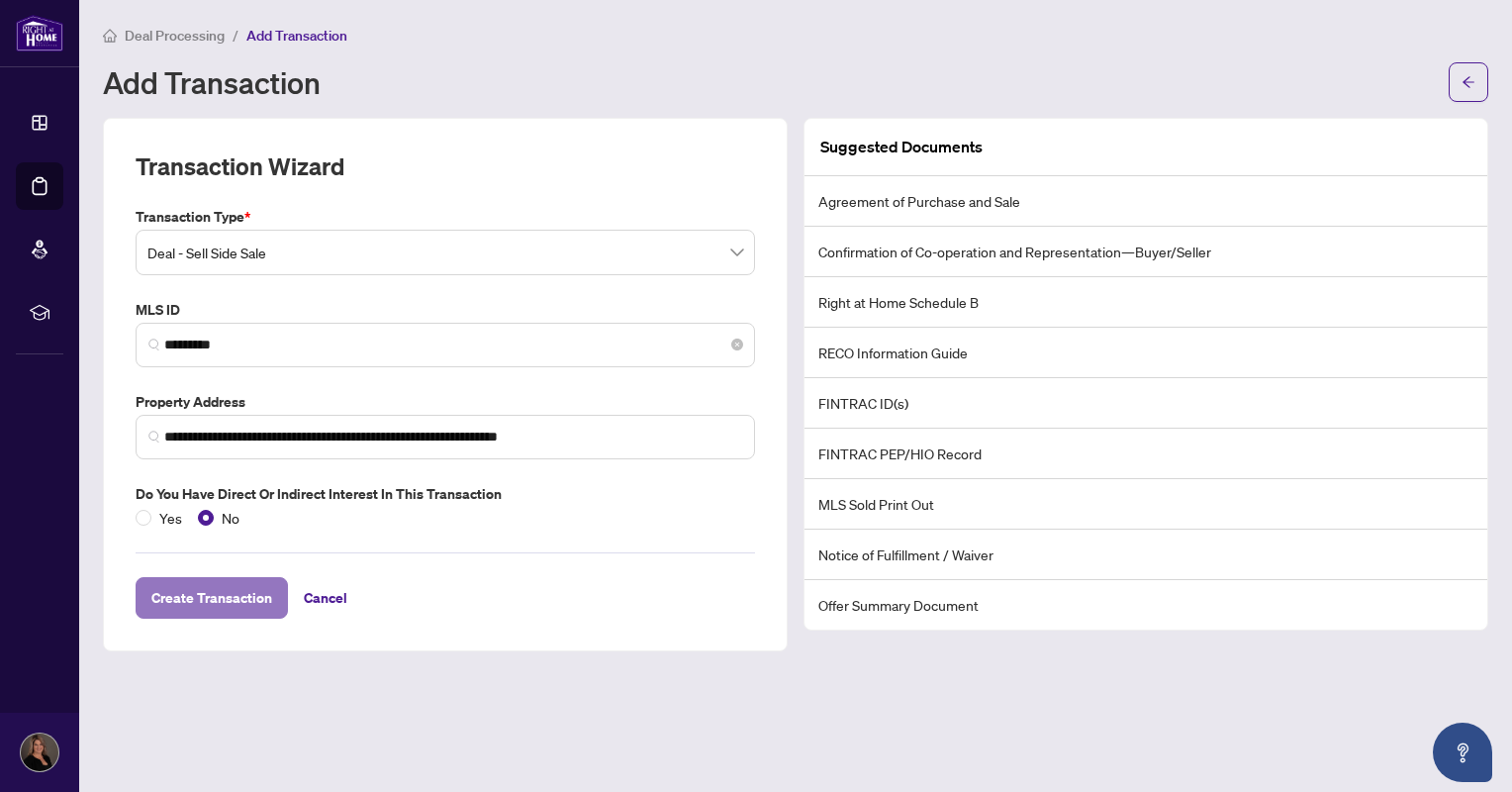 click on "Create Transaction" at bounding box center (212, 598) 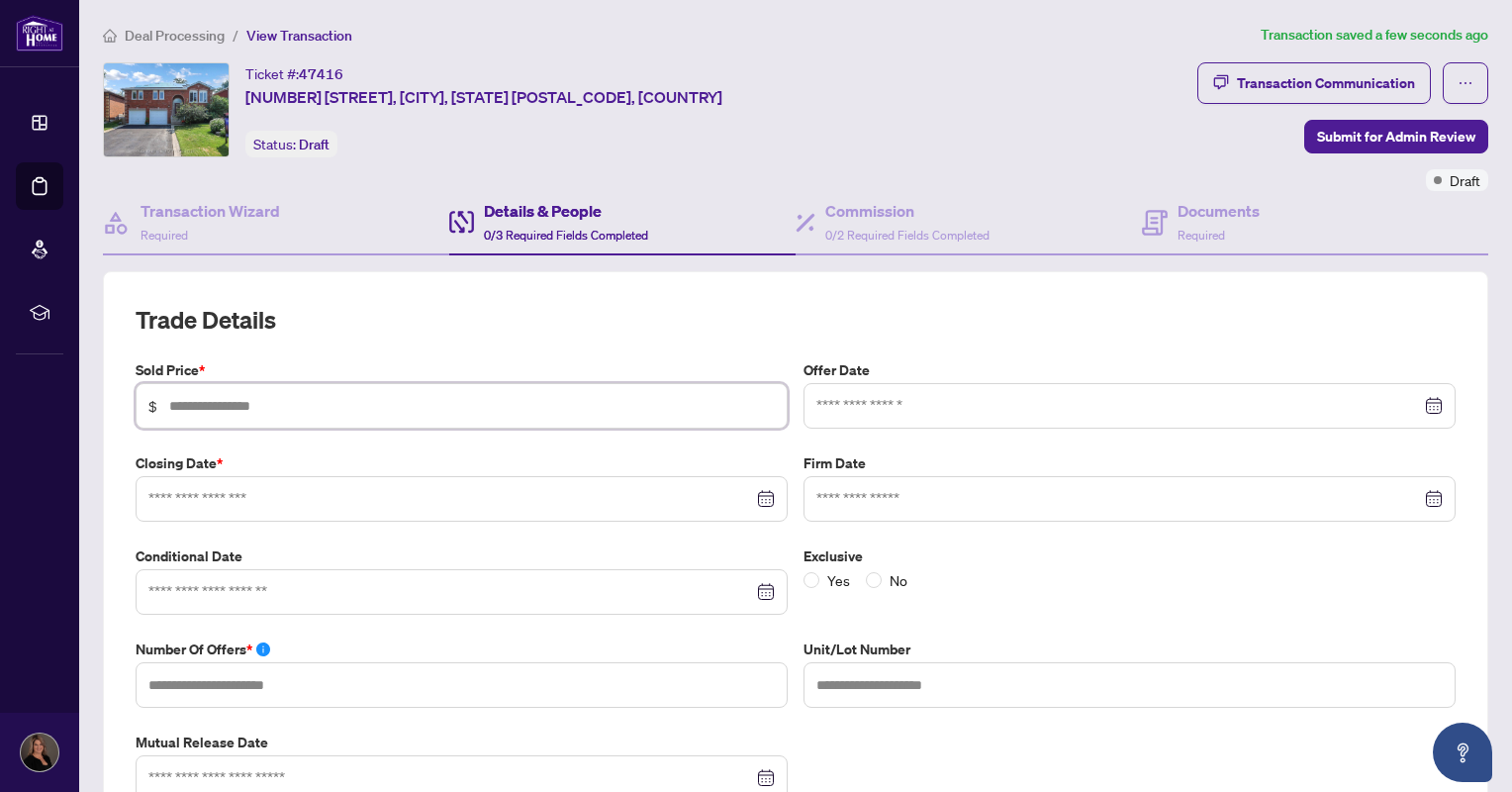 click at bounding box center [472, 406] 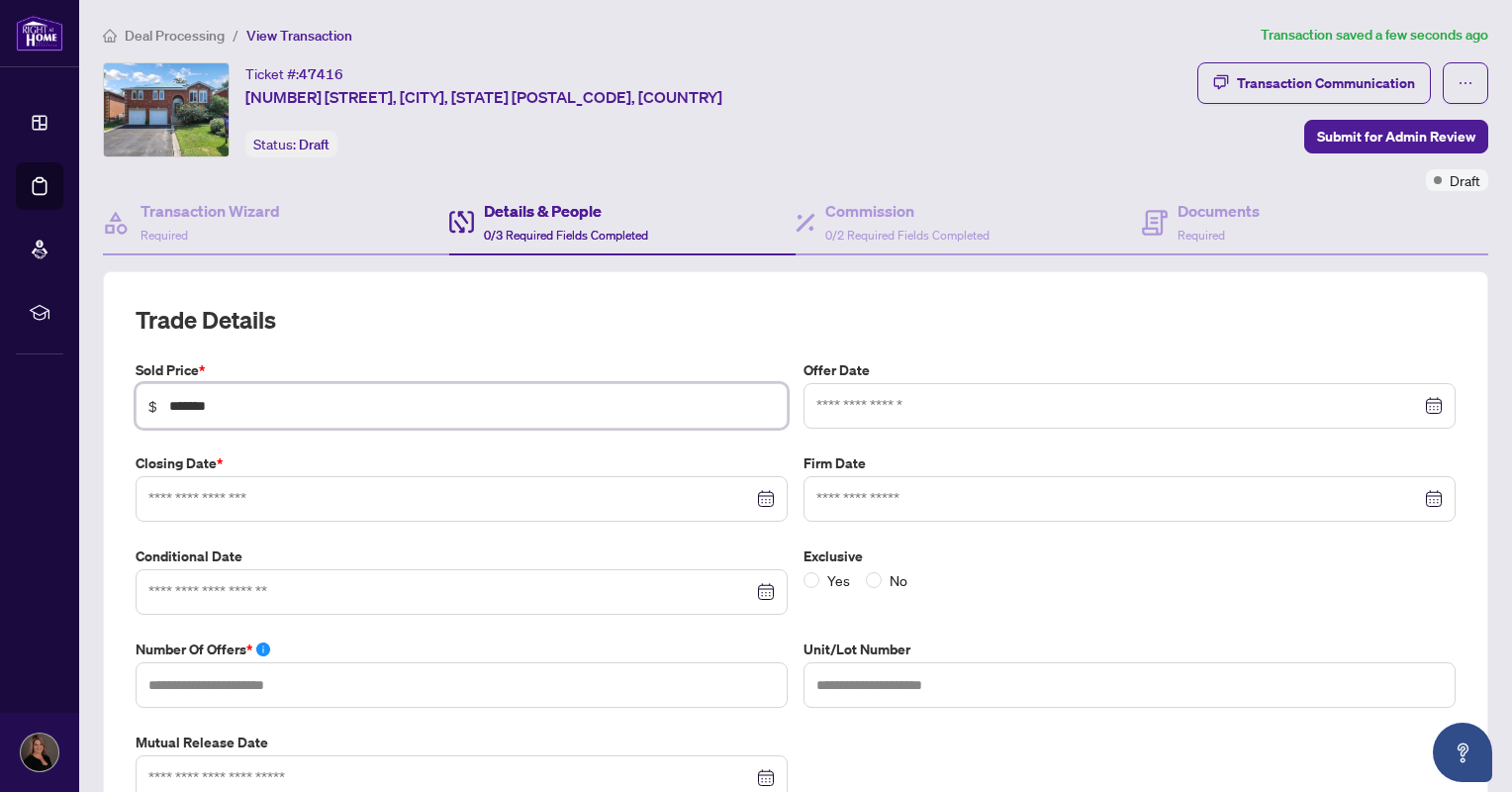 type on "*******" 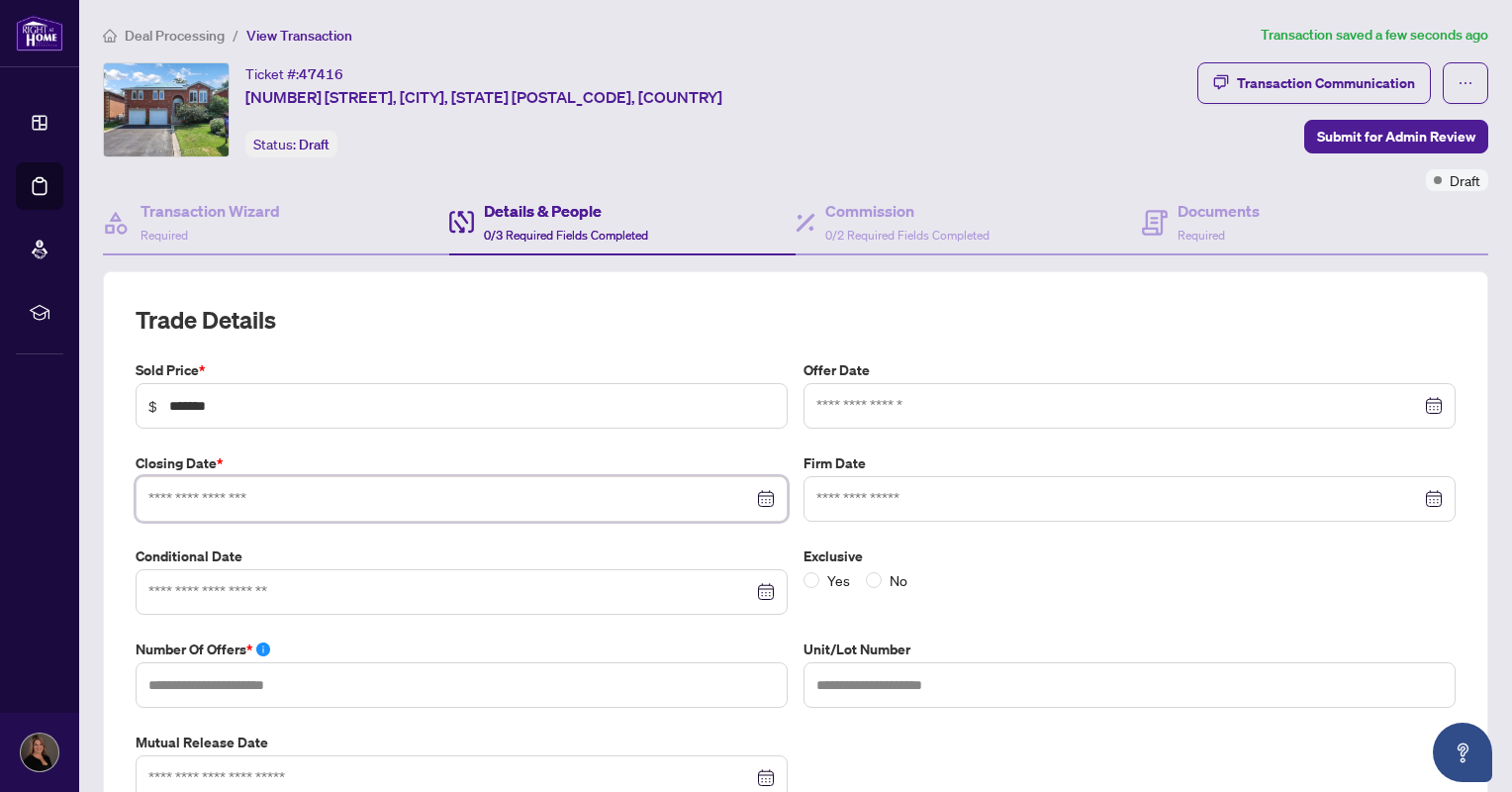 click at bounding box center [450, 499] 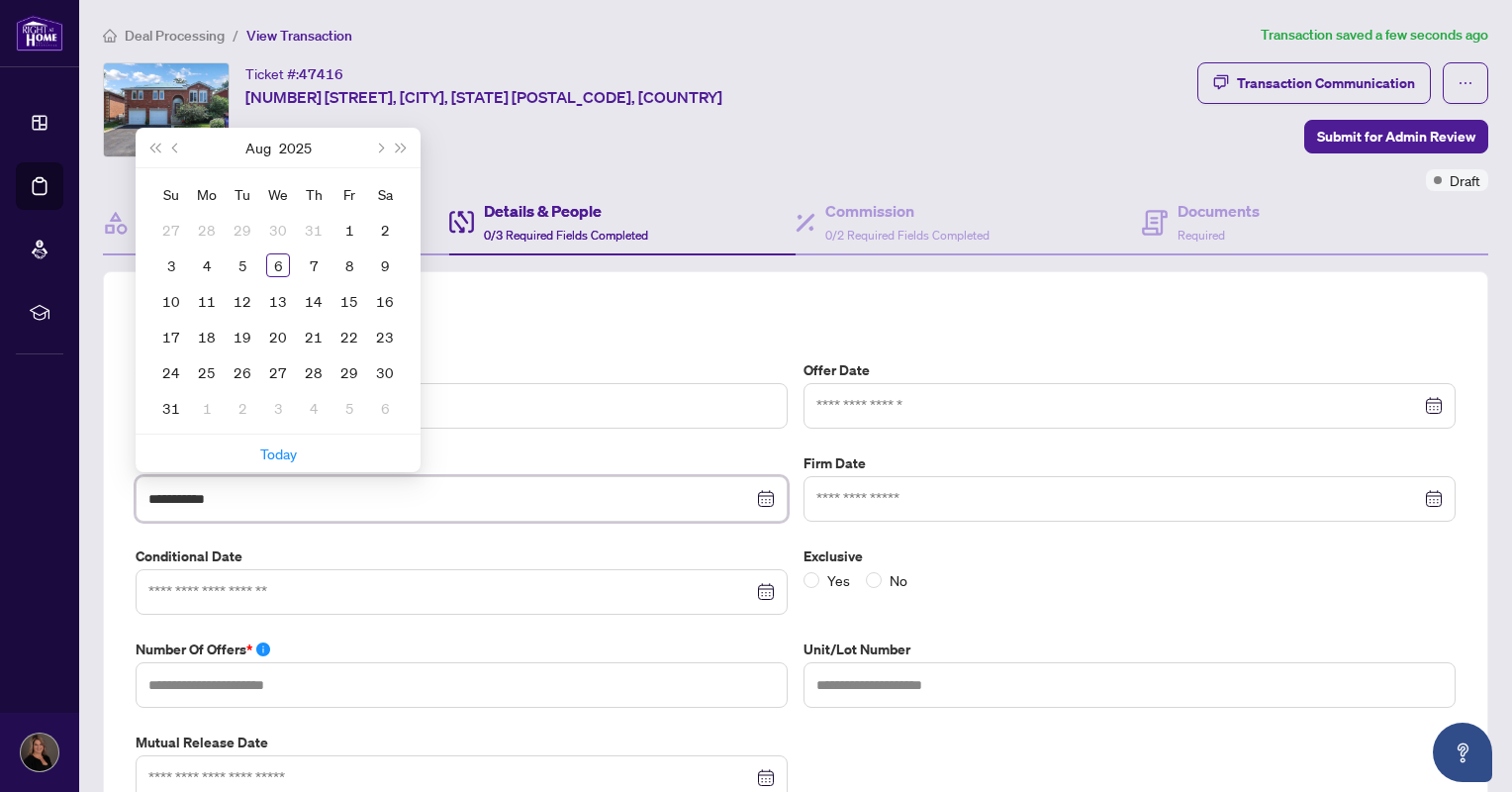 type on "**********" 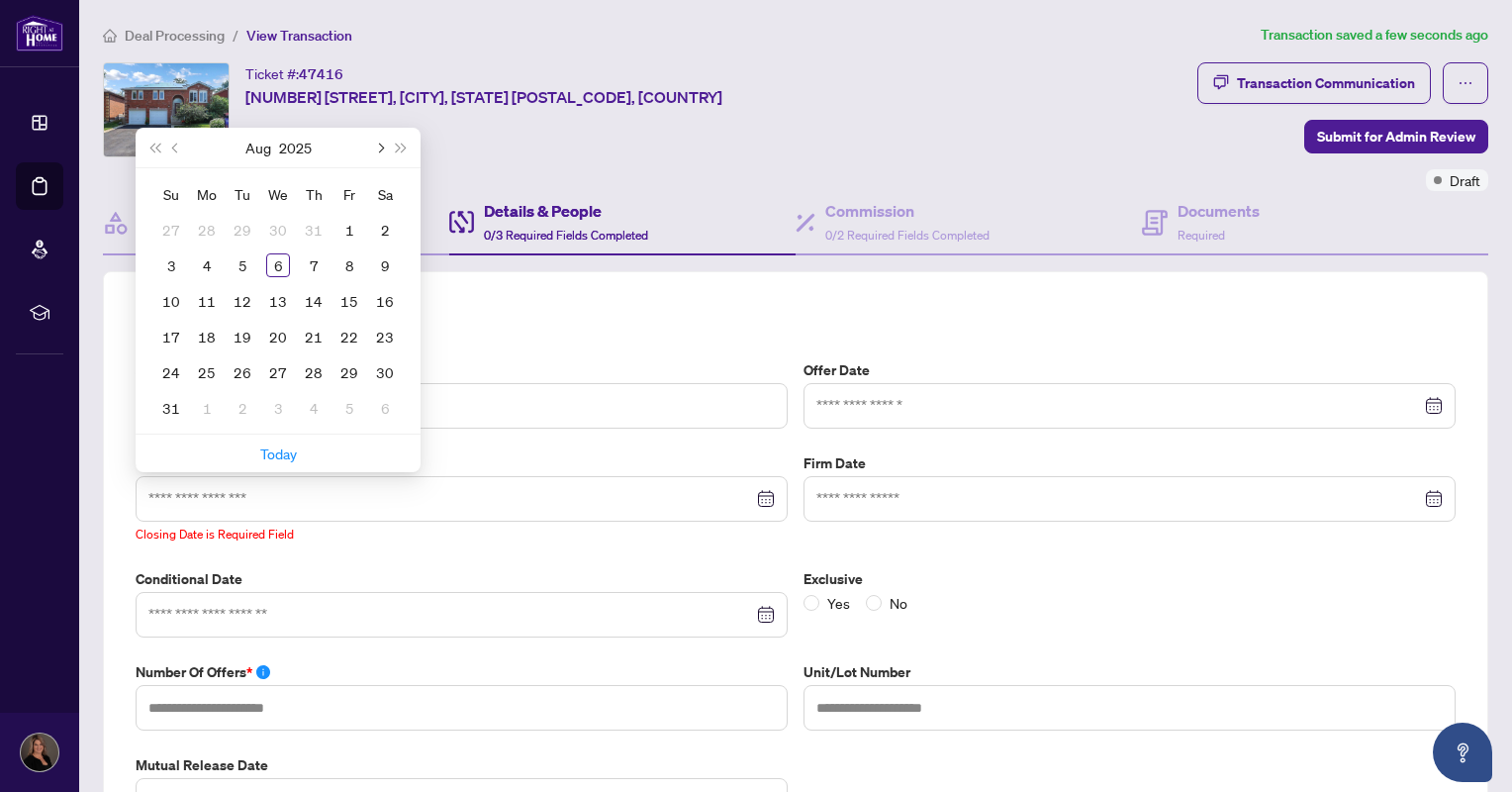click at bounding box center [379, 148] 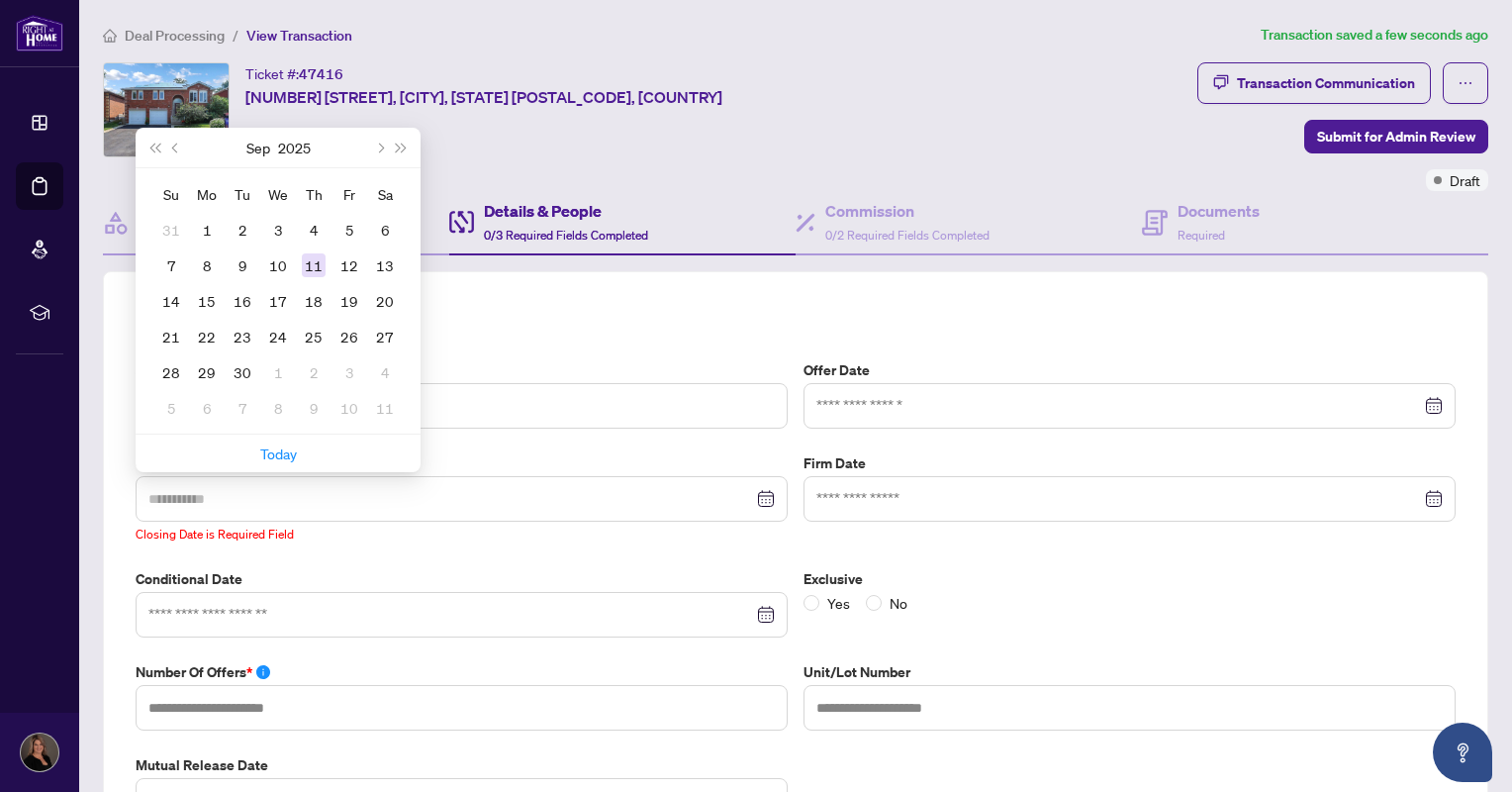 type on "**********" 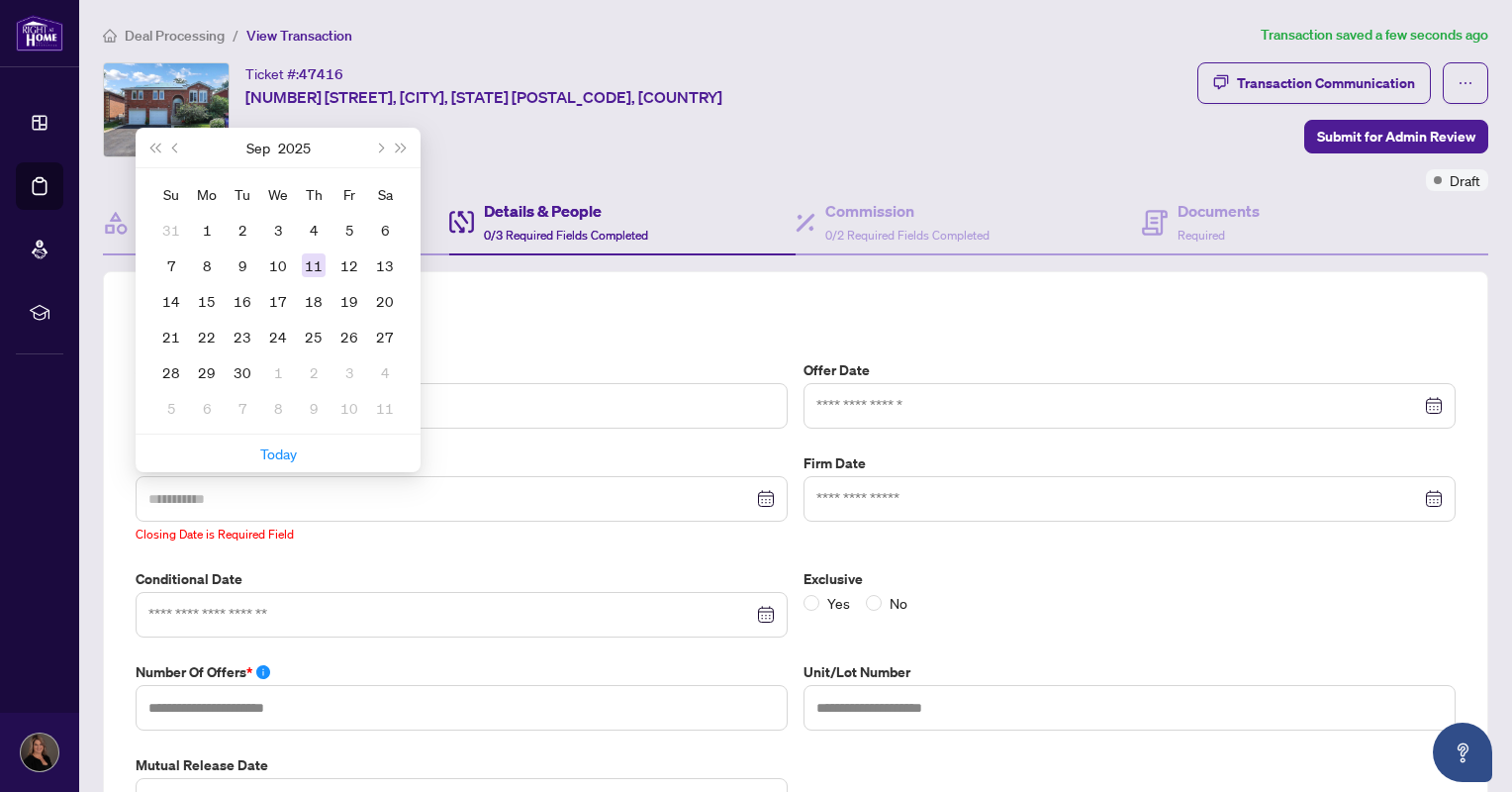 click on "11" at bounding box center (314, 265) 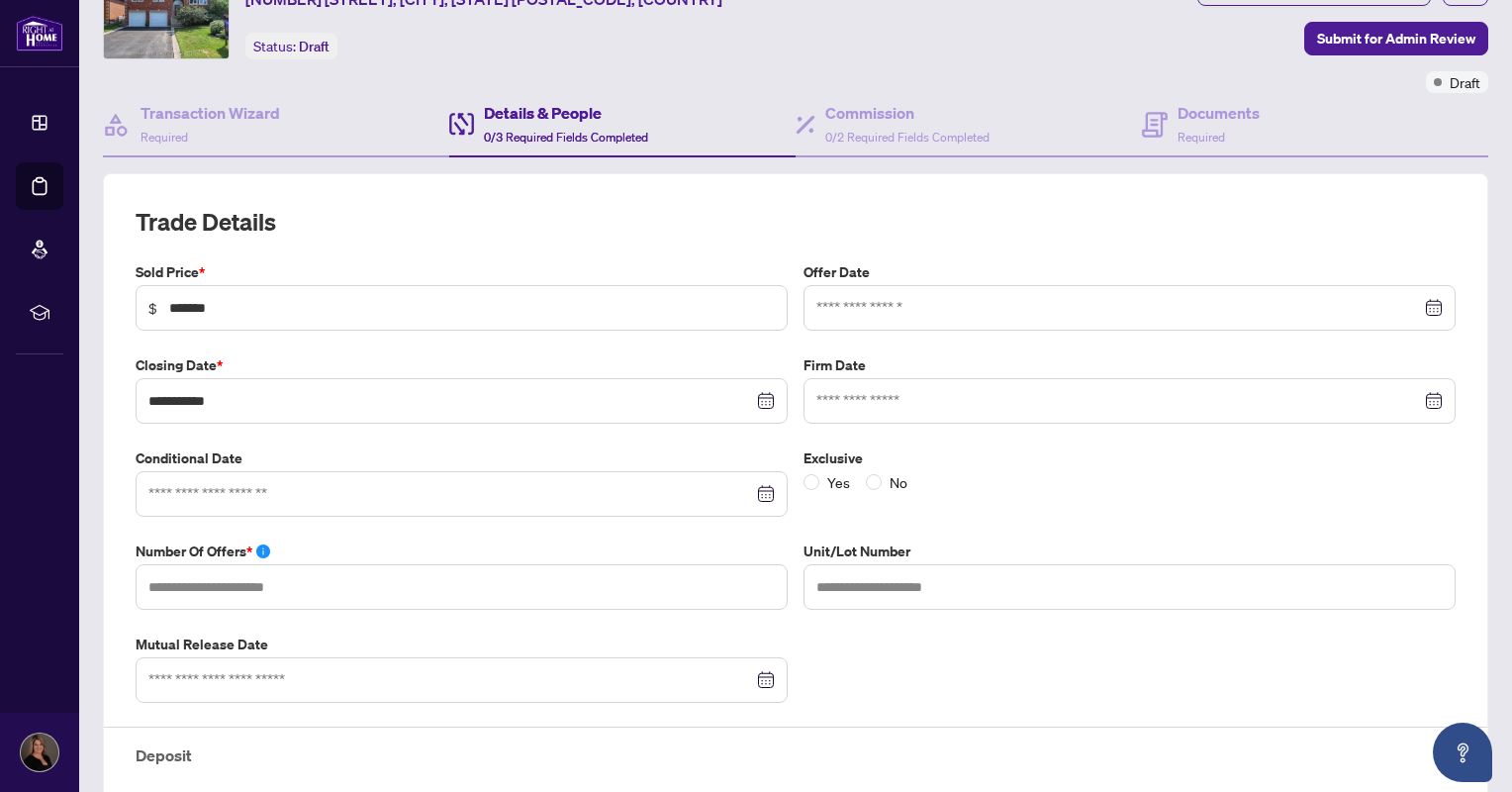 scroll, scrollTop: 99, scrollLeft: 0, axis: vertical 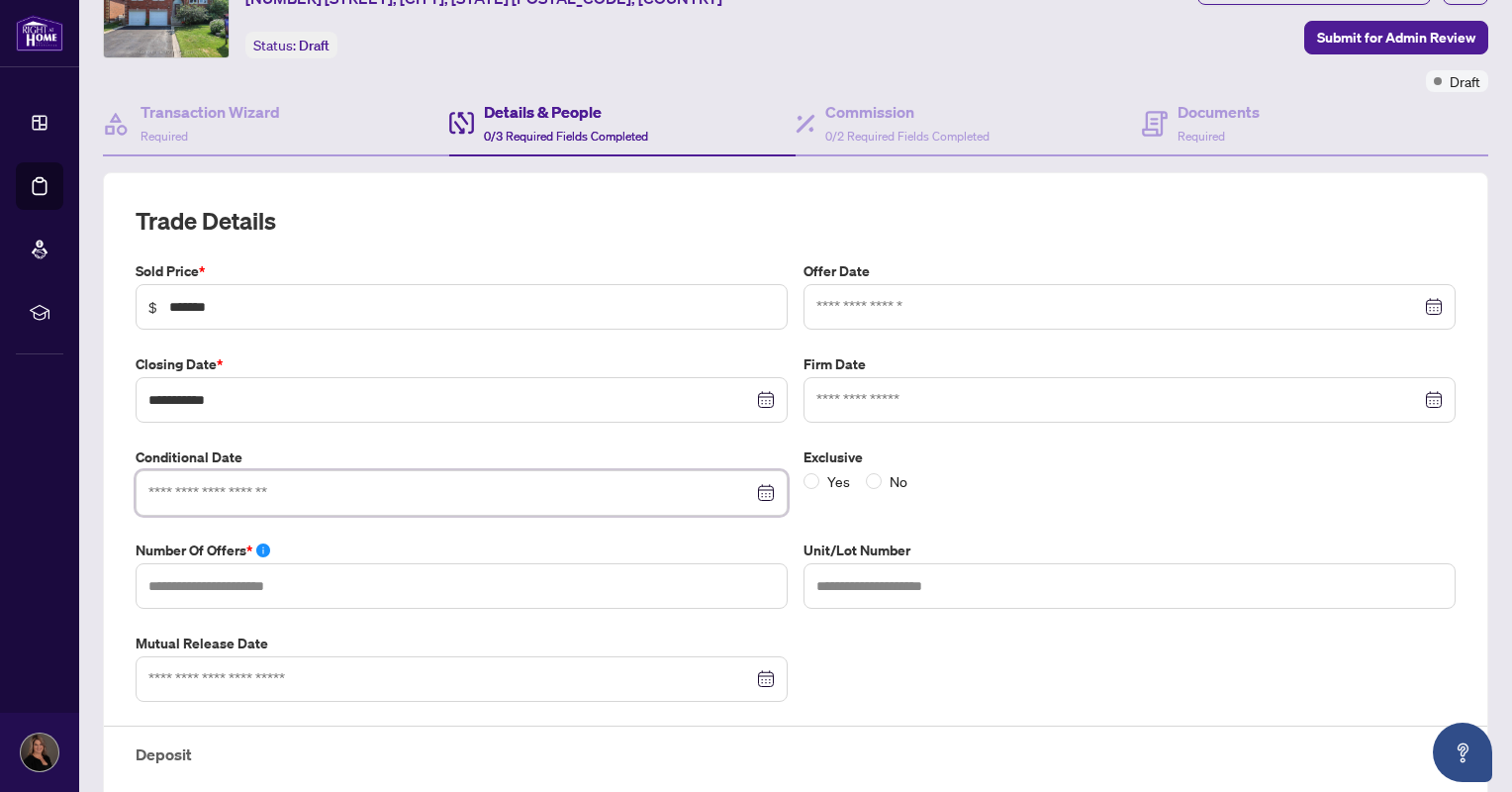 click at bounding box center (450, 493) 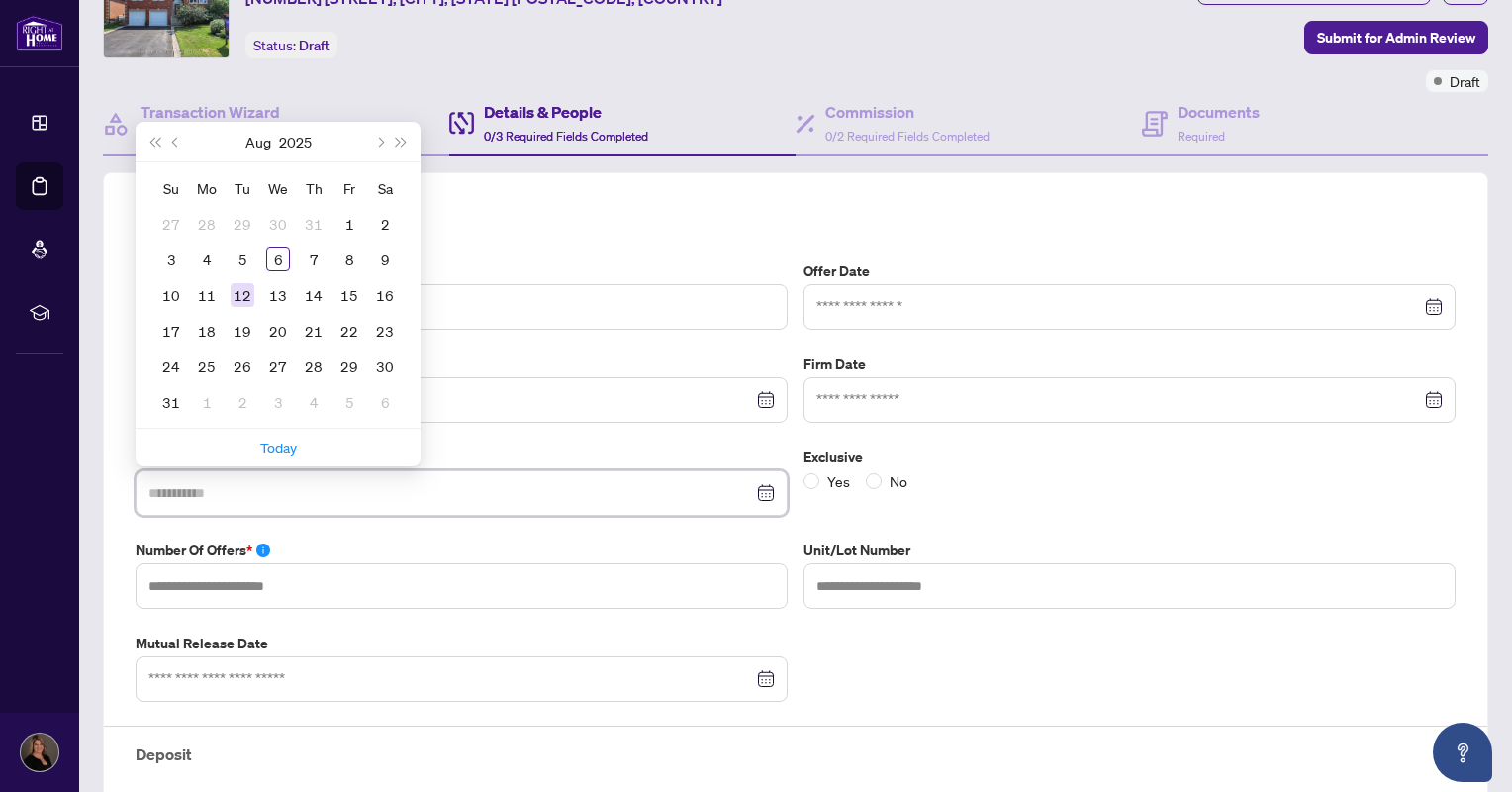 type on "**********" 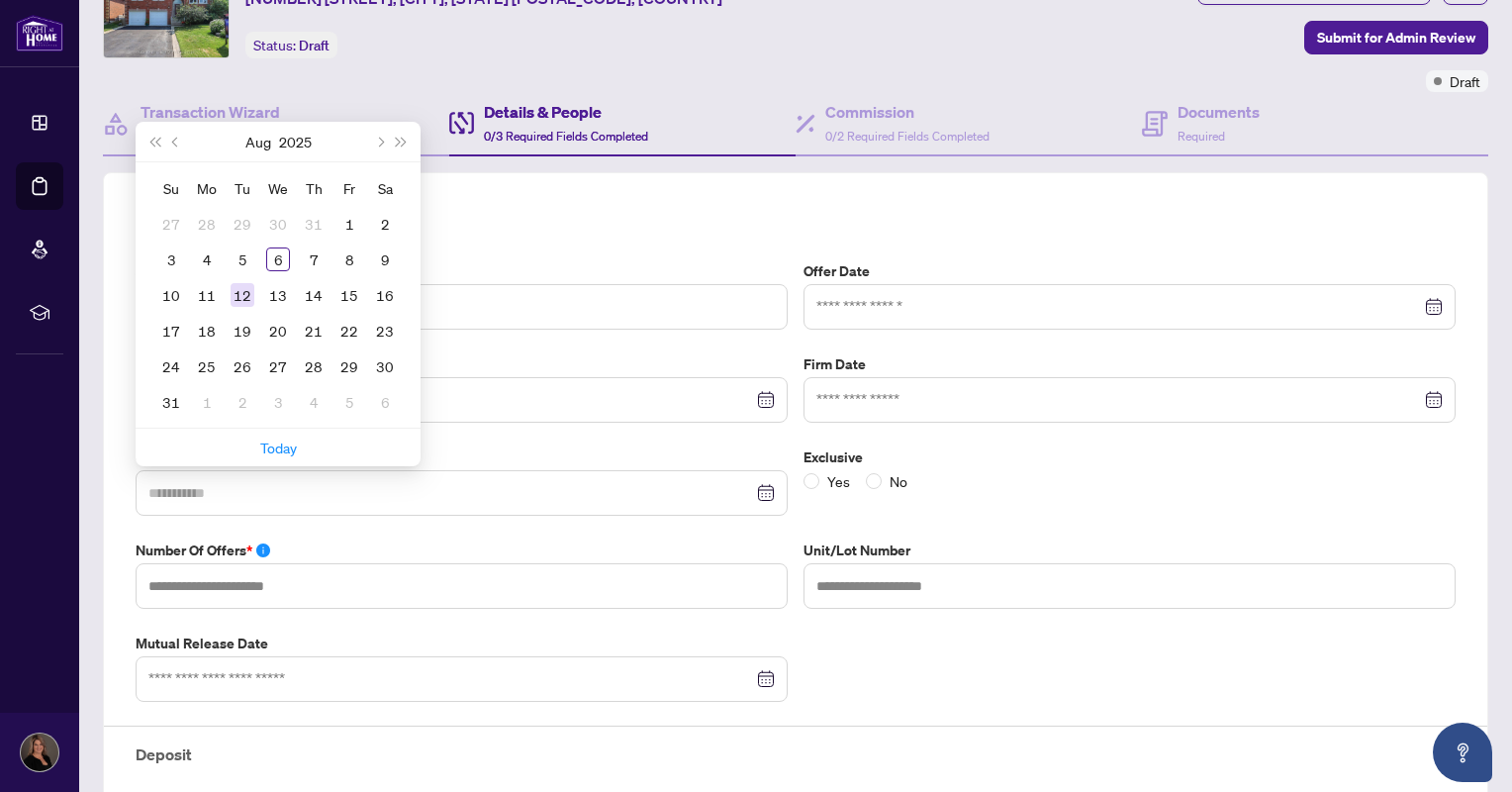 click on "12" at bounding box center [242, 295] 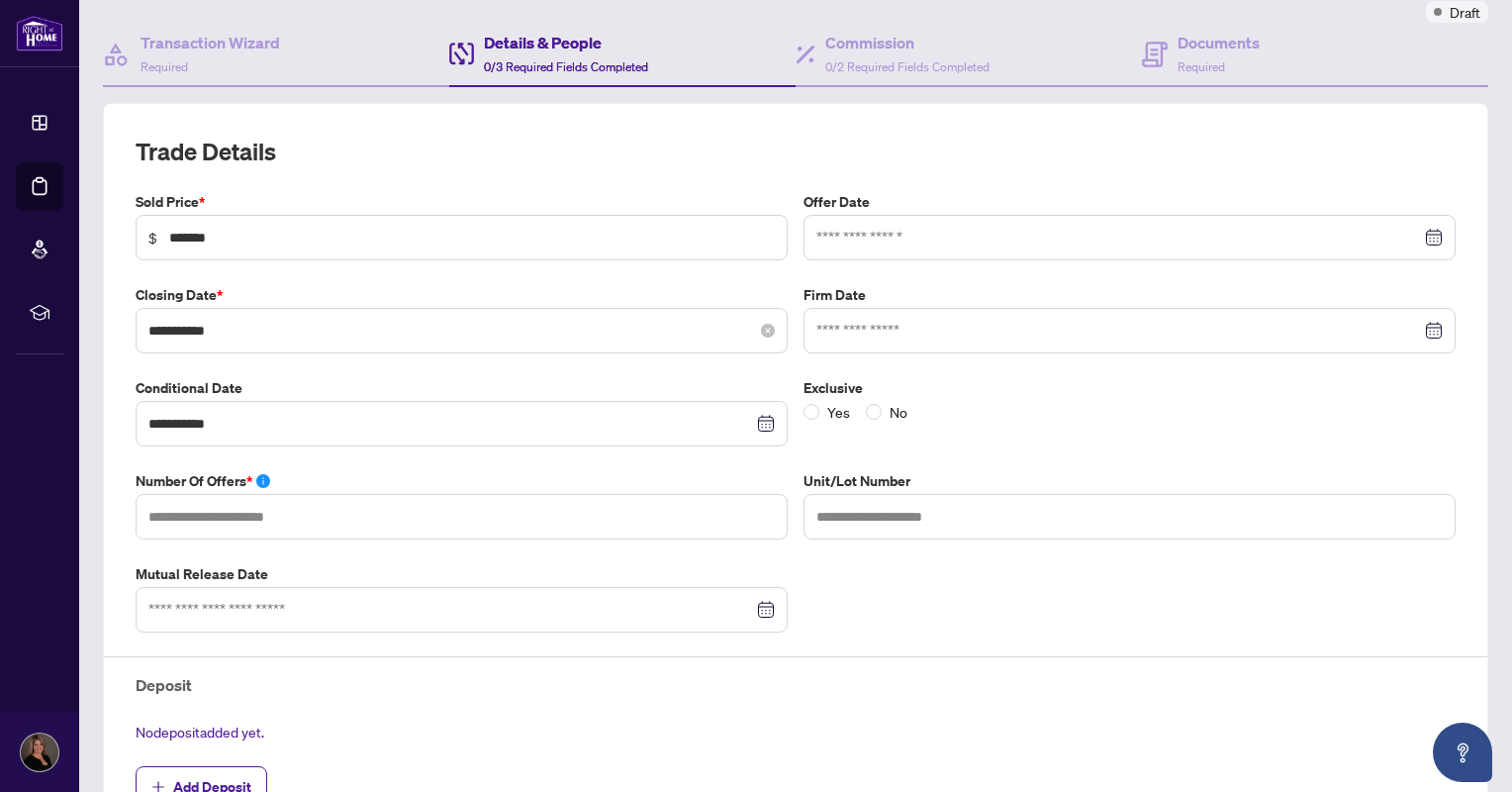scroll, scrollTop: 198, scrollLeft: 0, axis: vertical 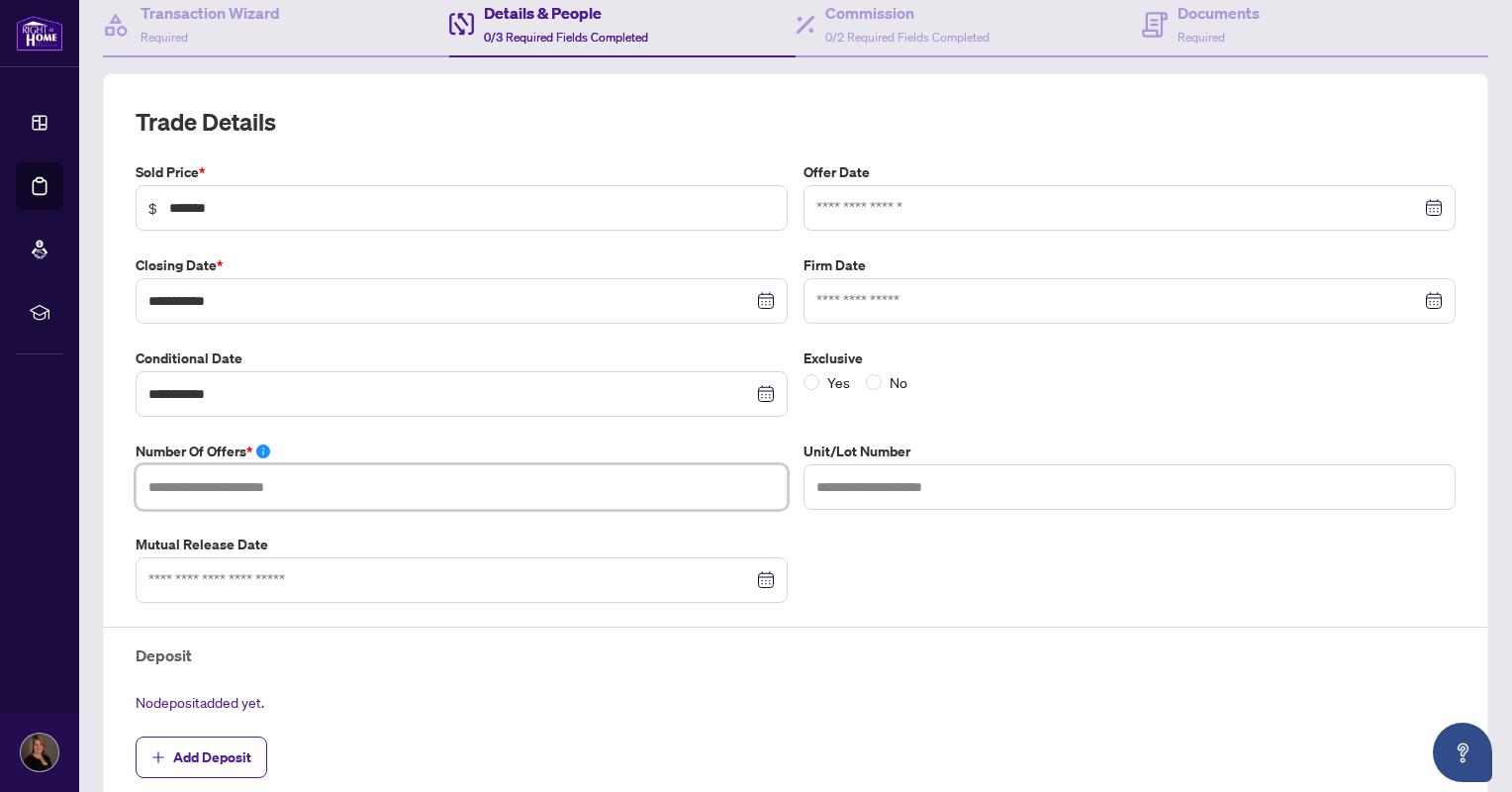 click at bounding box center [461, 487] 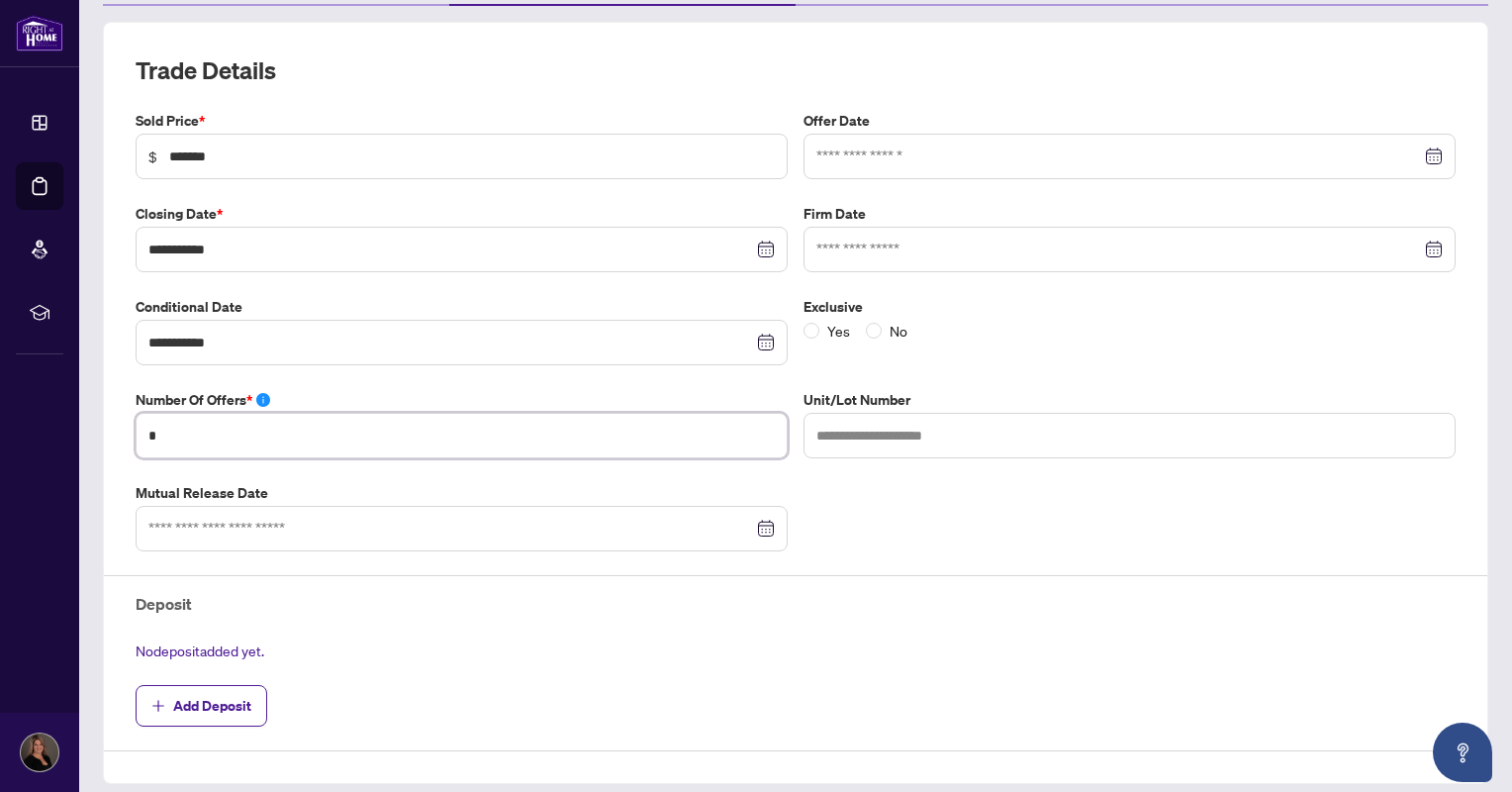 scroll, scrollTop: 99, scrollLeft: 0, axis: vertical 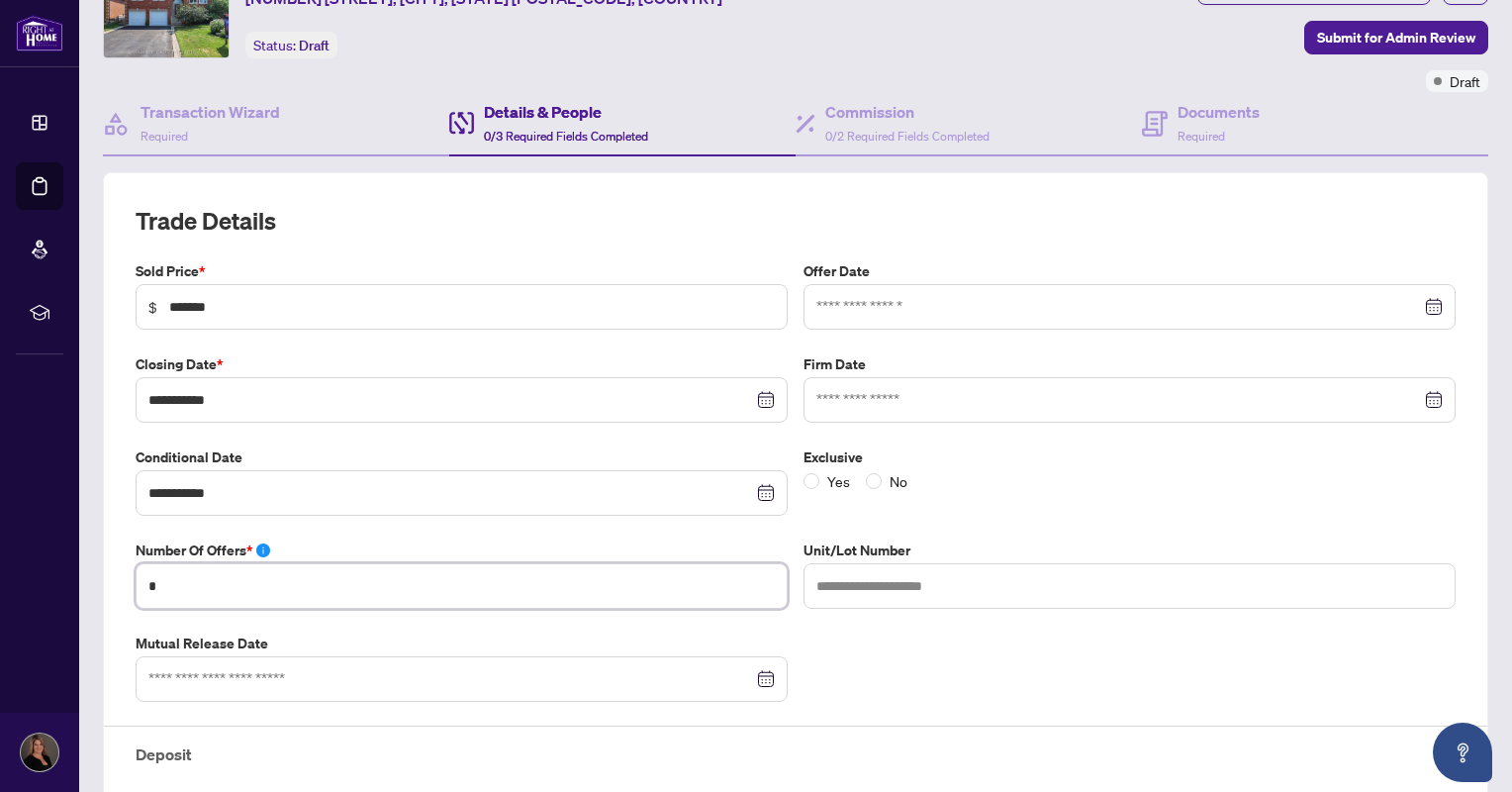 type on "*" 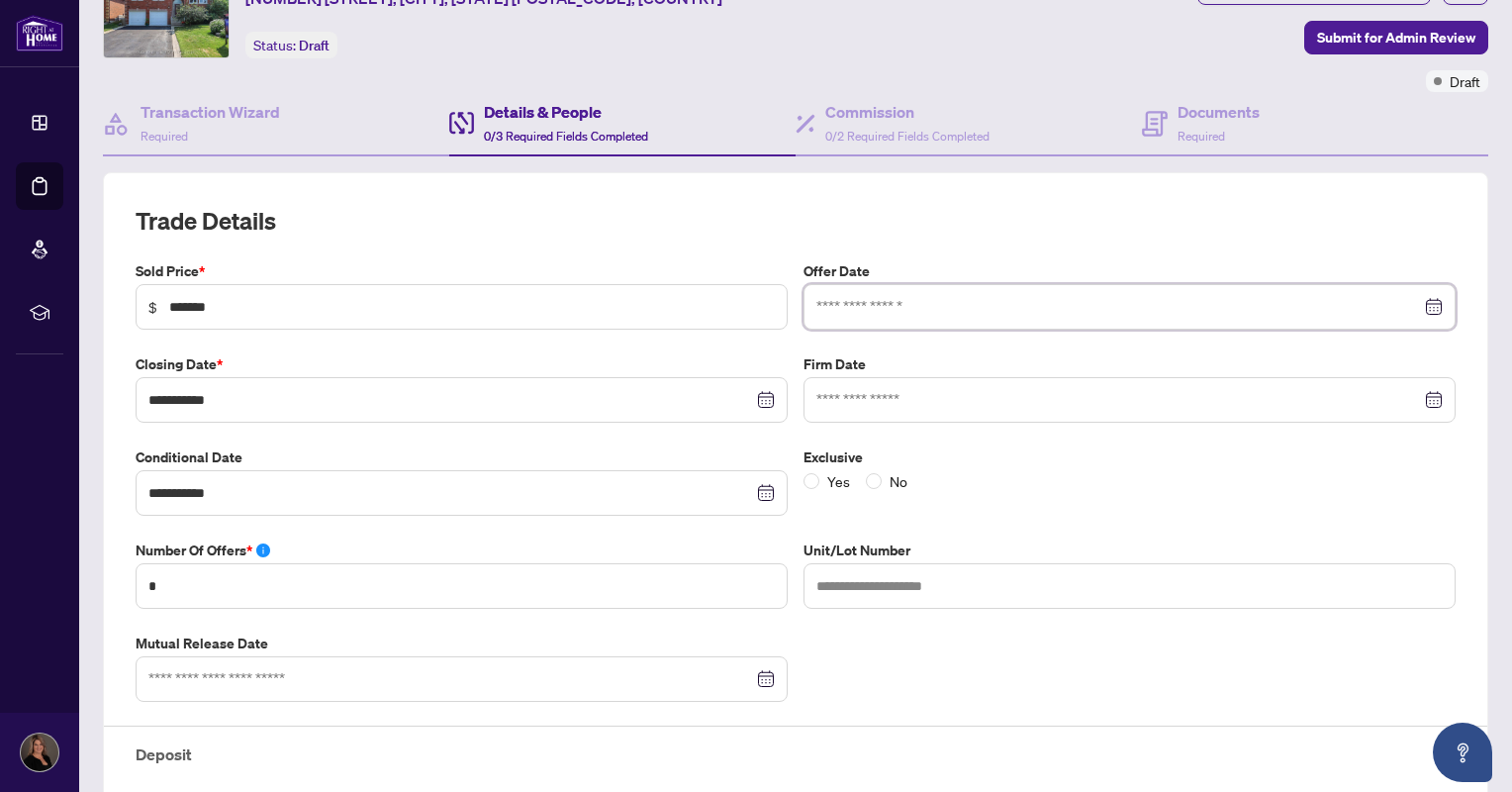 click at bounding box center [1118, 307] 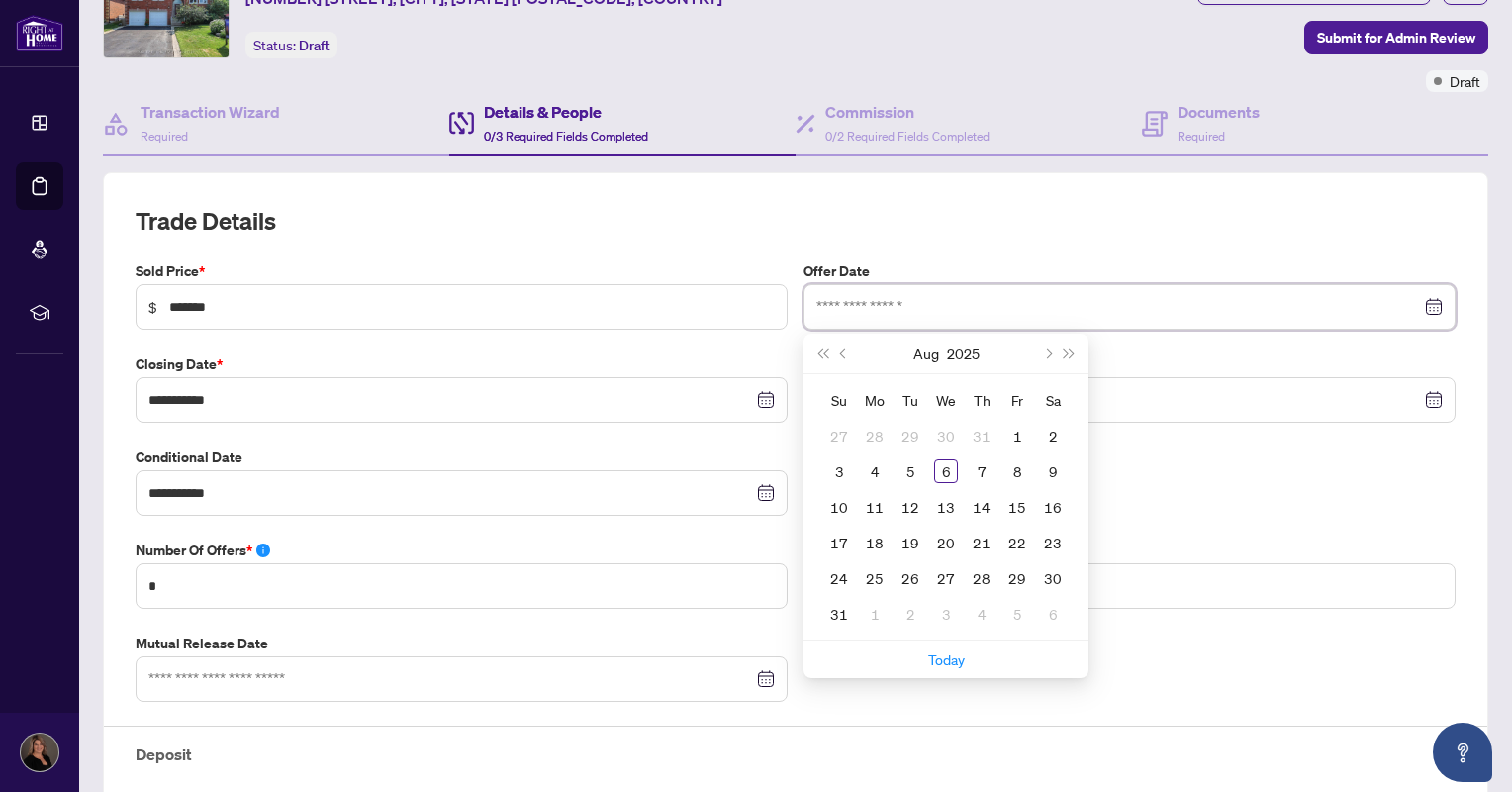 type on "**********" 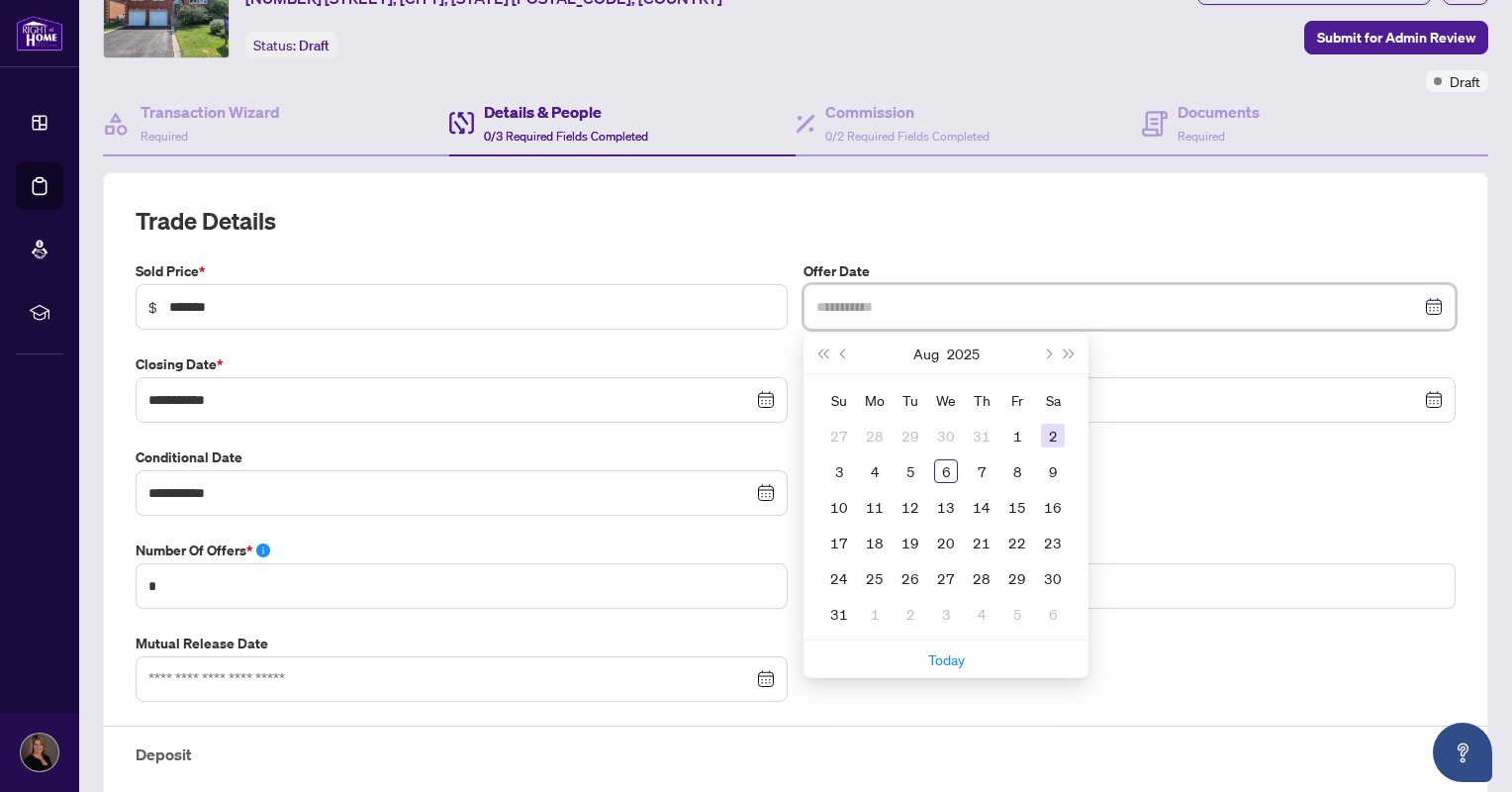 type on "**********" 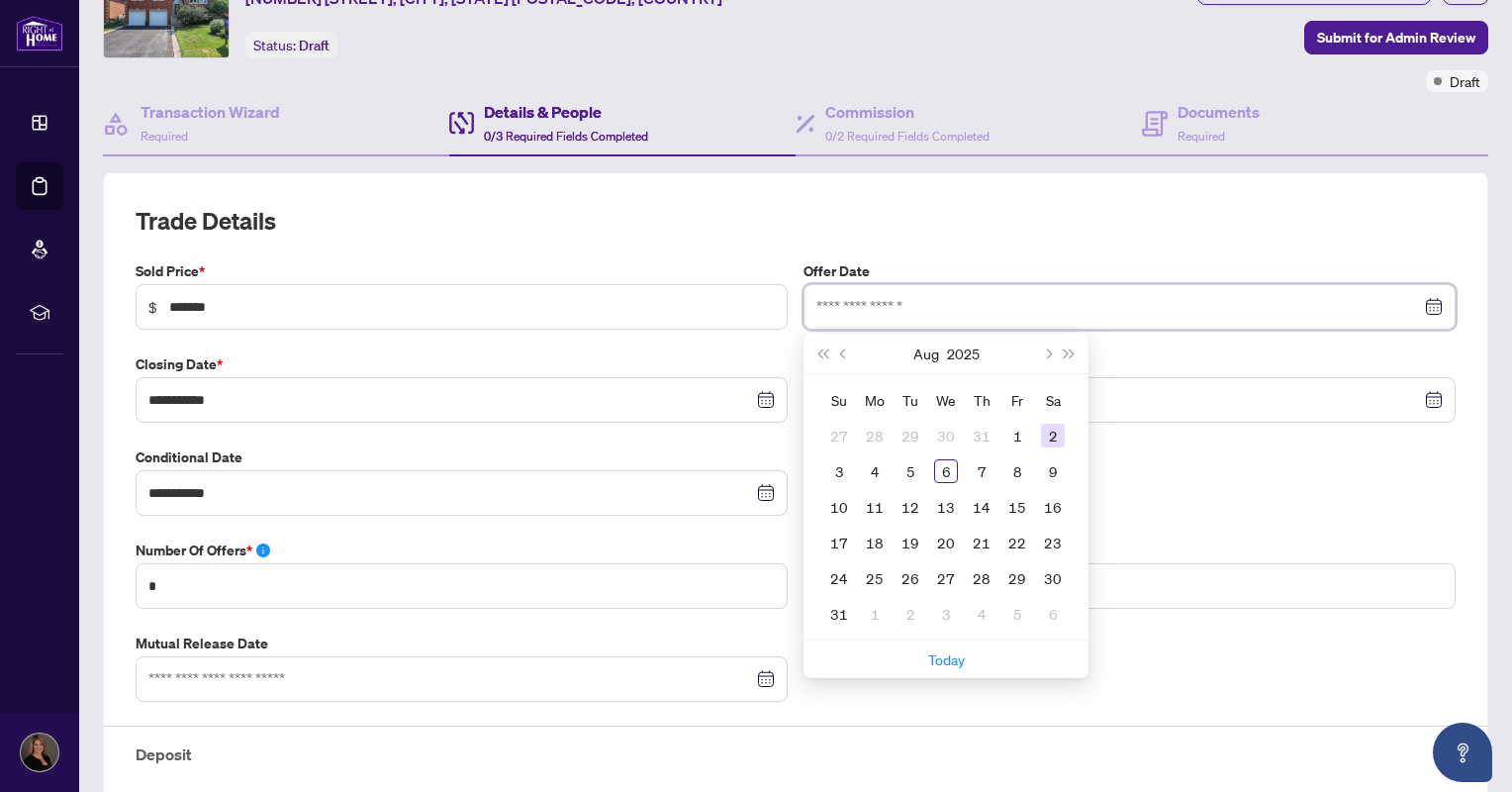 type on "**********" 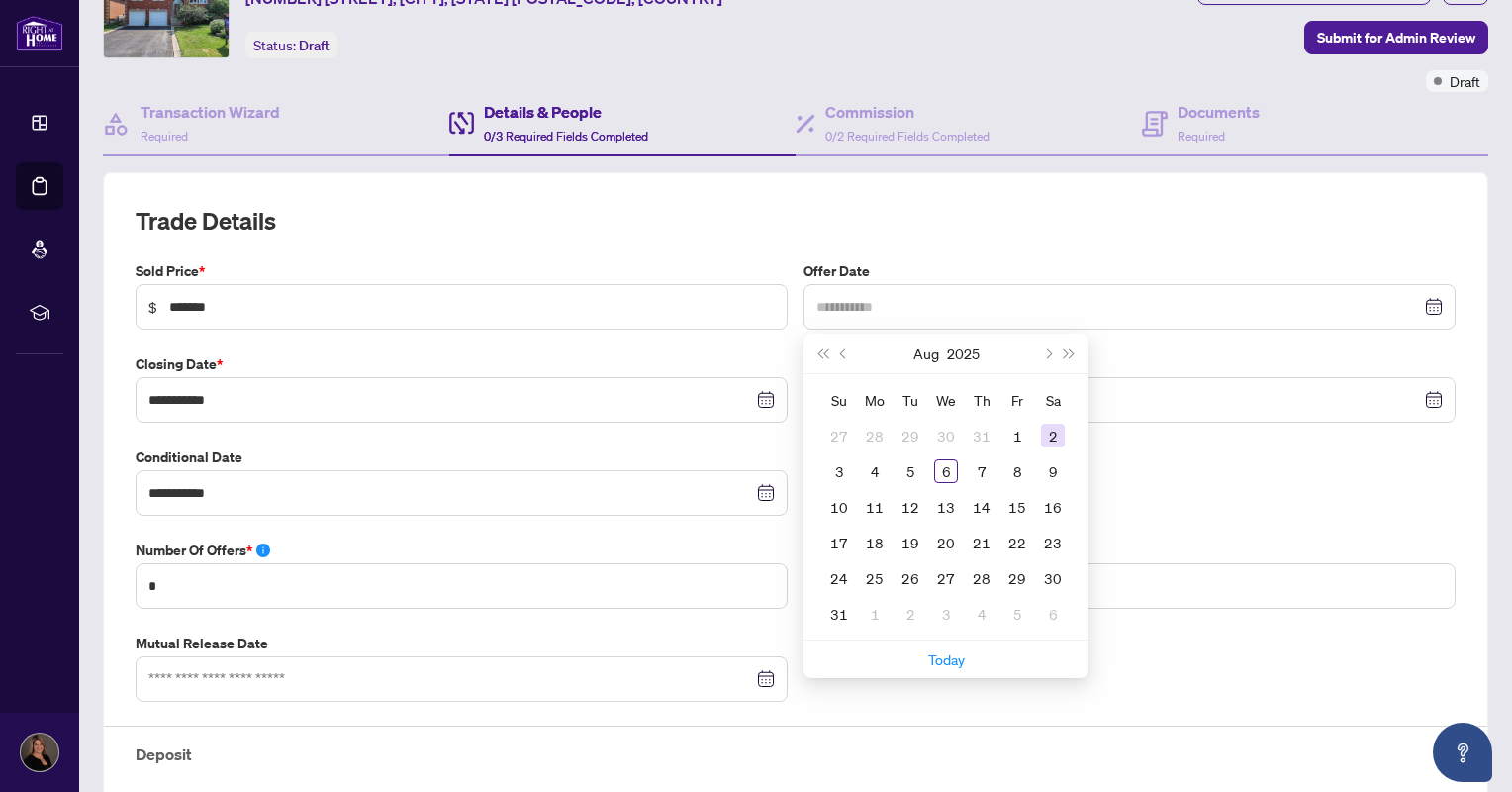 click on "2" at bounding box center [1053, 436] 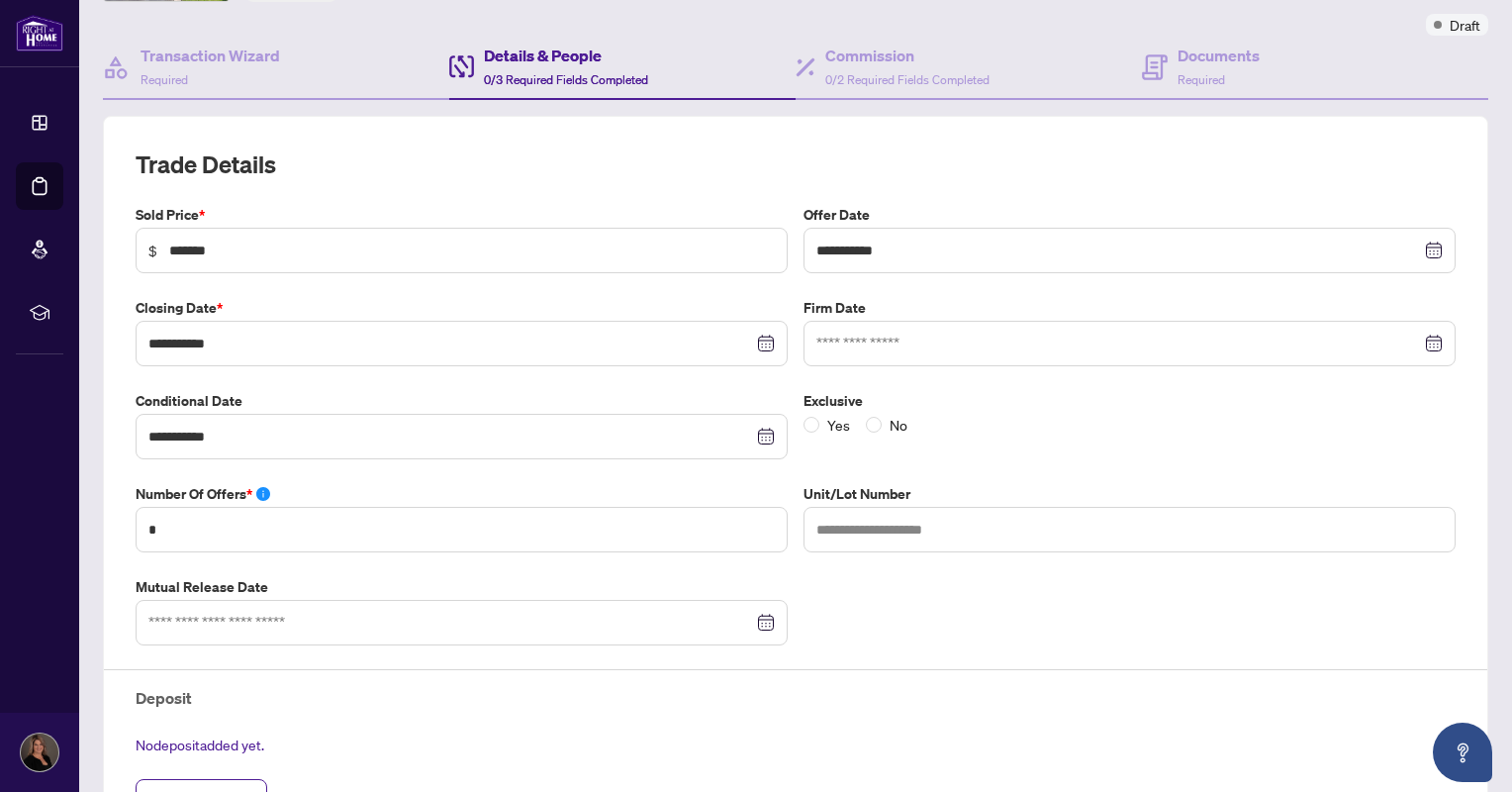 scroll, scrollTop: 198, scrollLeft: 0, axis: vertical 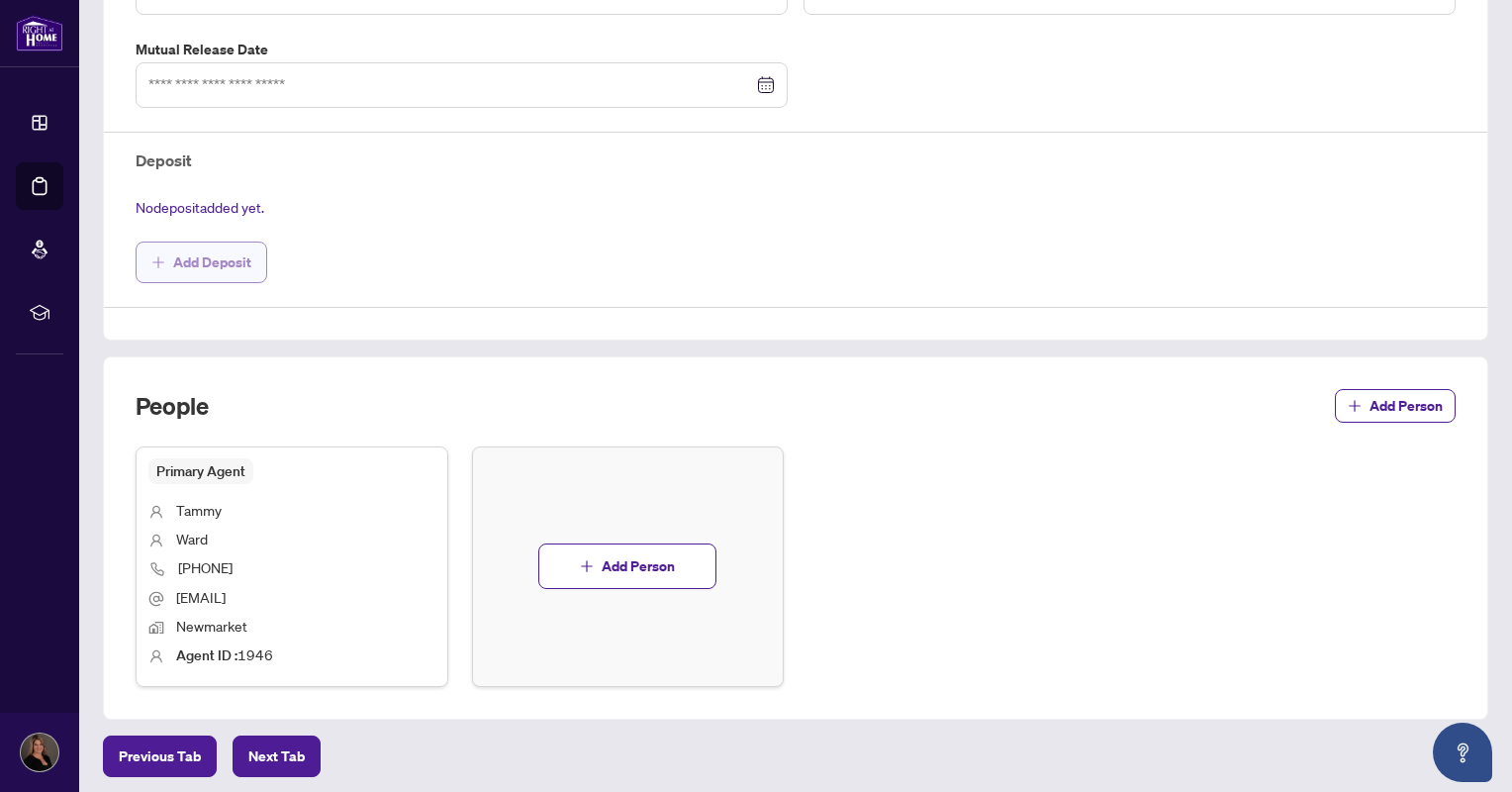 click on "Add Deposit" at bounding box center [212, 262] 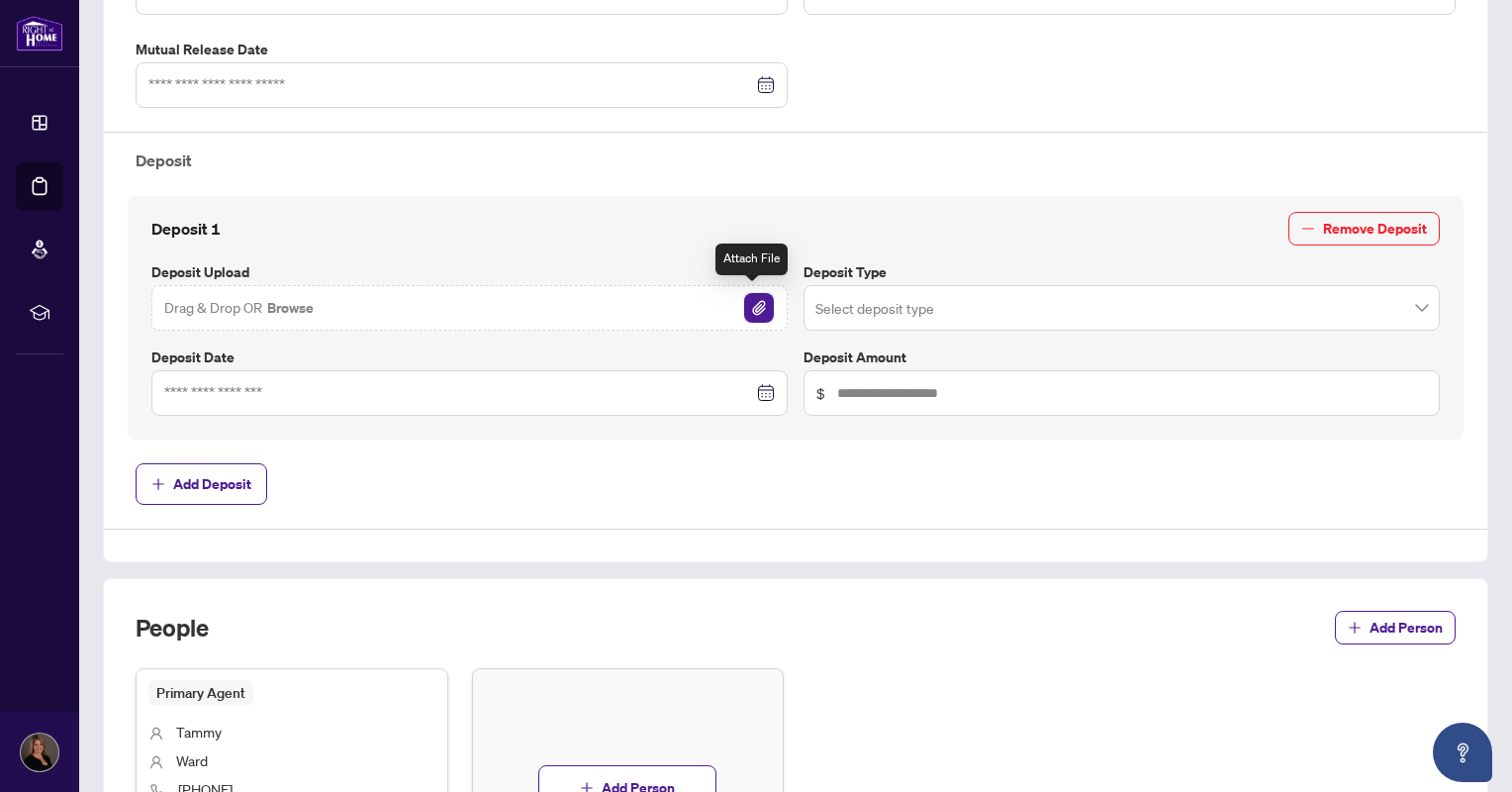click at bounding box center [759, 308] 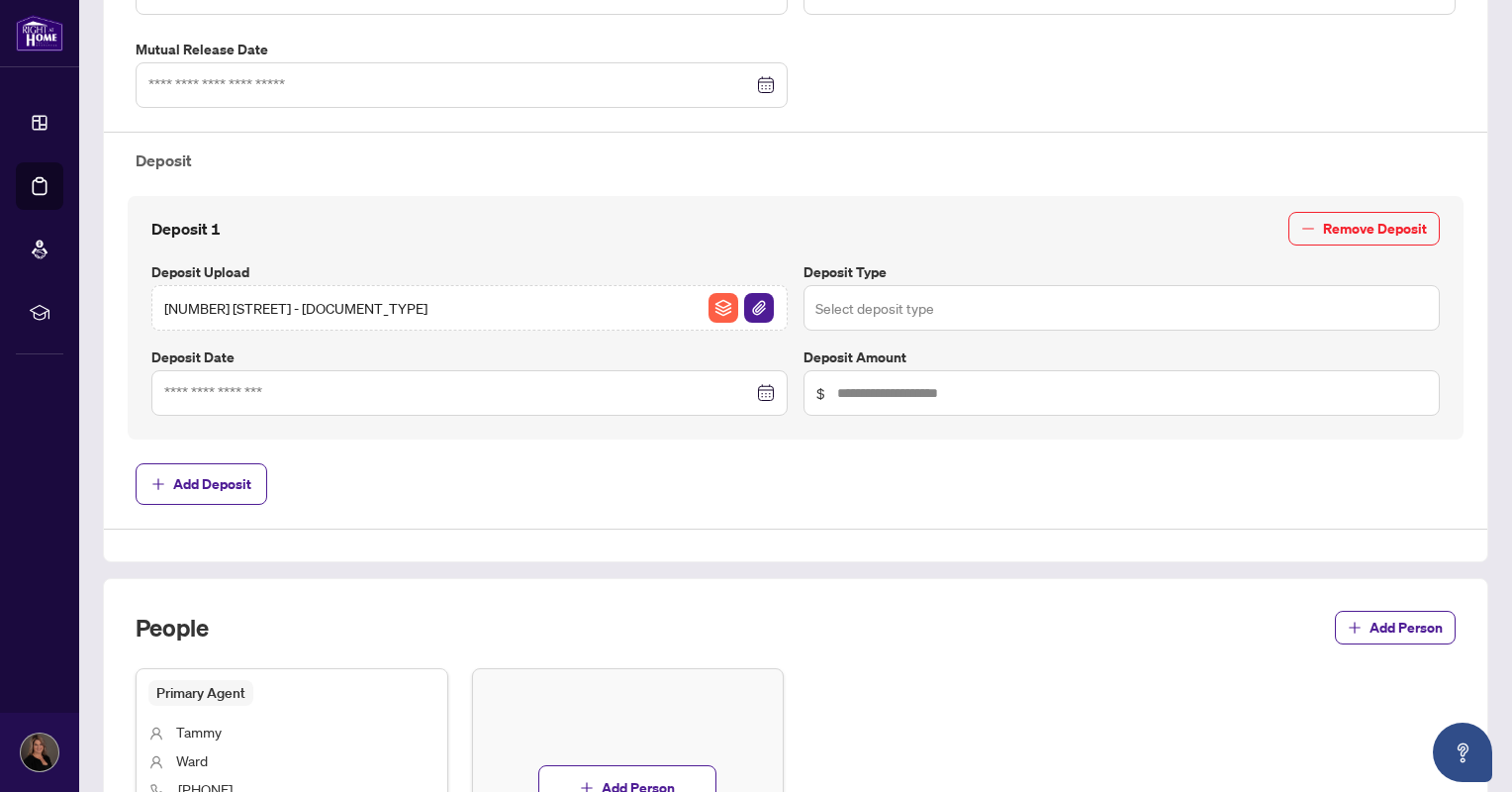 click at bounding box center [1121, 308] 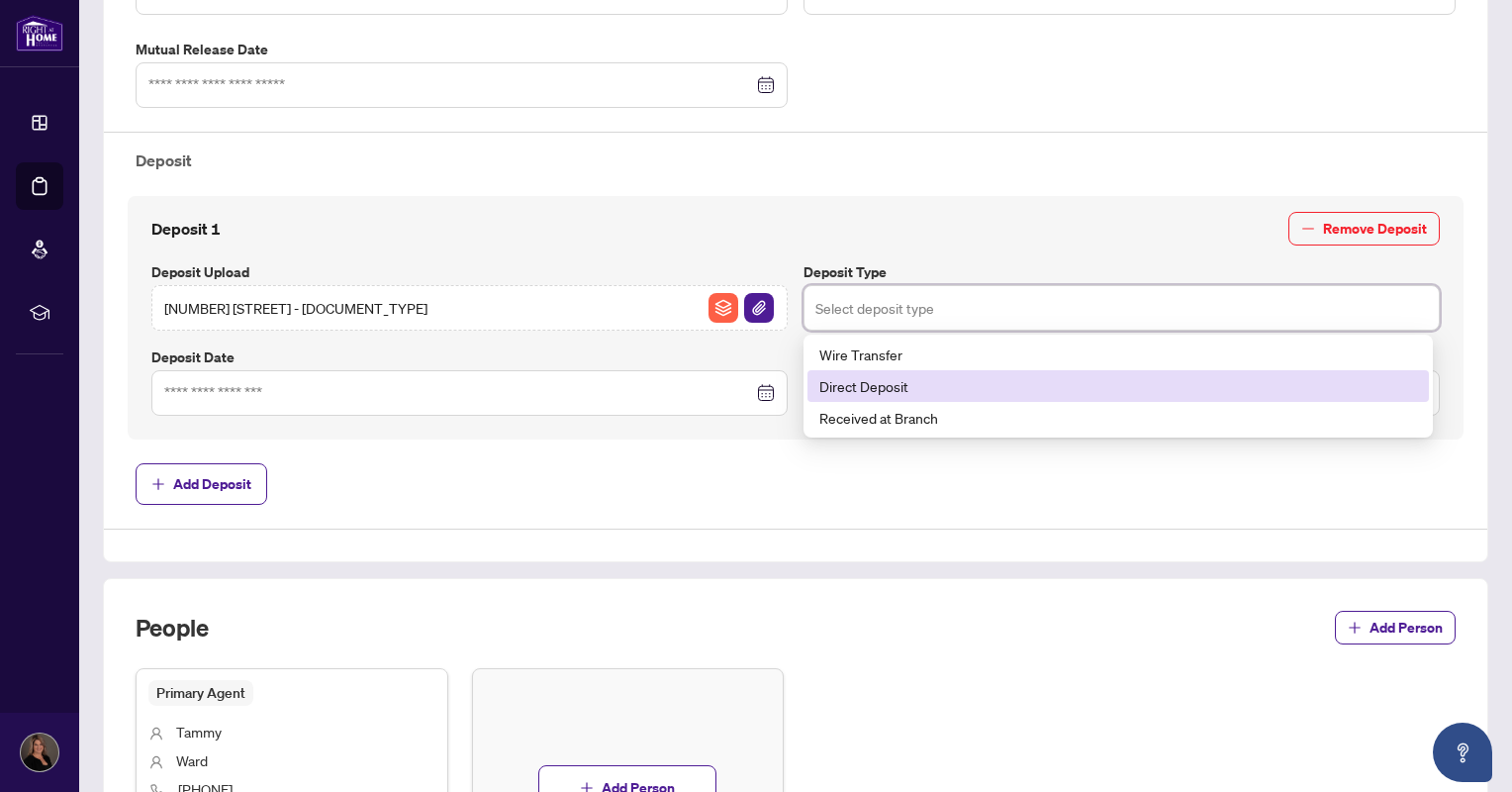 click on "Direct Deposit" at bounding box center [1118, 386] 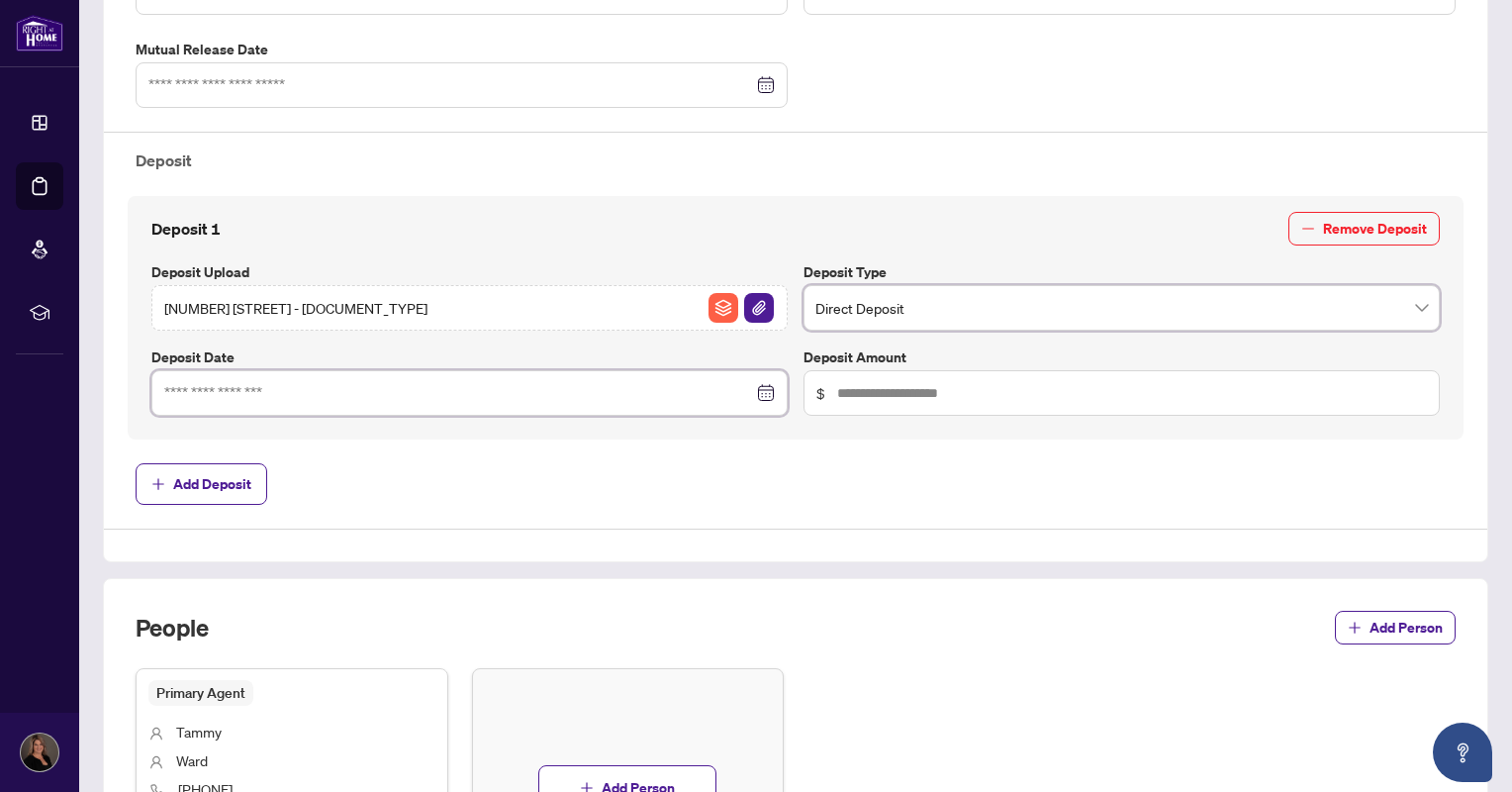 click at bounding box center [458, 393] 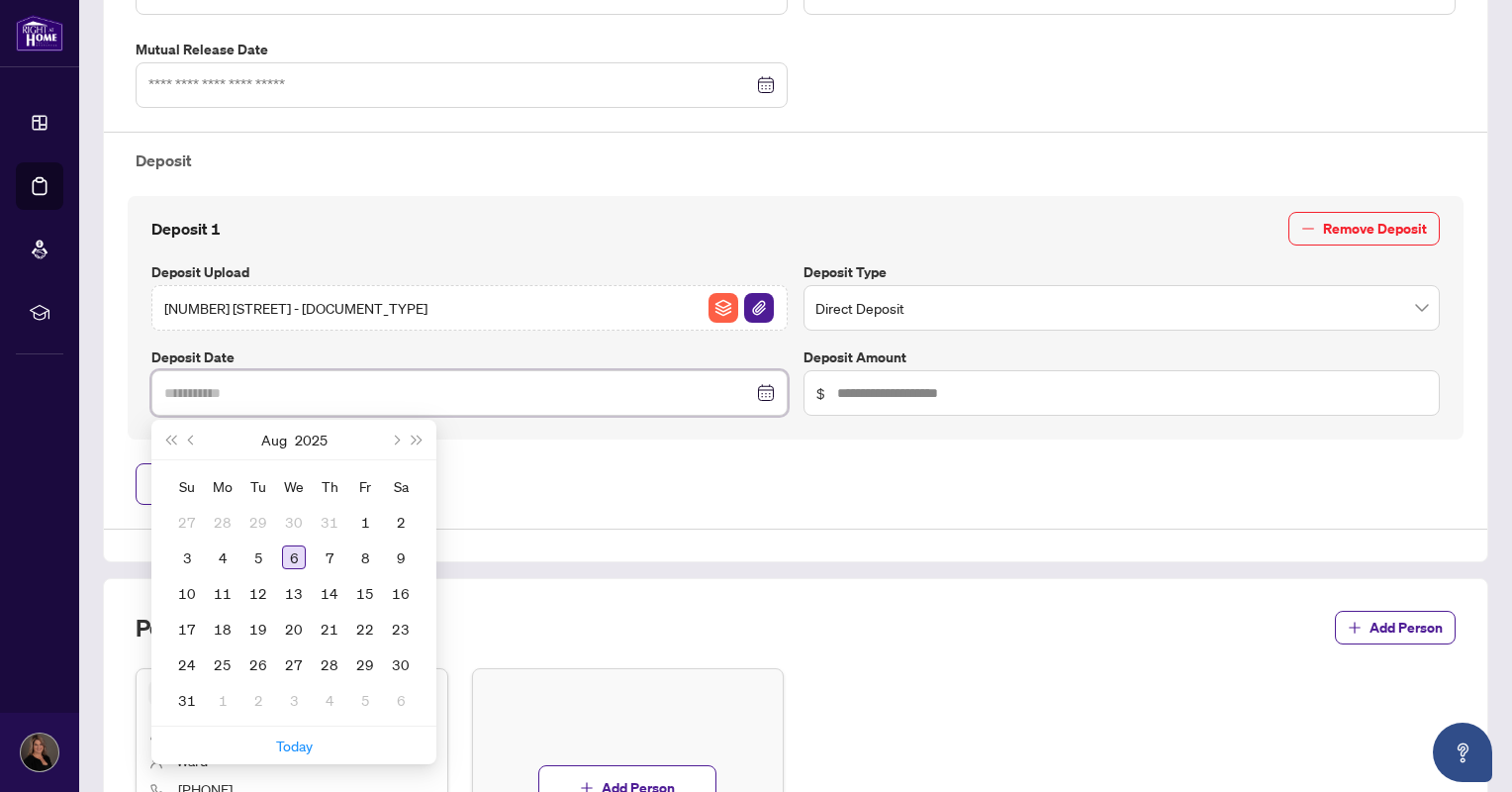 type on "**********" 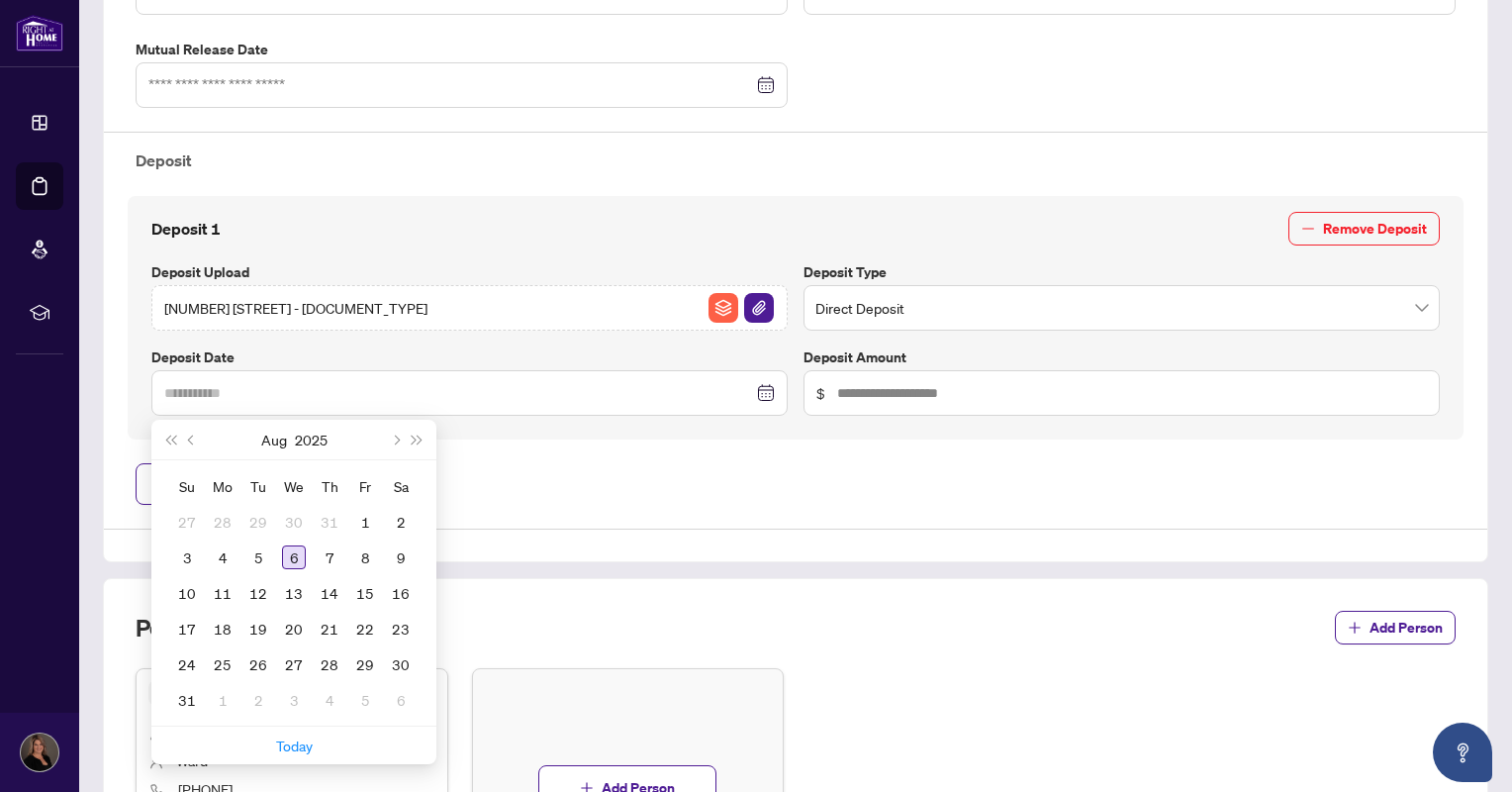 click on "6" at bounding box center (294, 557) 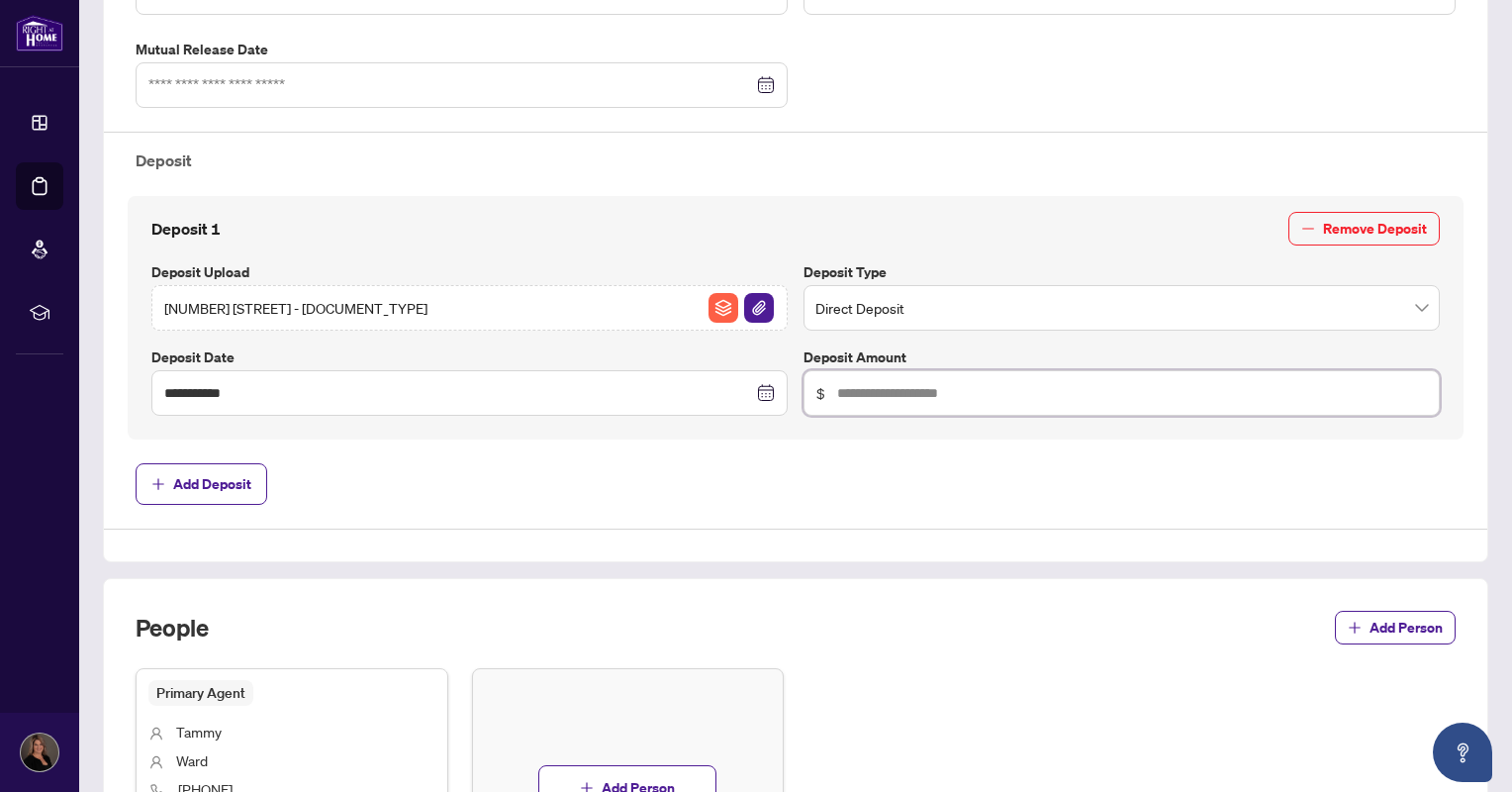 click at bounding box center (1132, 393) 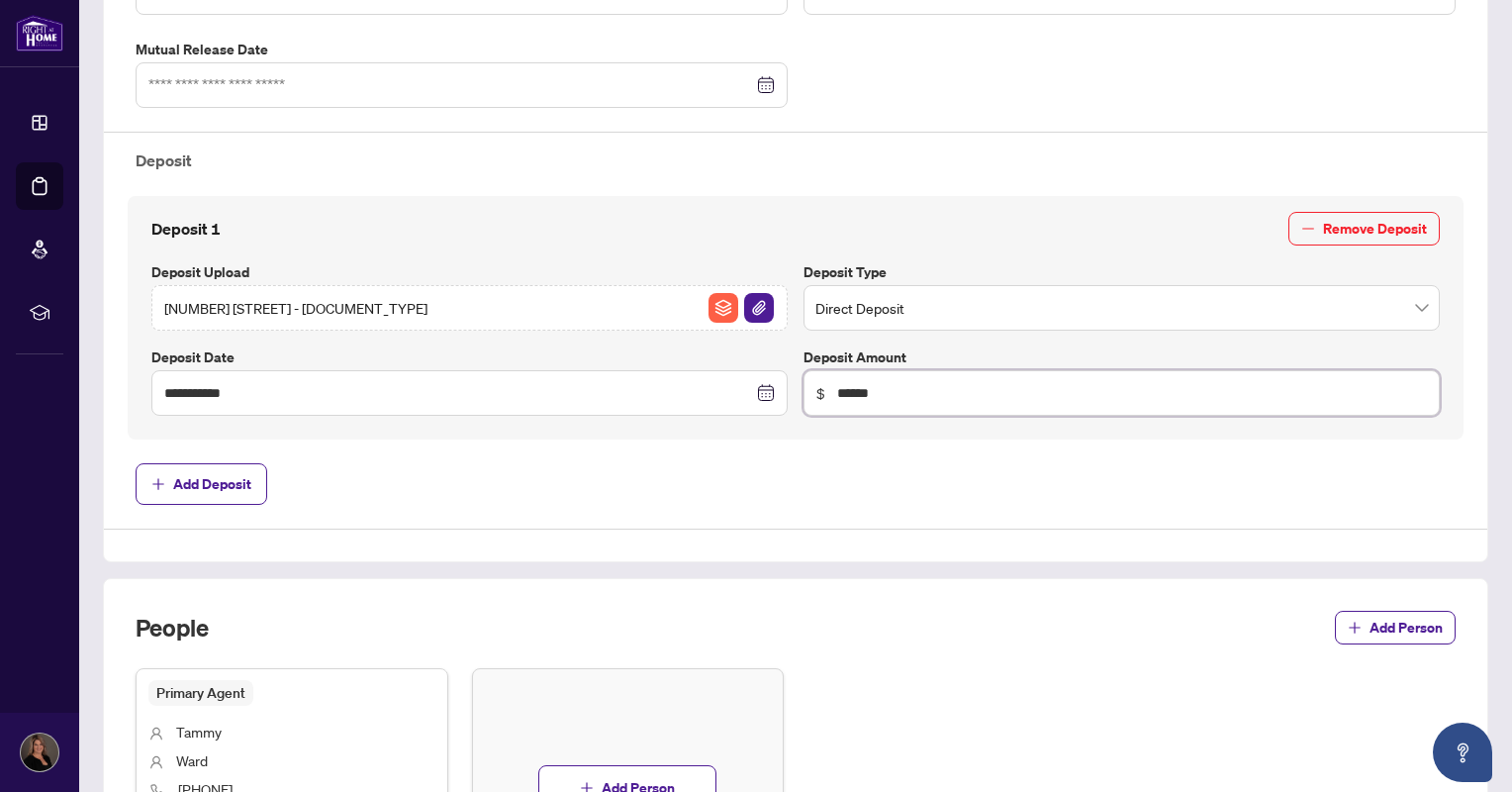 type on "******" 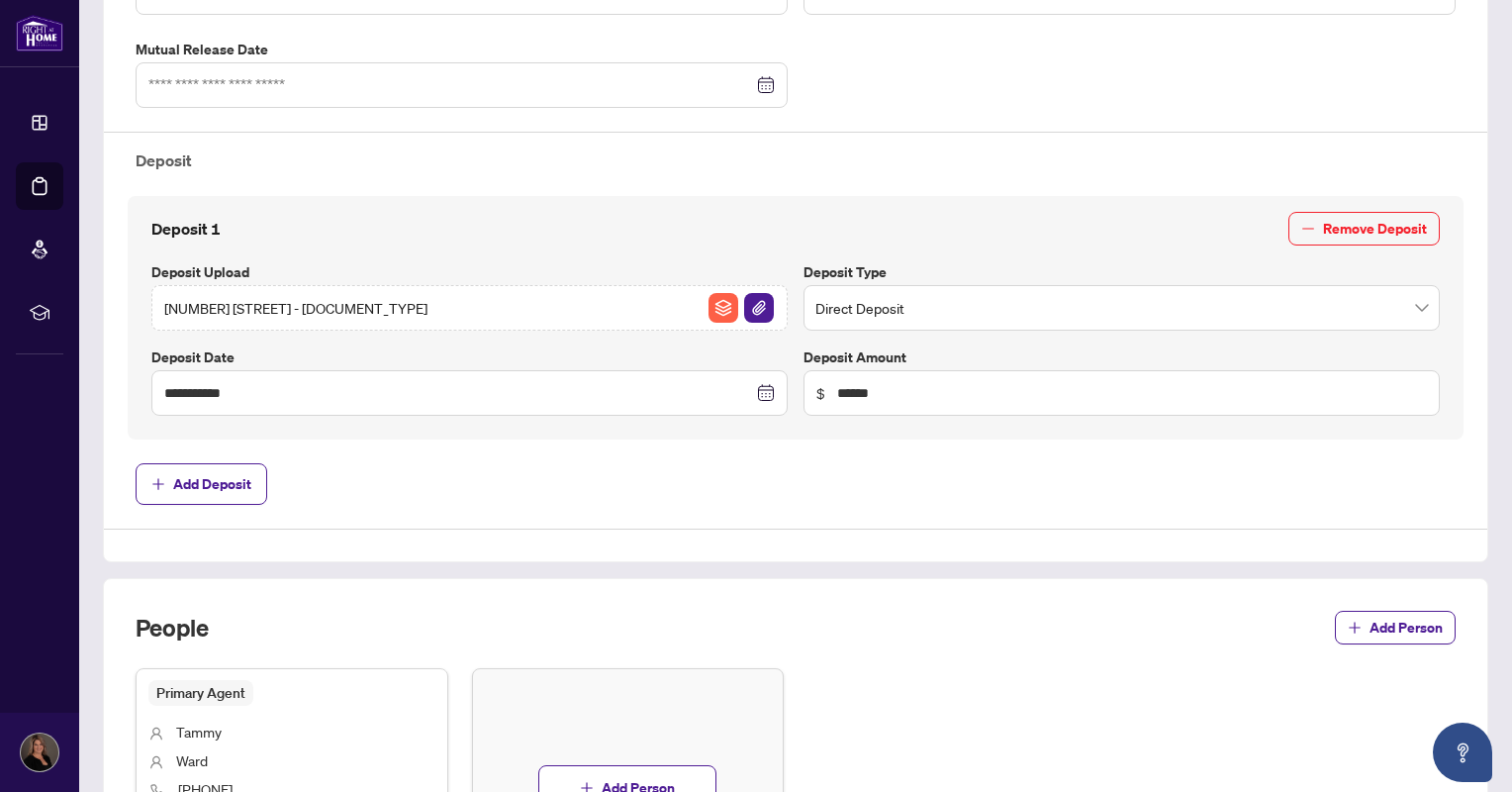 click on "**********" at bounding box center [796, 98] 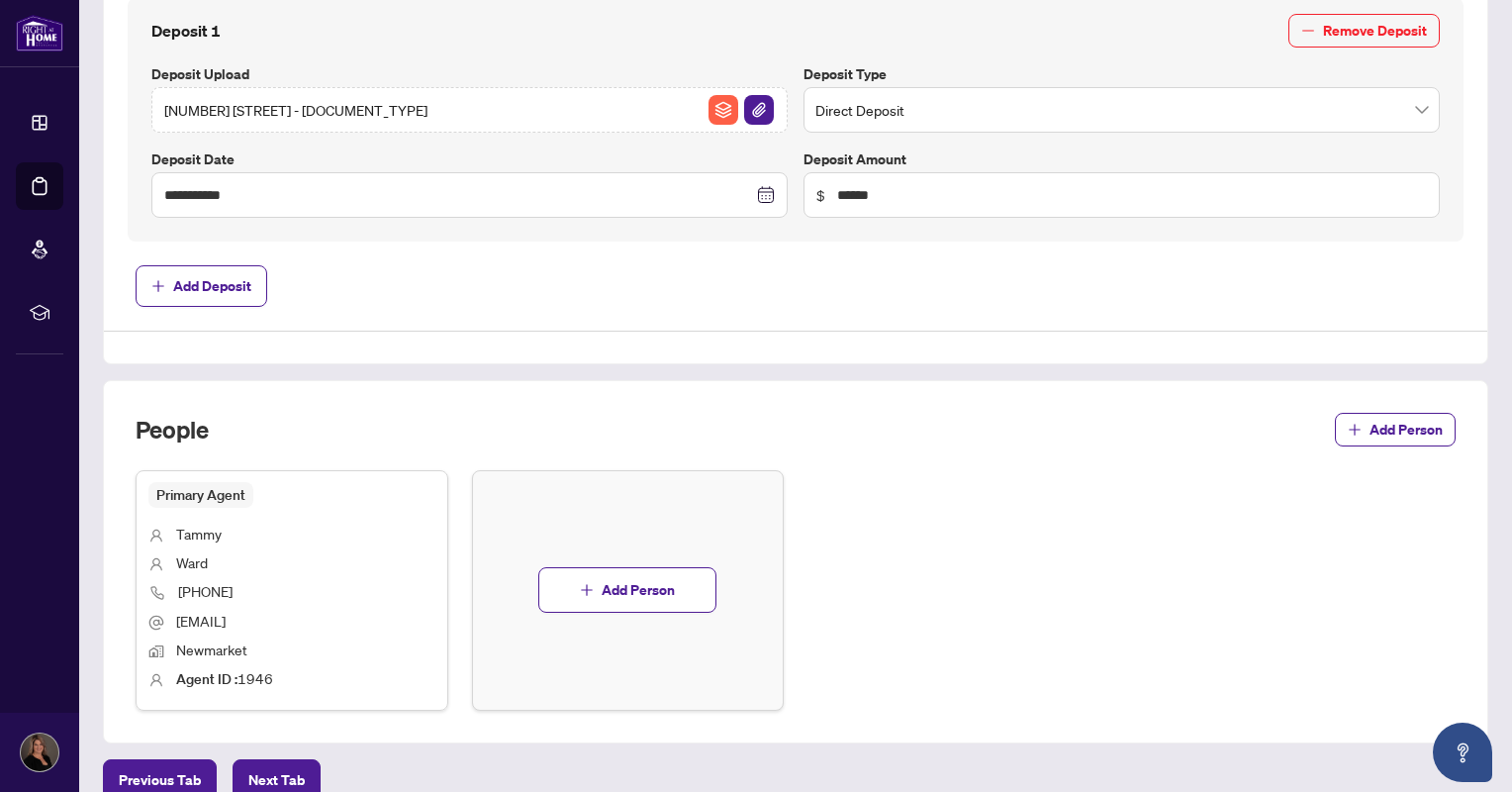 scroll, scrollTop: 985, scrollLeft: 0, axis: vertical 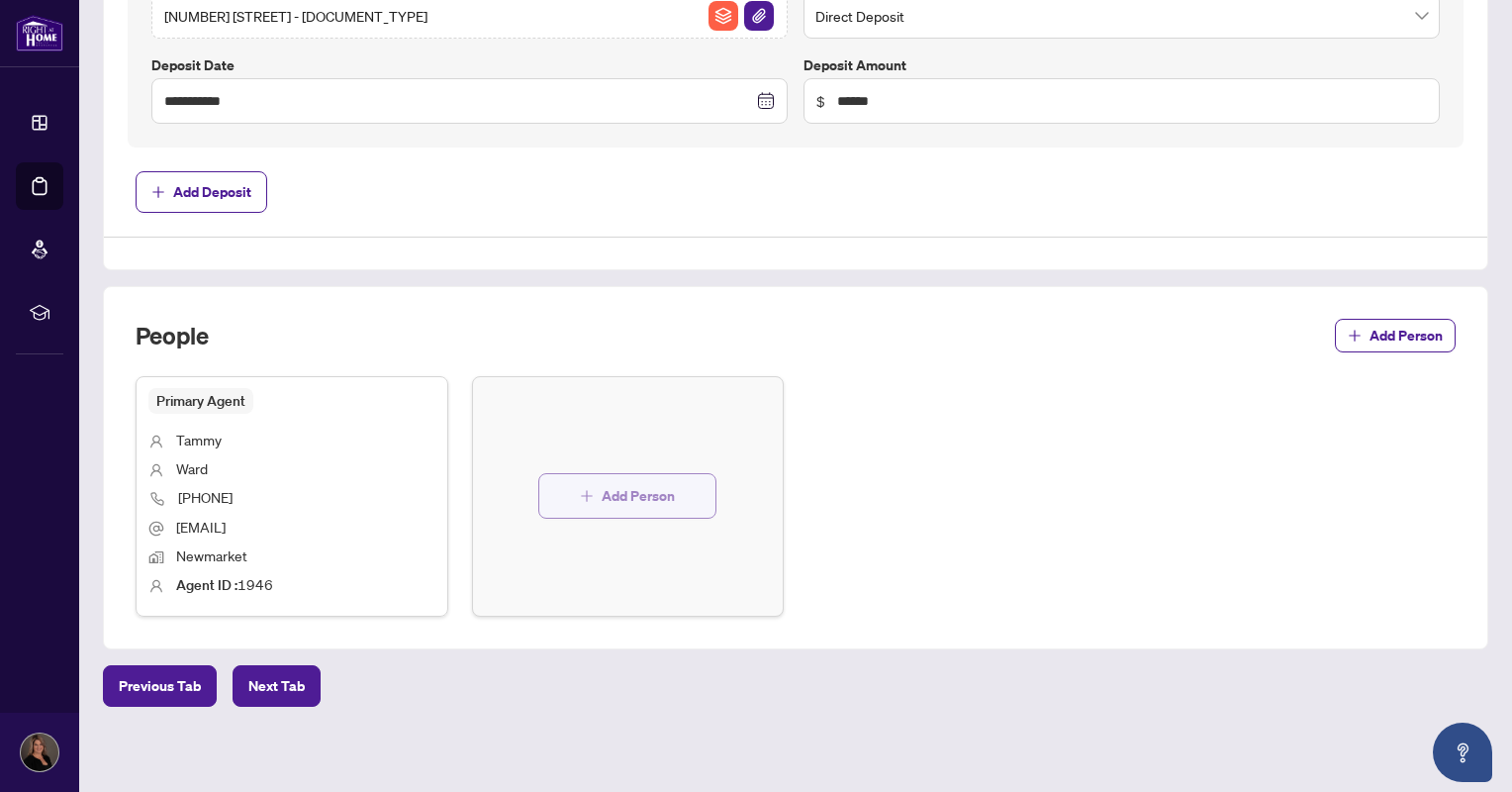 click on "Add Person" at bounding box center (627, 496) 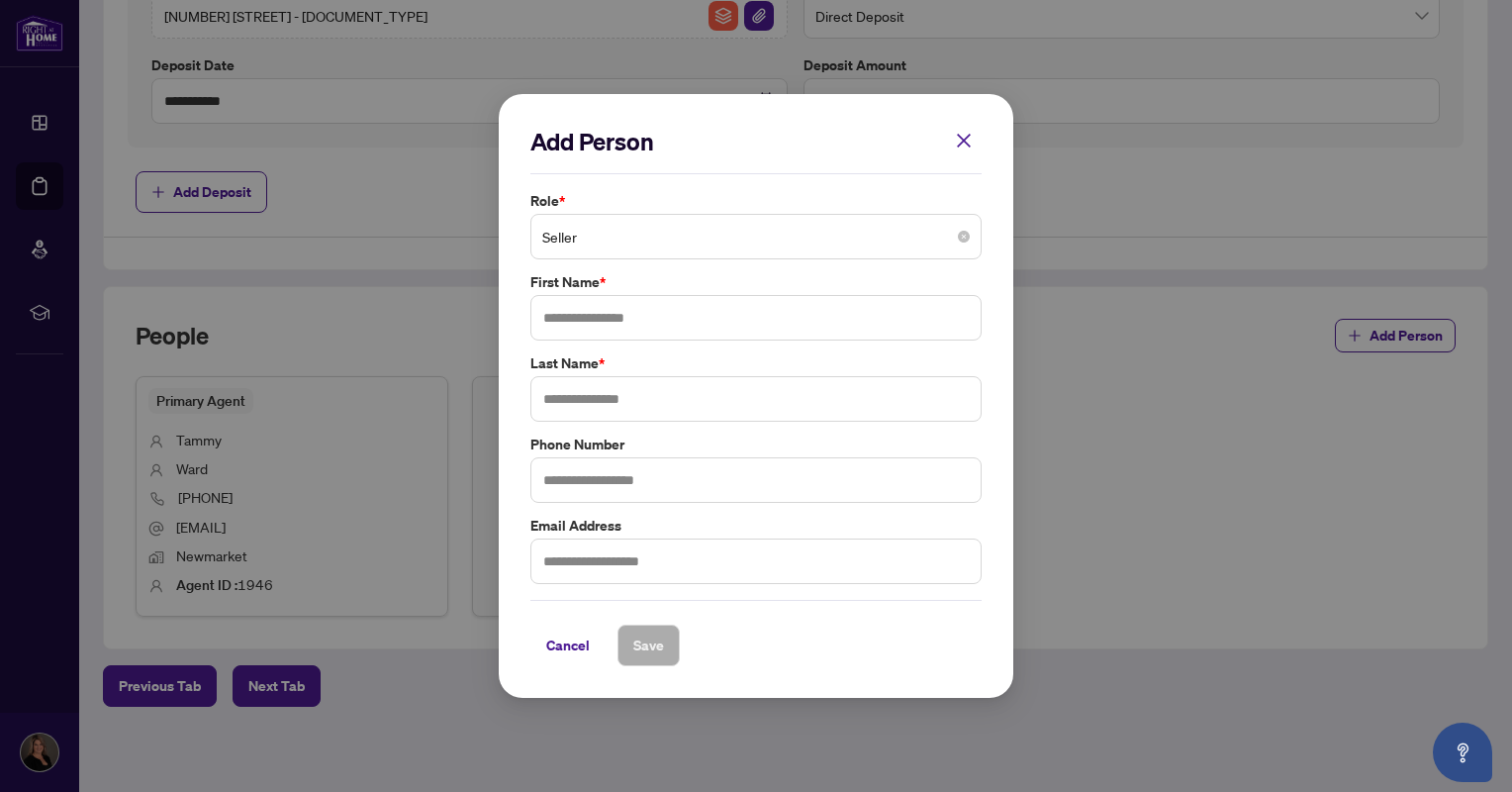 click on "Seller" at bounding box center (756, 237) 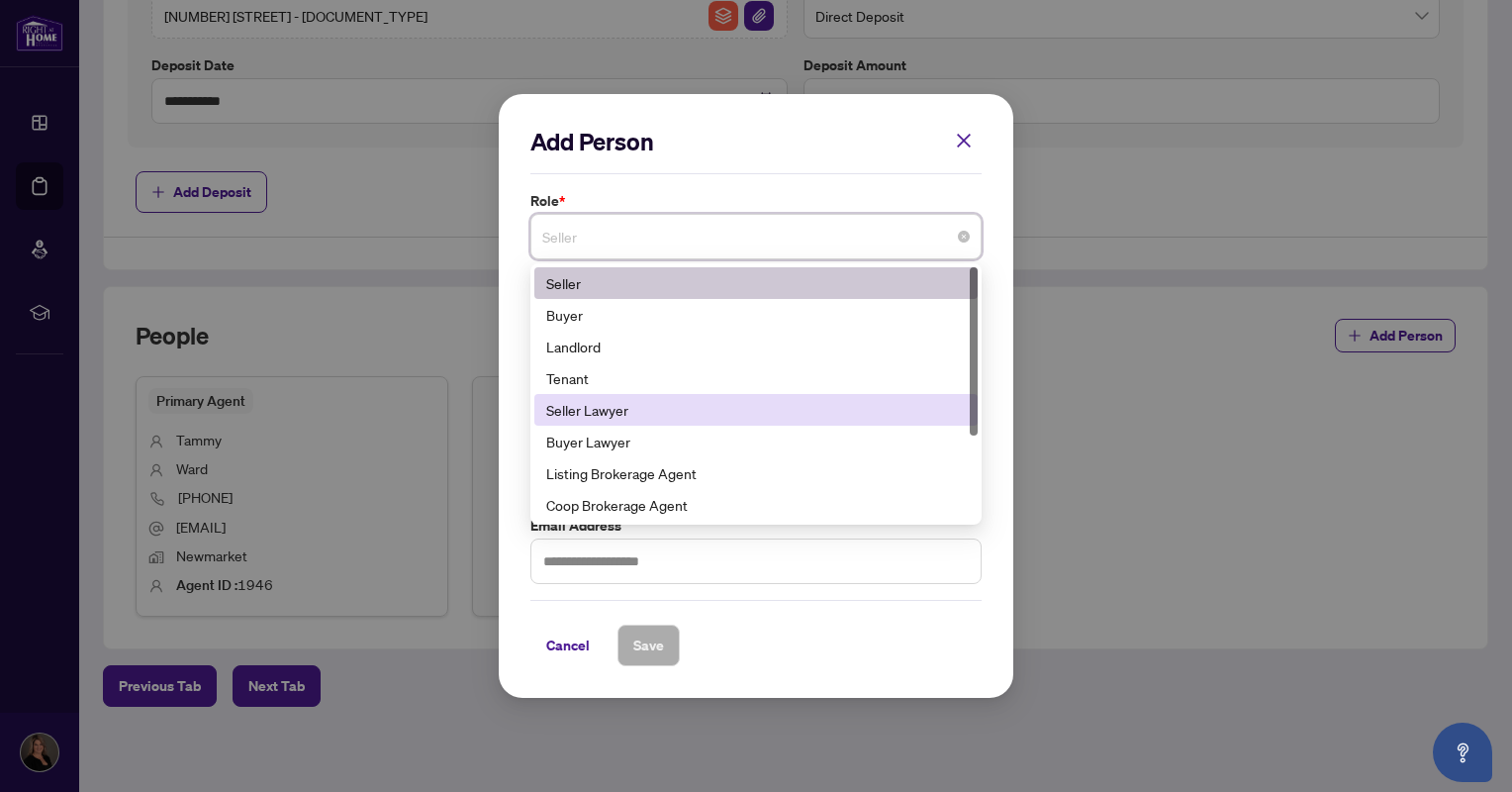 click on "Seller Lawyer" at bounding box center (756, 410) 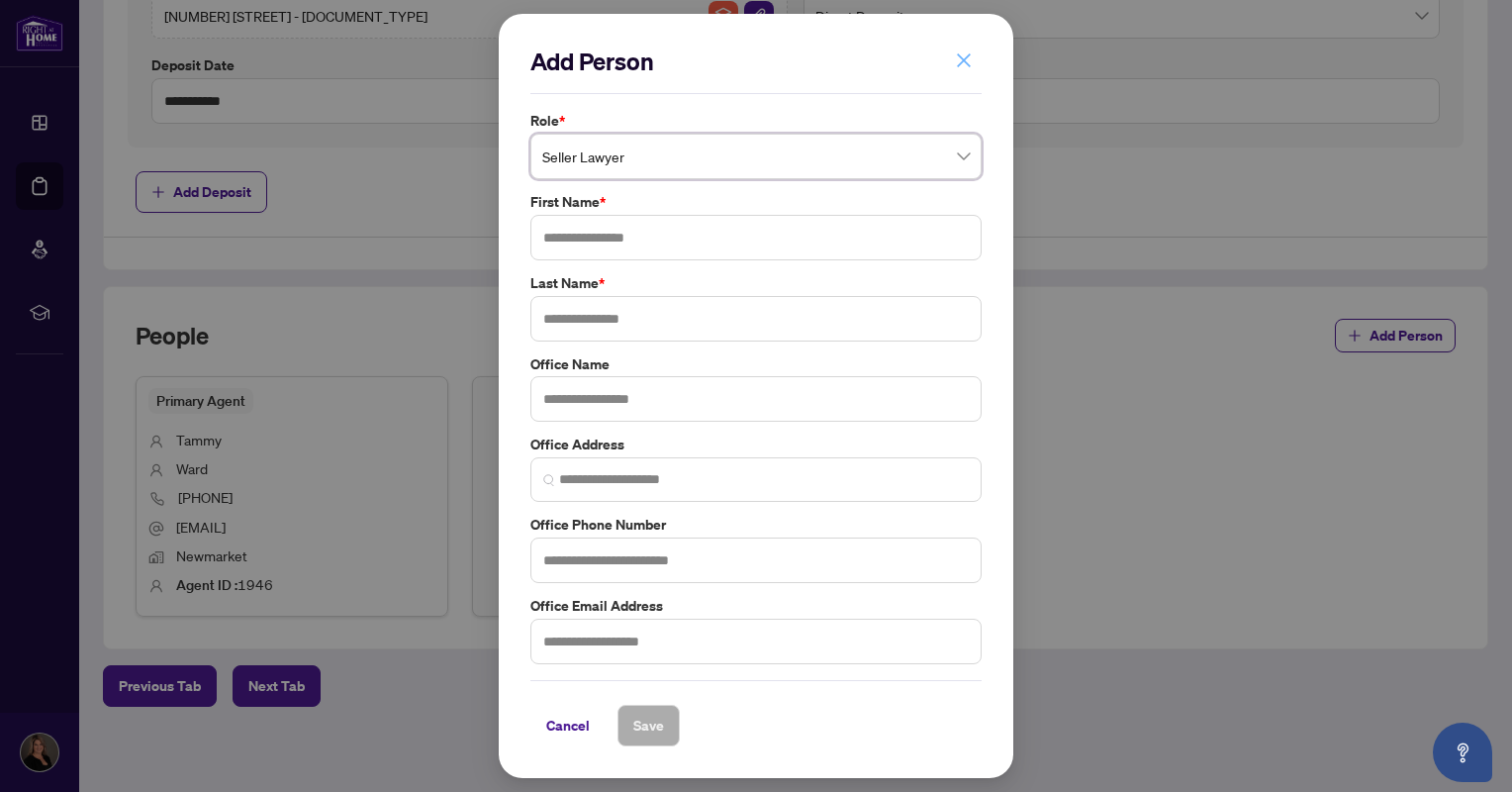 click 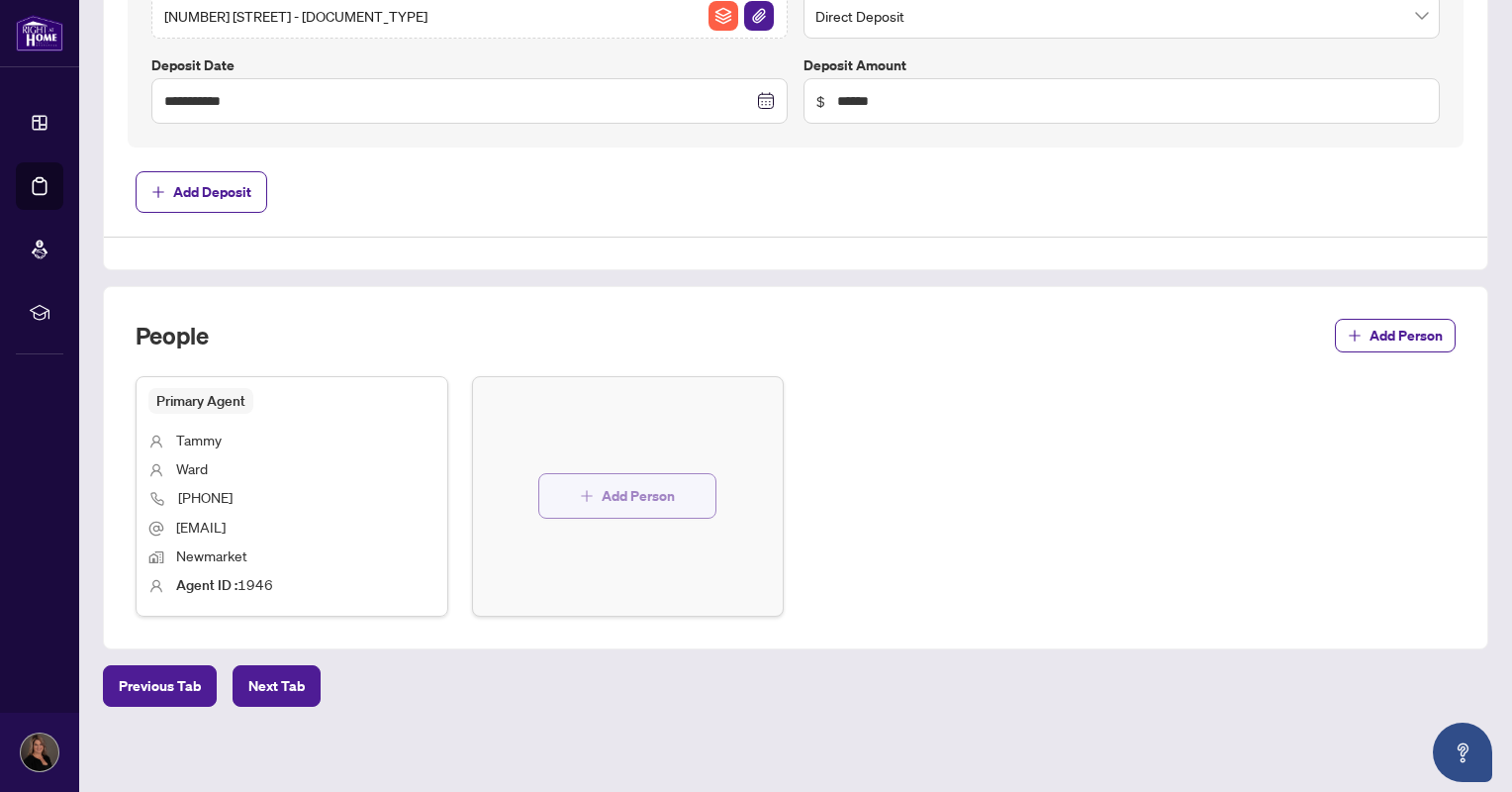 click on "Add Person" at bounding box center [627, 496] 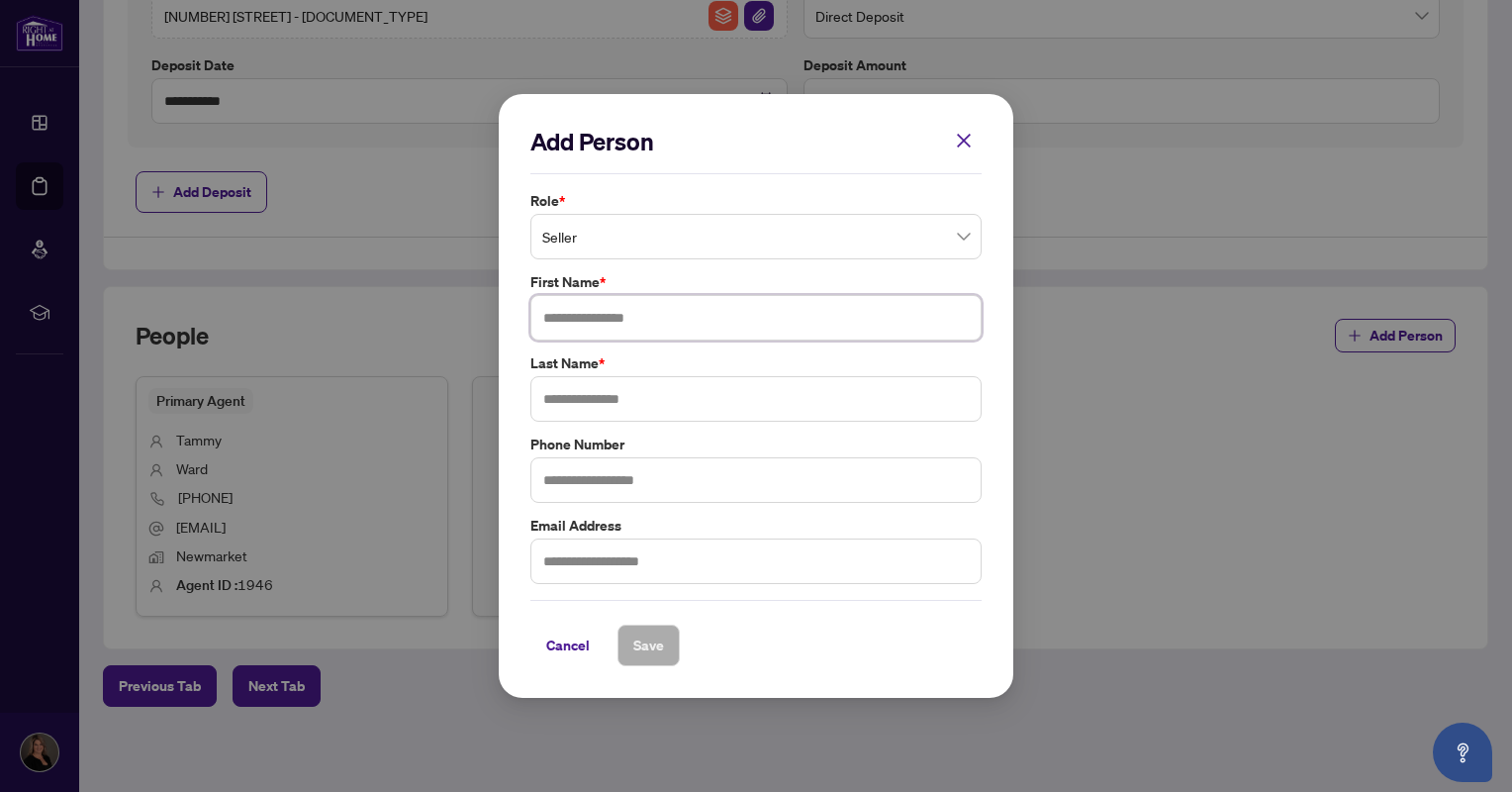 click at bounding box center [756, 318] 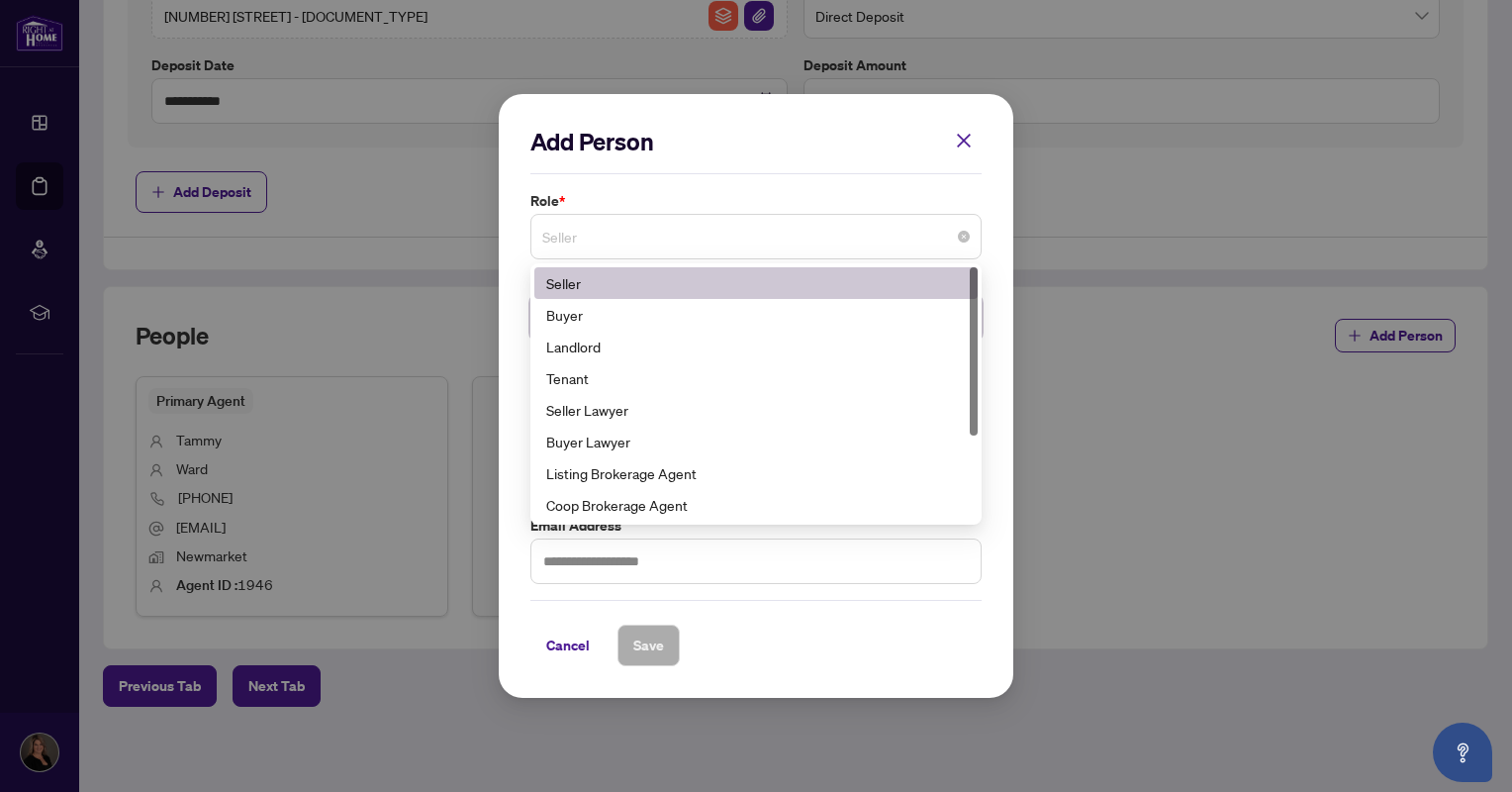 click on "Seller" at bounding box center [756, 237] 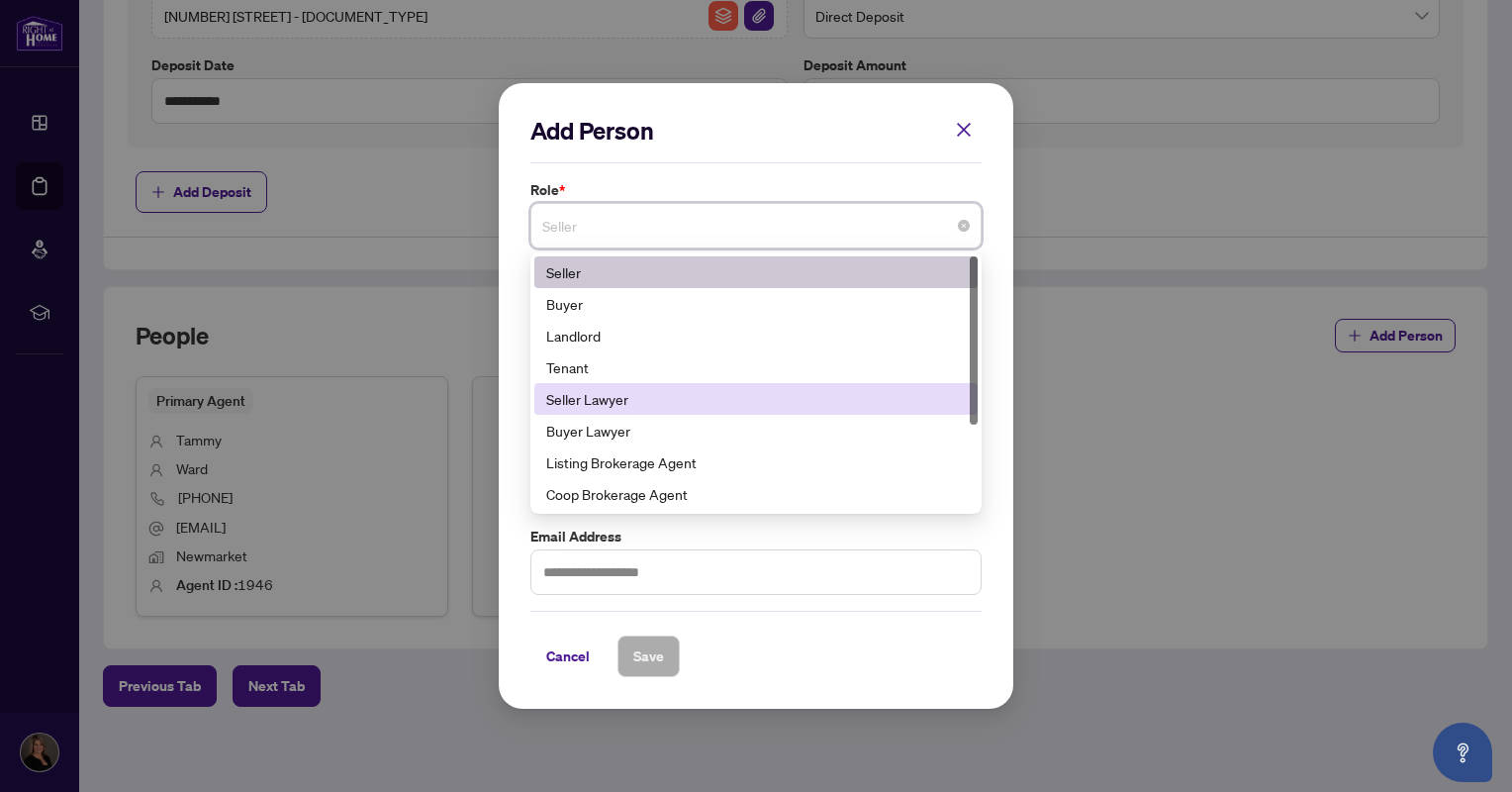 click on "Seller Lawyer" at bounding box center (756, 399) 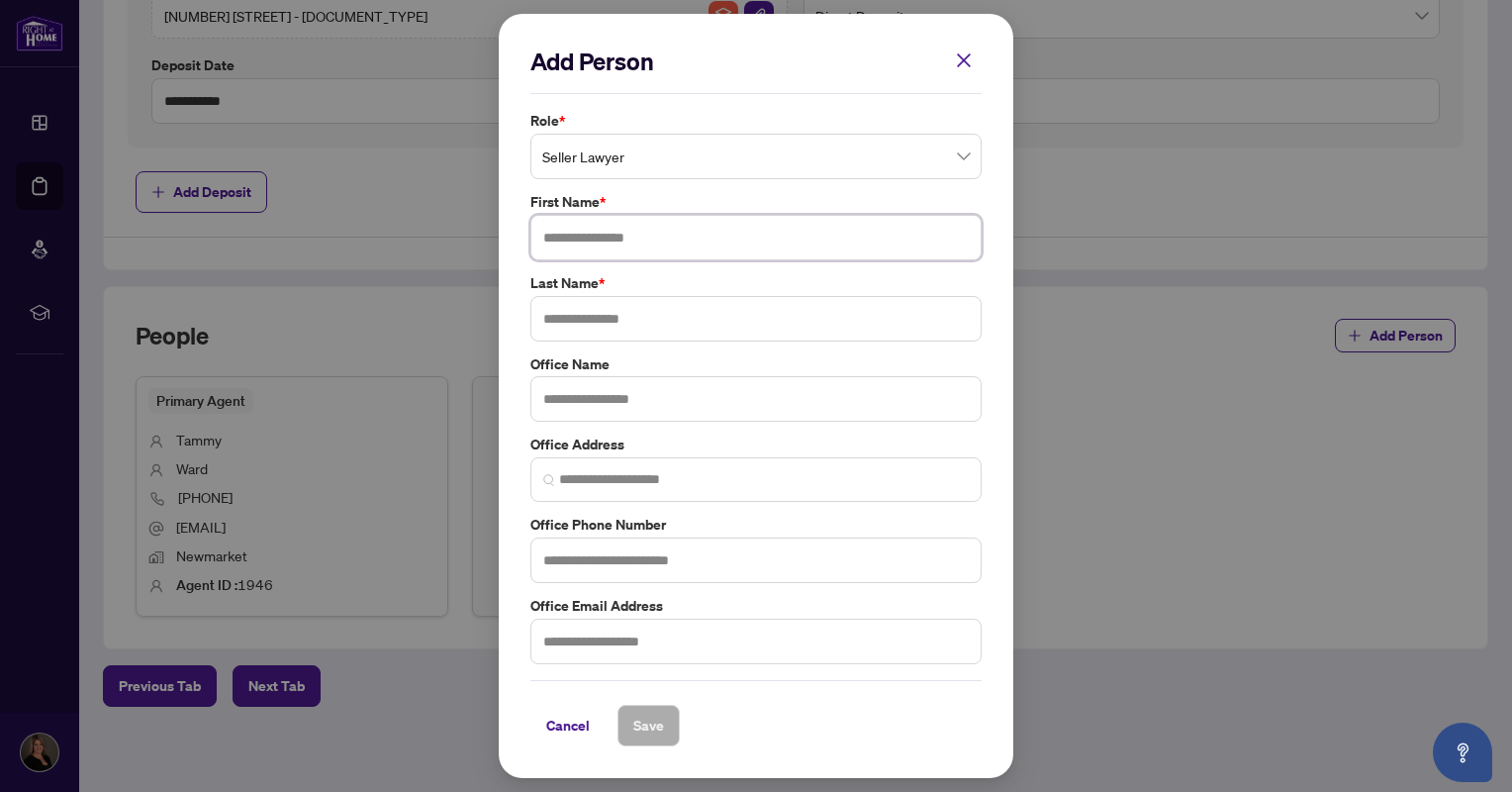 click at bounding box center (756, 238) 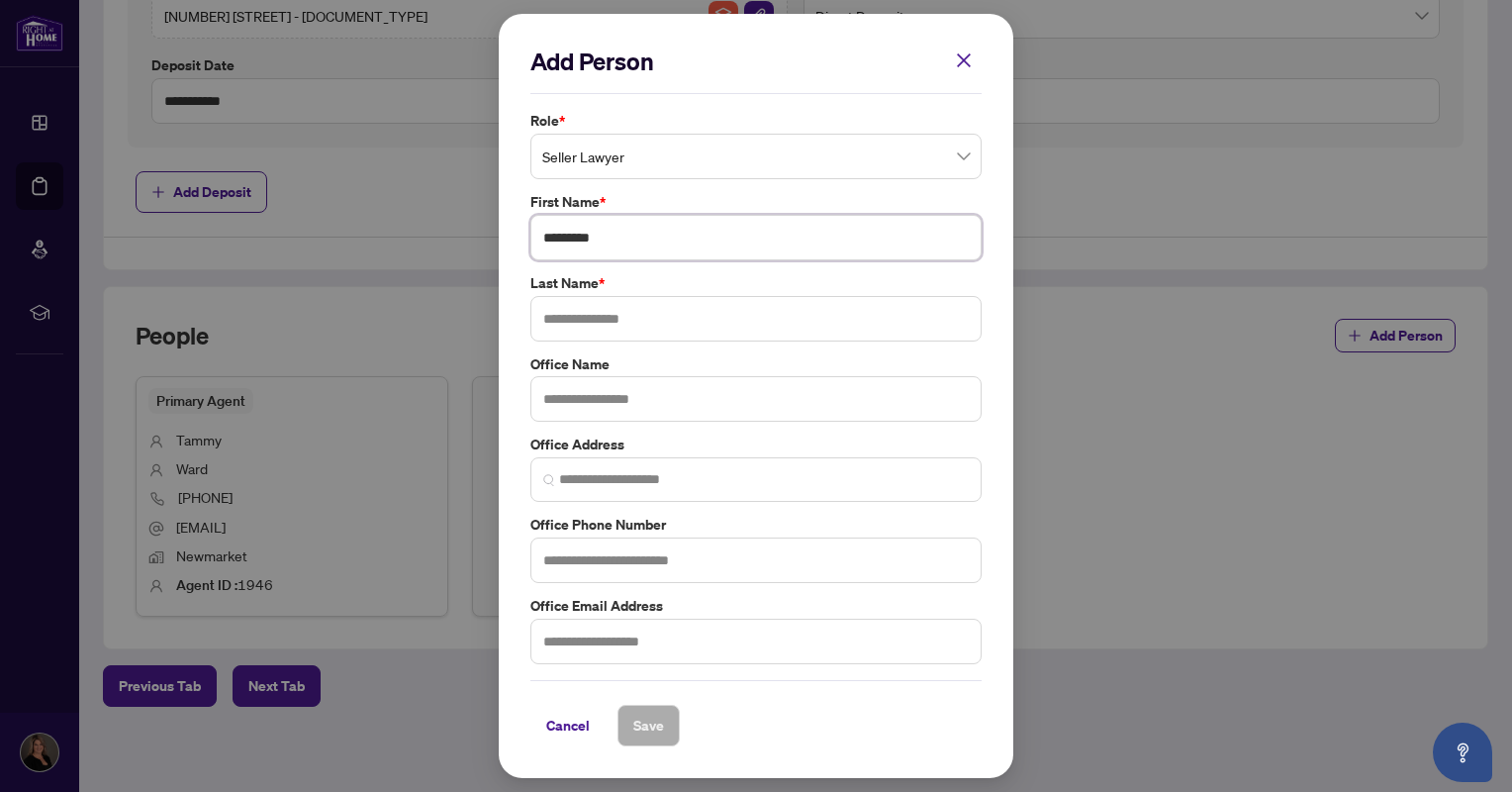 type on "********" 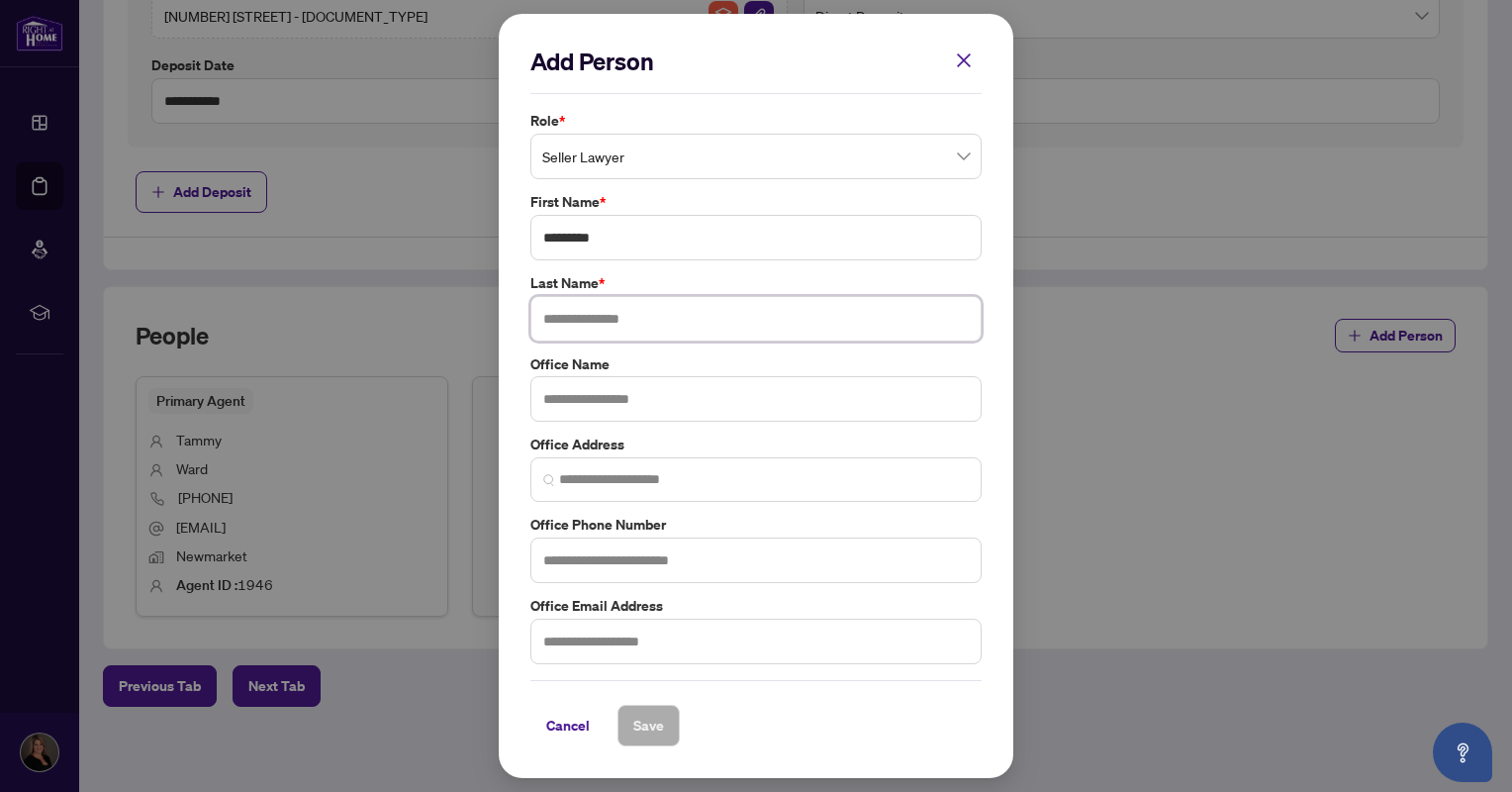 click at bounding box center [756, 319] 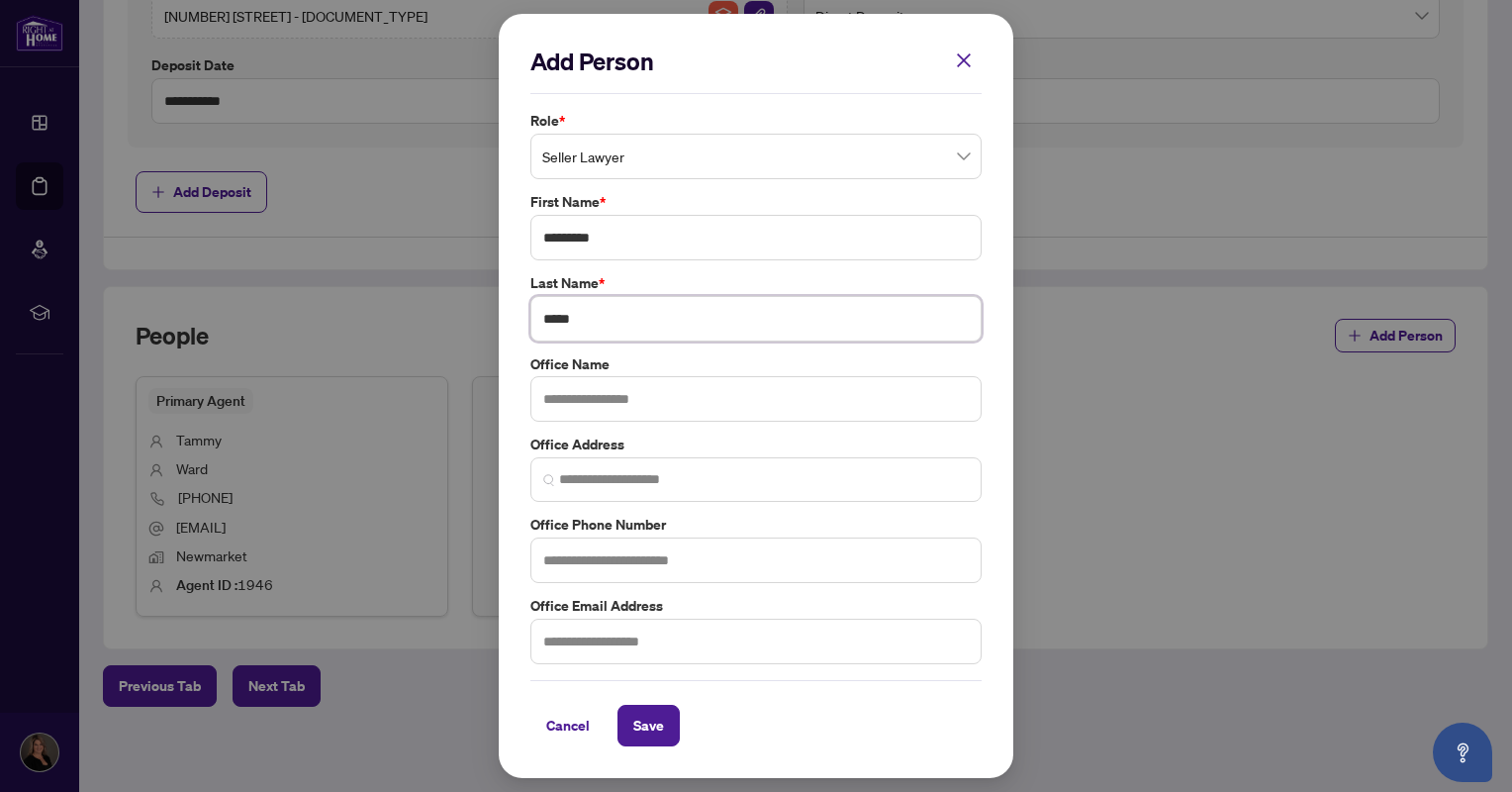type on "*****" 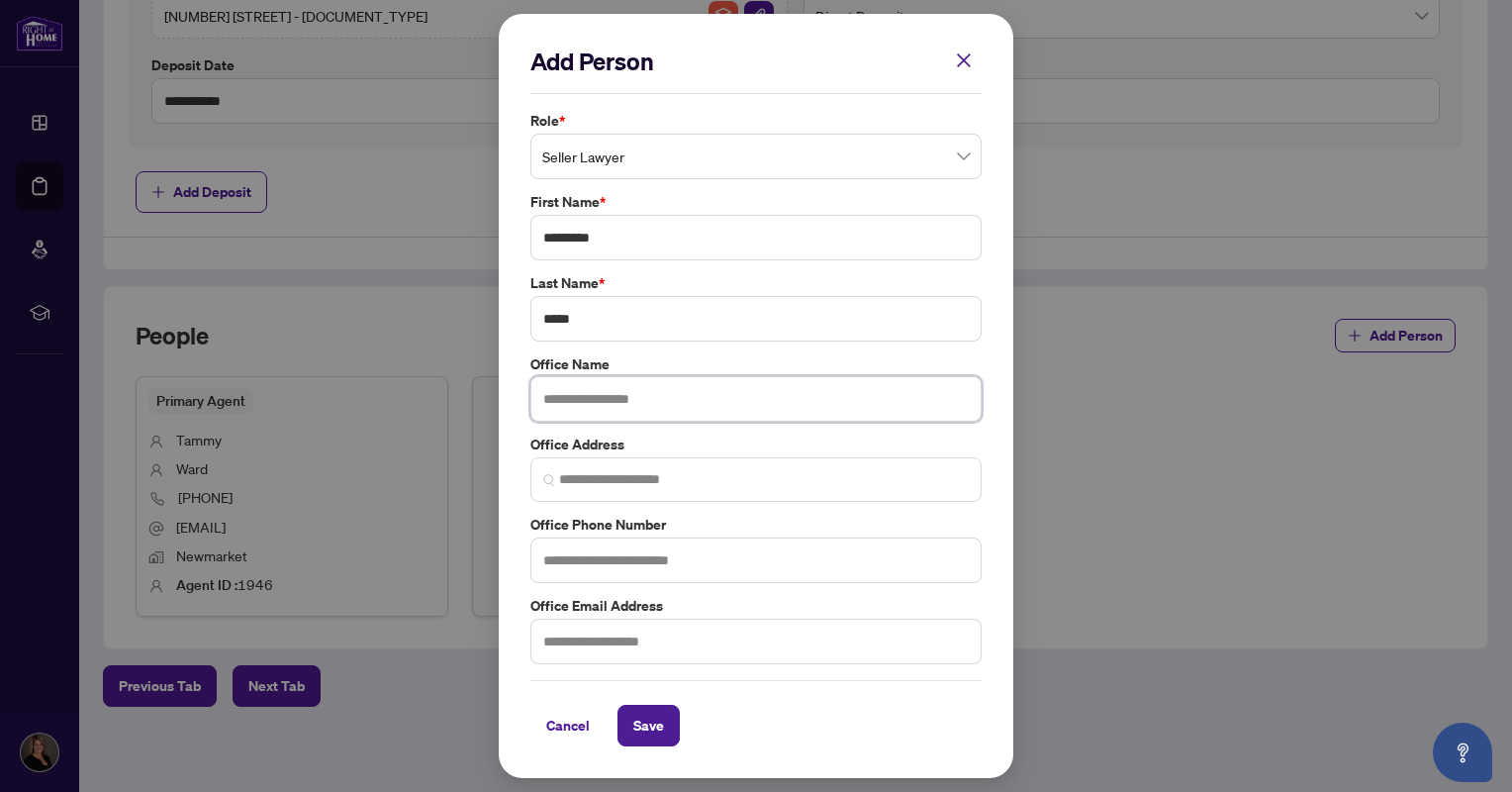 click at bounding box center (756, 399) 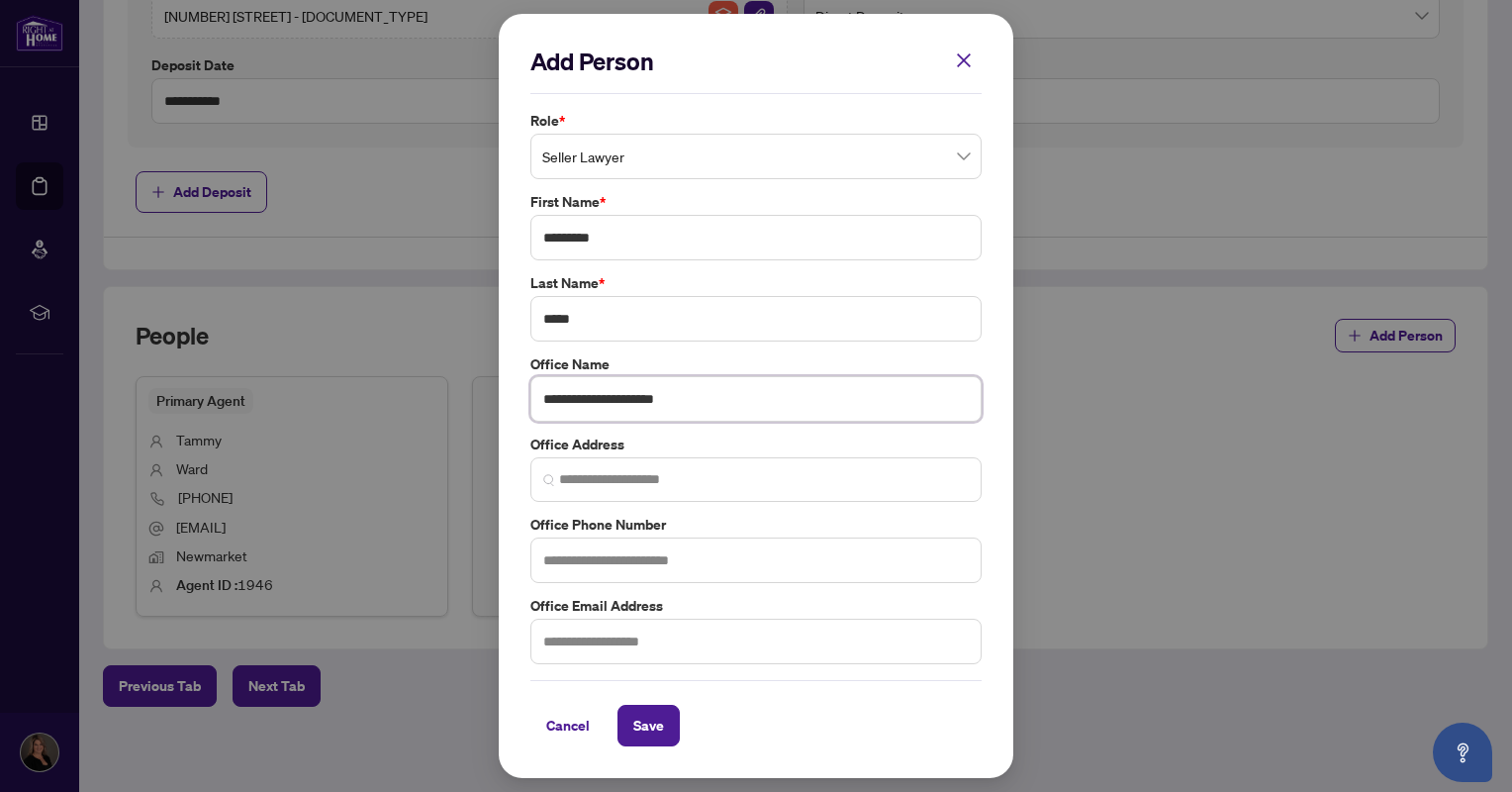 type on "**********" 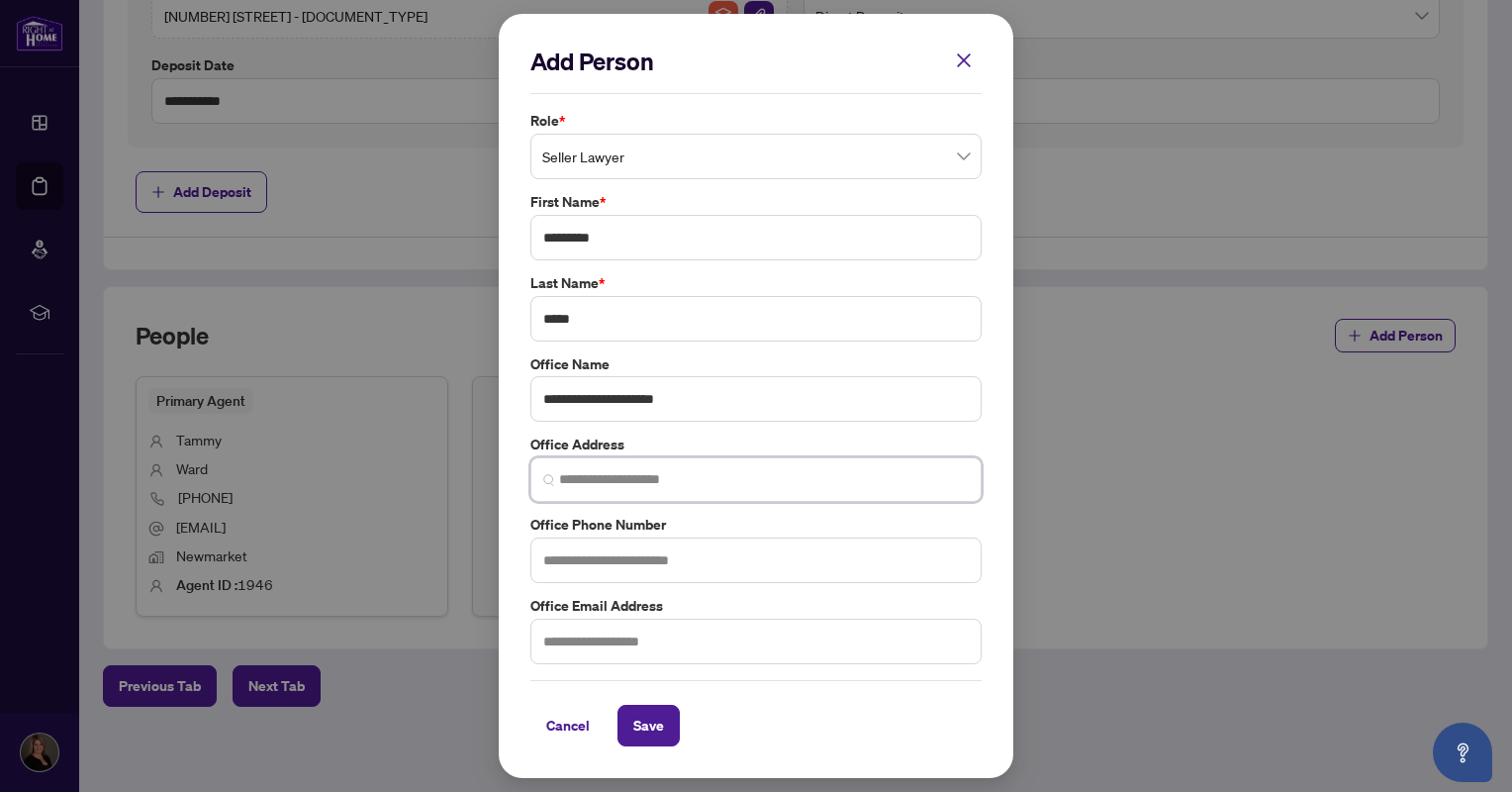 click at bounding box center [764, 479] 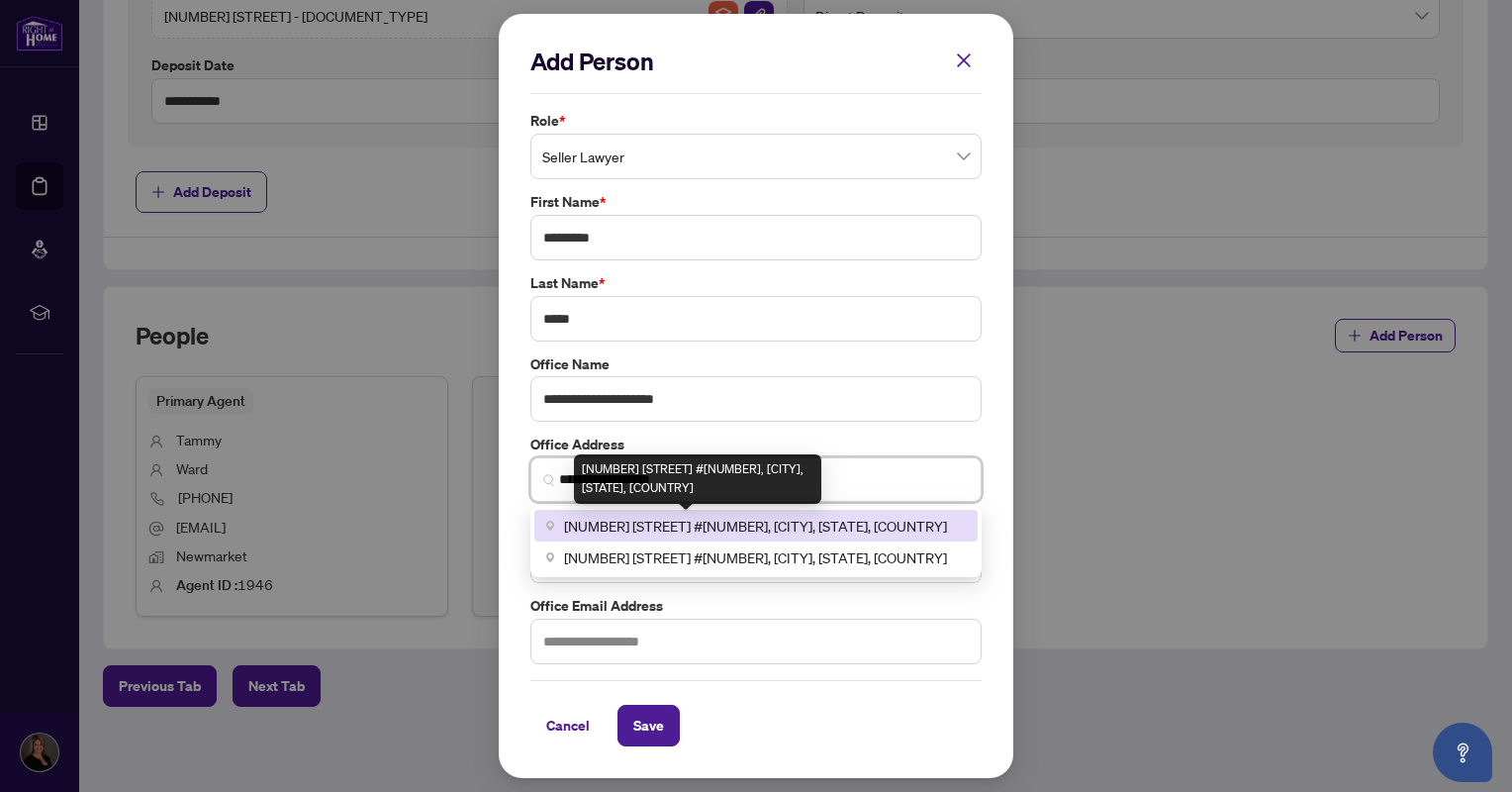 click on "[NUMBER] [STREET] #[NUMBER], [CITY], [STATE], [COUNTRY]" at bounding box center (755, 526) 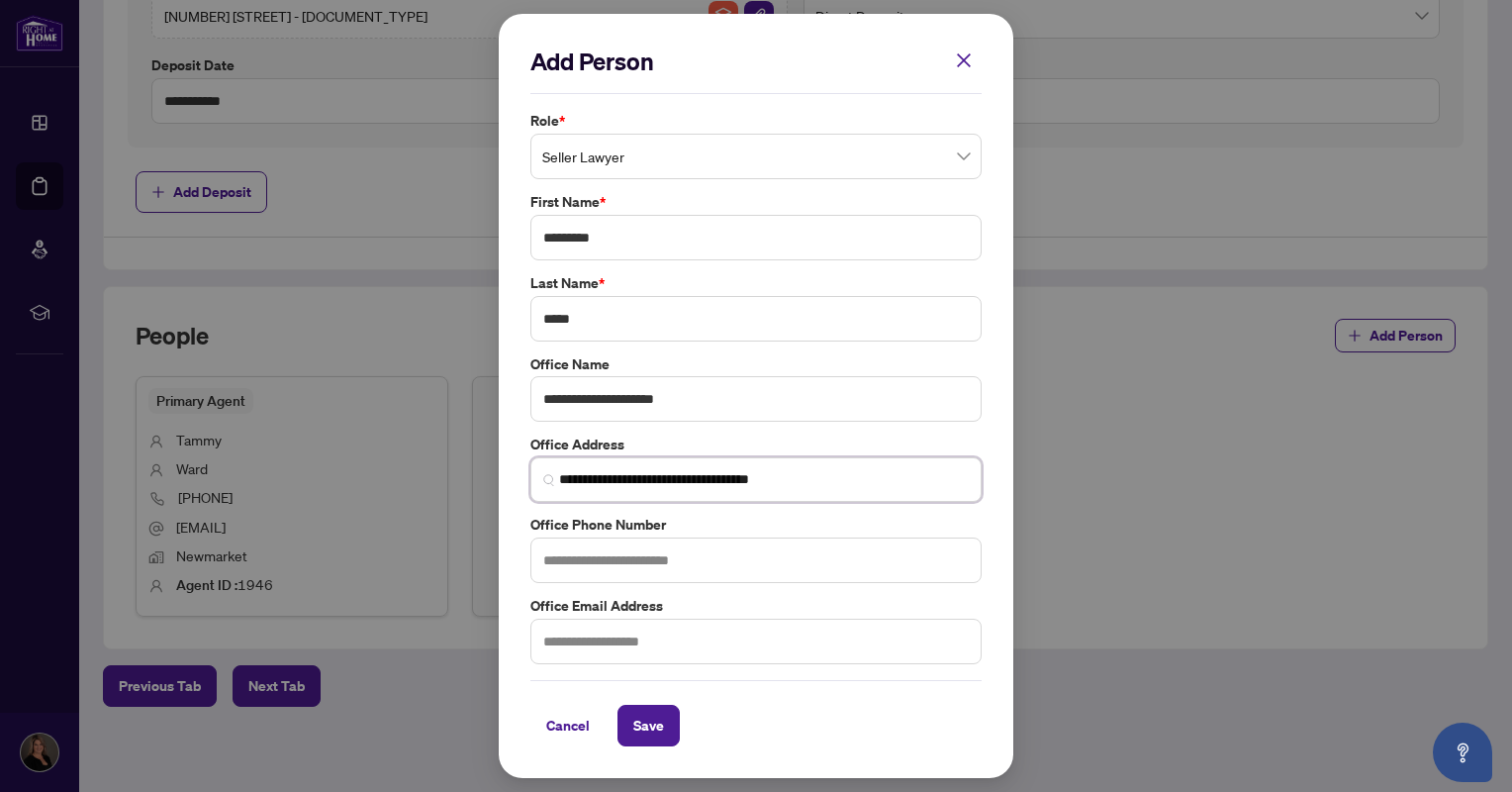 type on "**********" 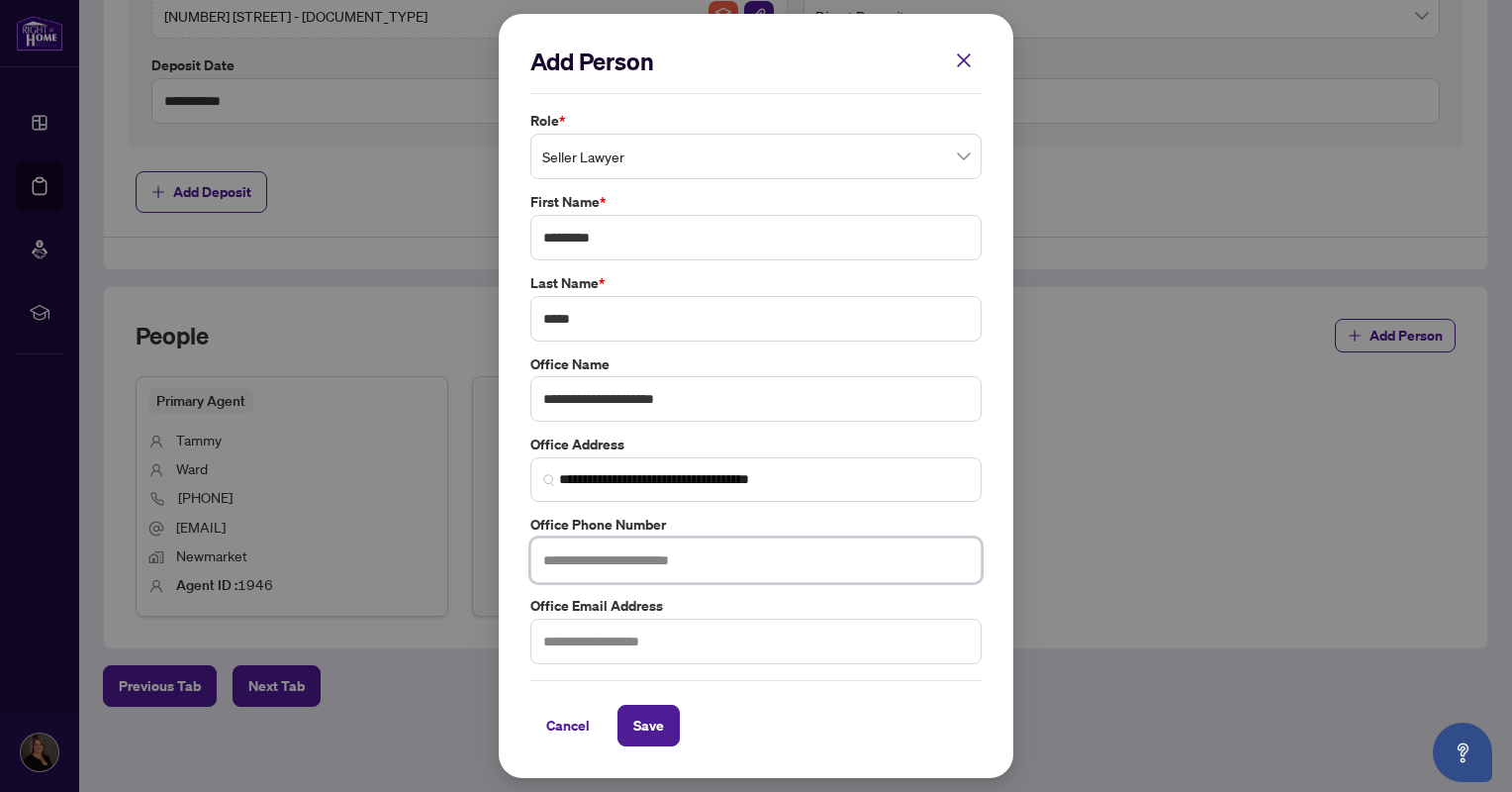 click at bounding box center [756, 560] 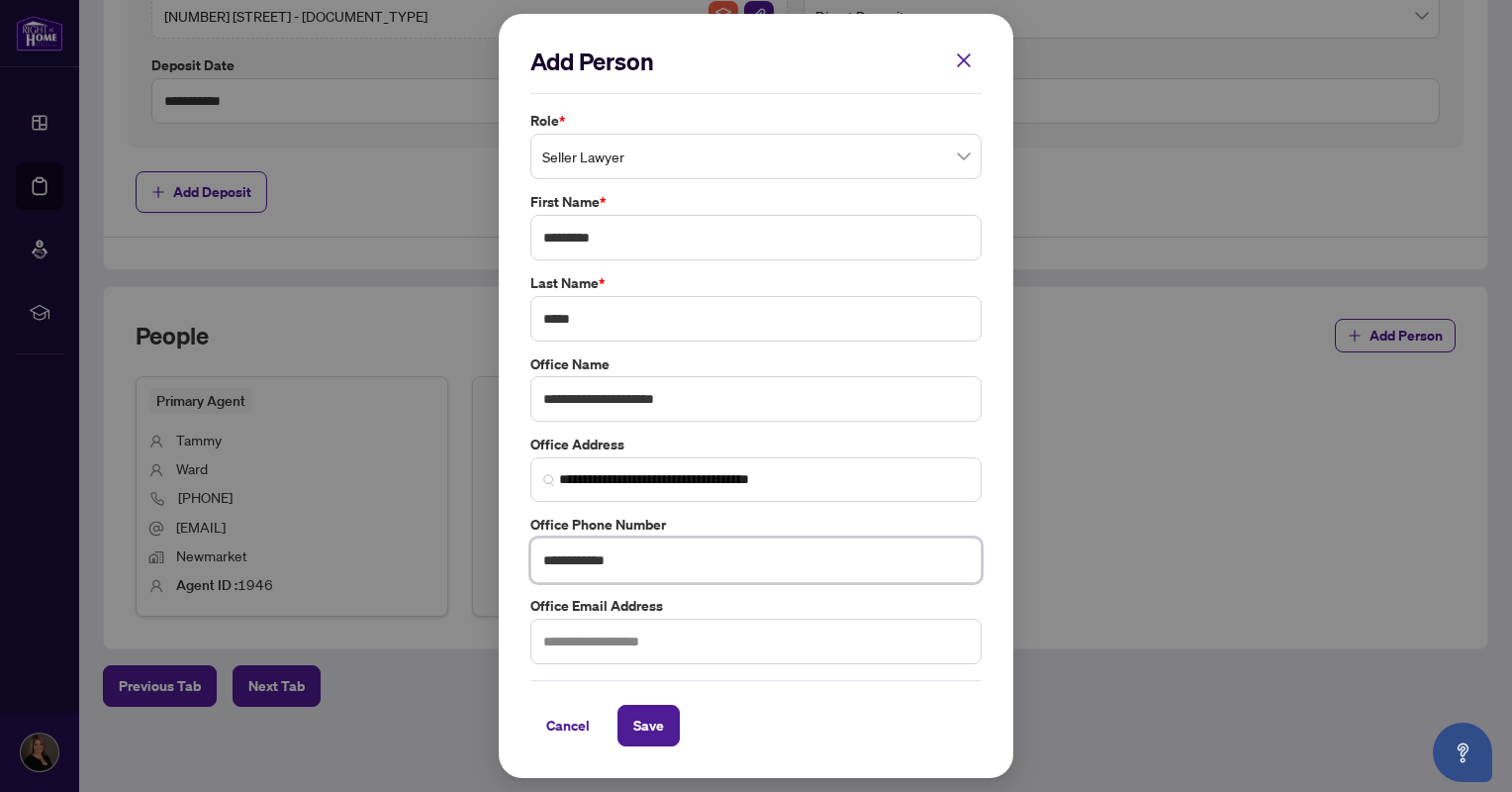 type on "**********" 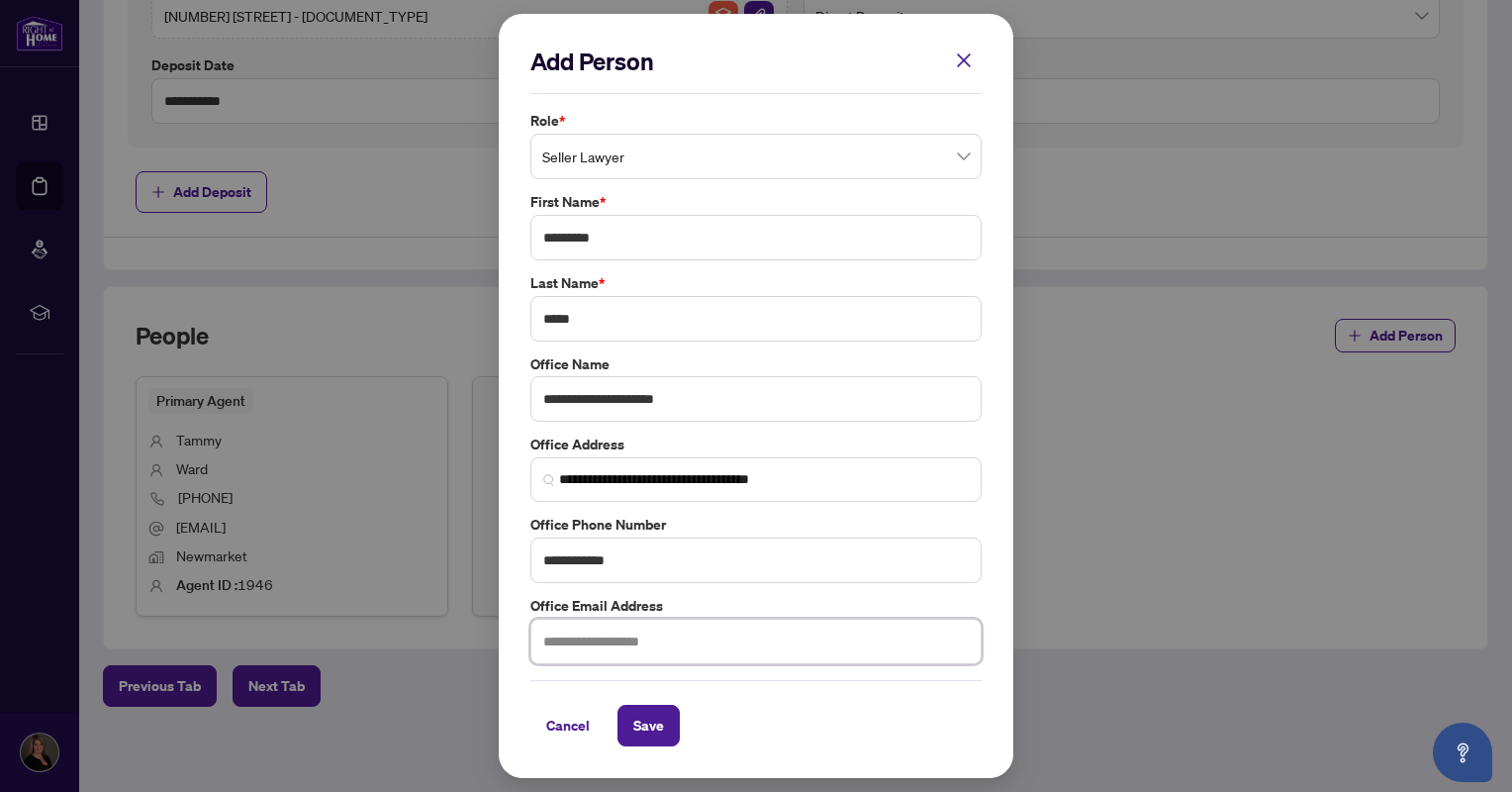 click at bounding box center (756, 642) 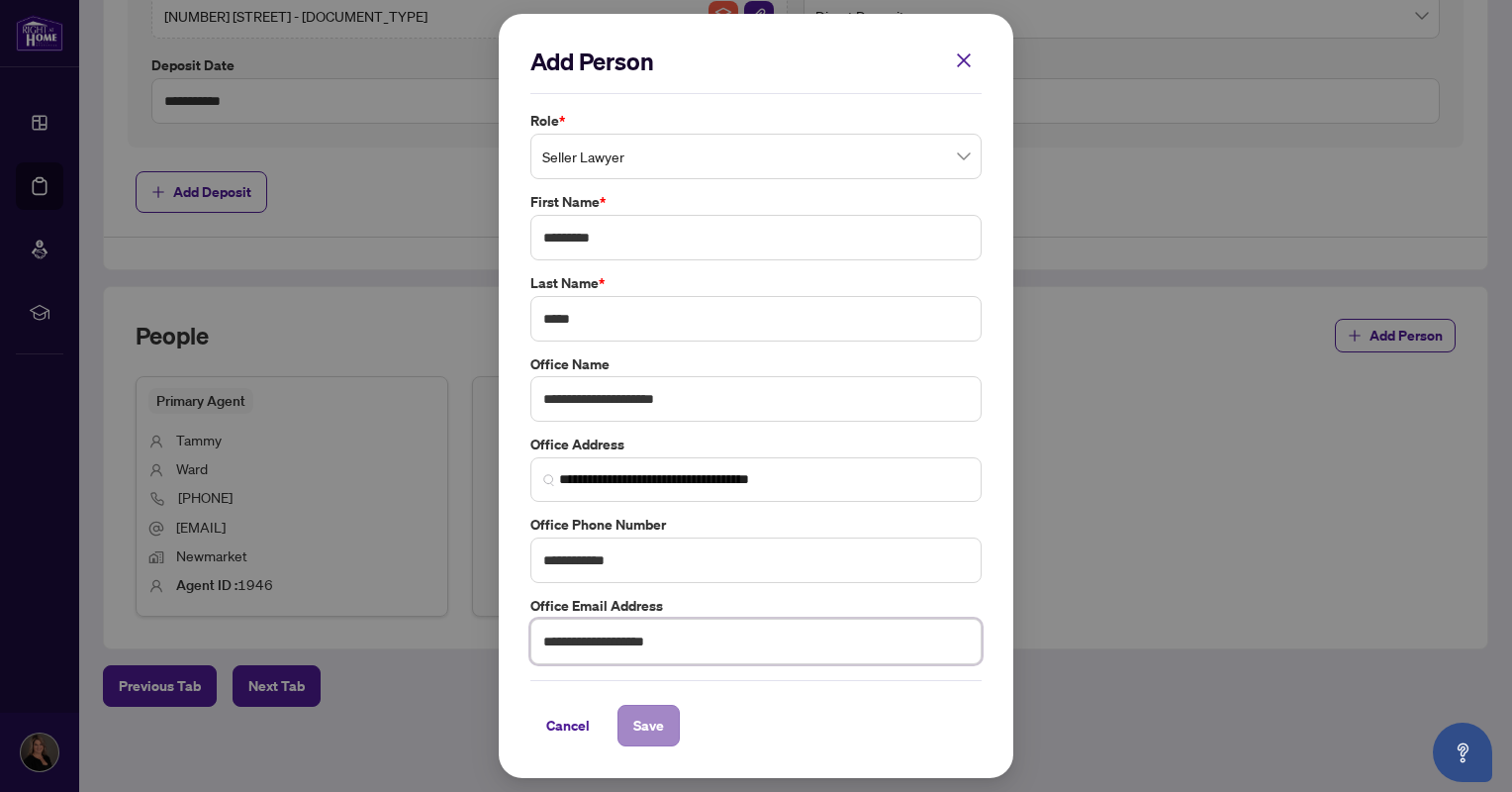 type on "**********" 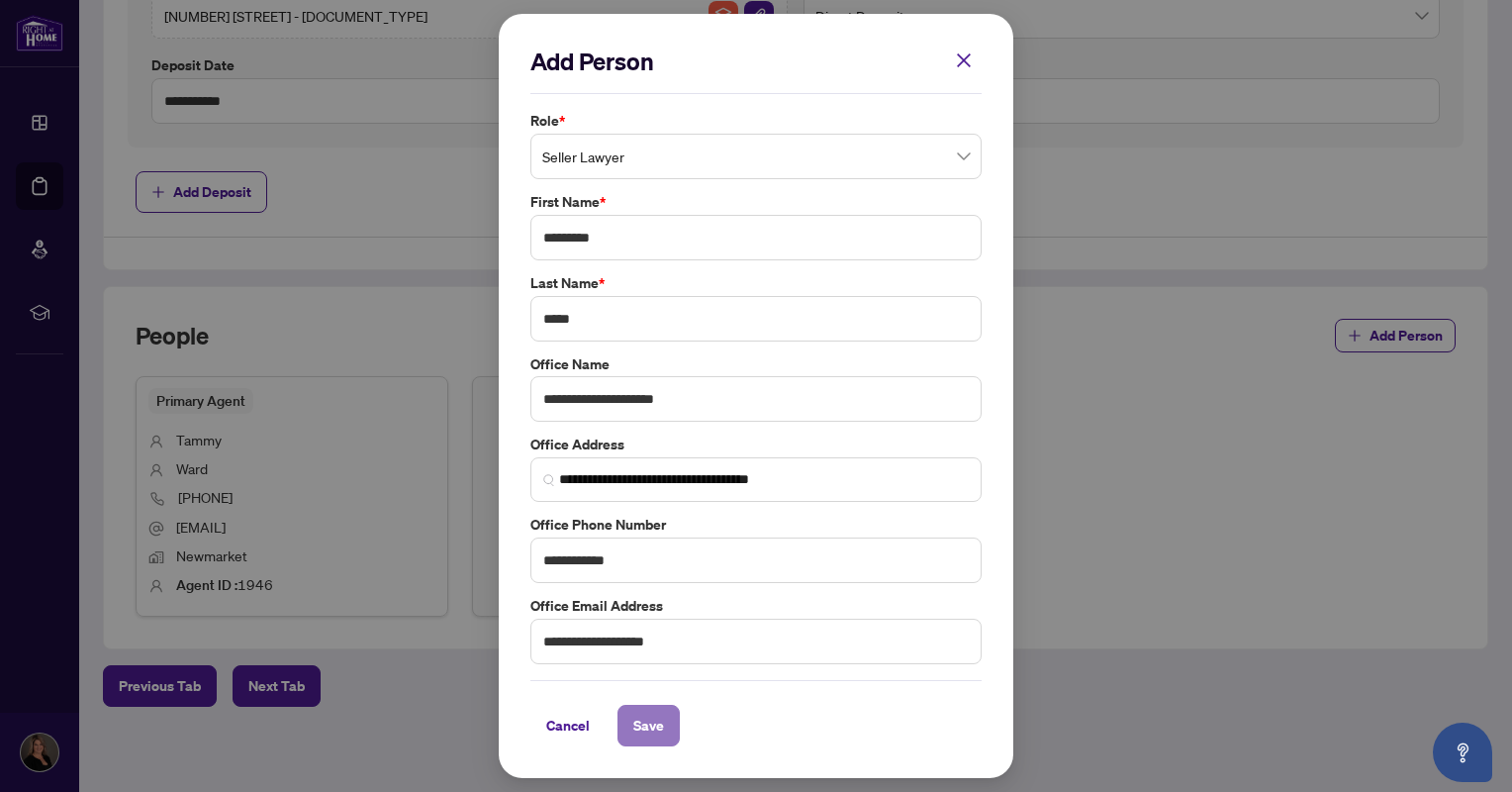 click on "Save" at bounding box center (648, 726) 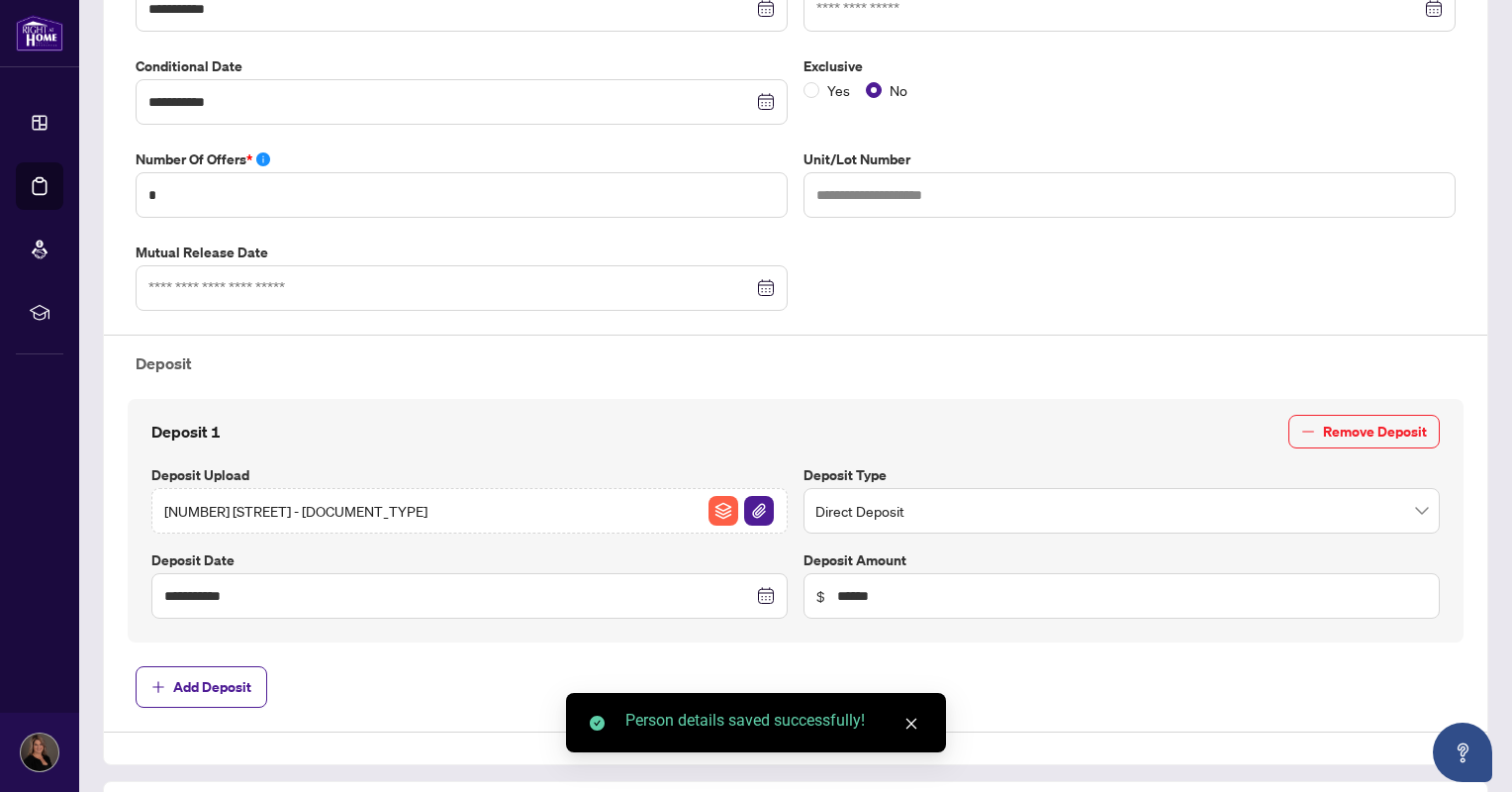 scroll, scrollTop: 1002, scrollLeft: 0, axis: vertical 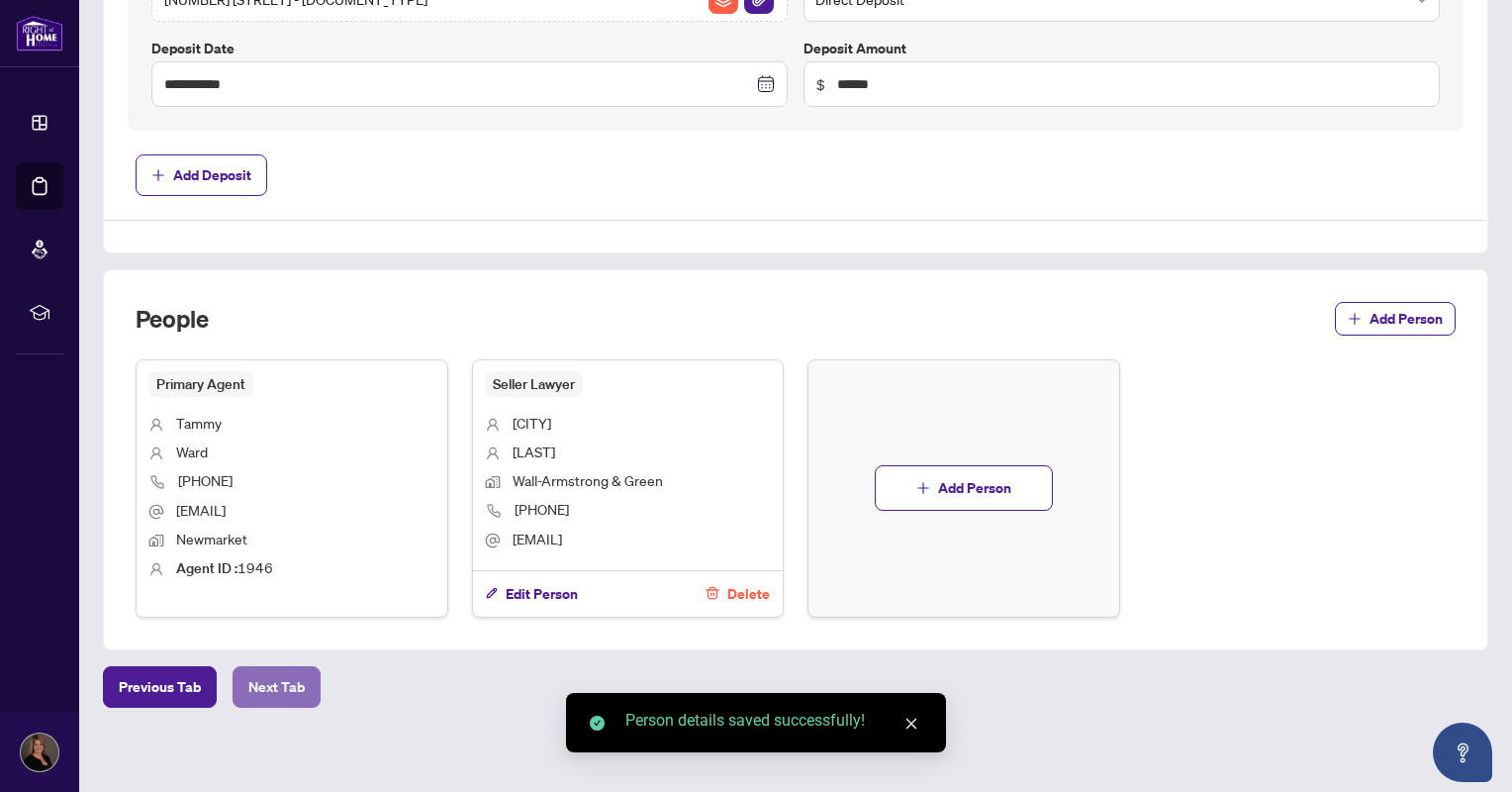 click on "Next Tab" at bounding box center (276, 687) 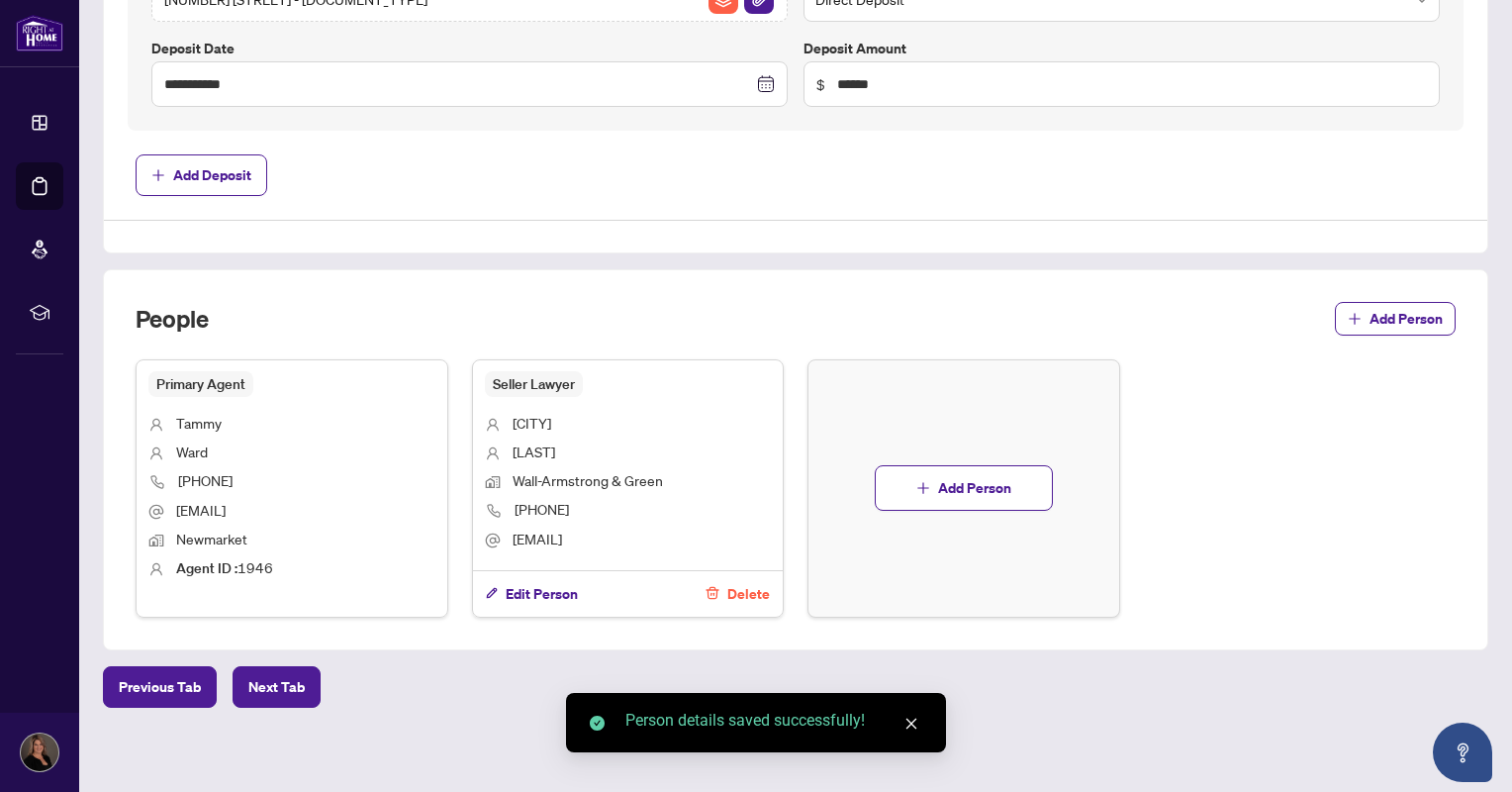 scroll, scrollTop: 0, scrollLeft: 0, axis: both 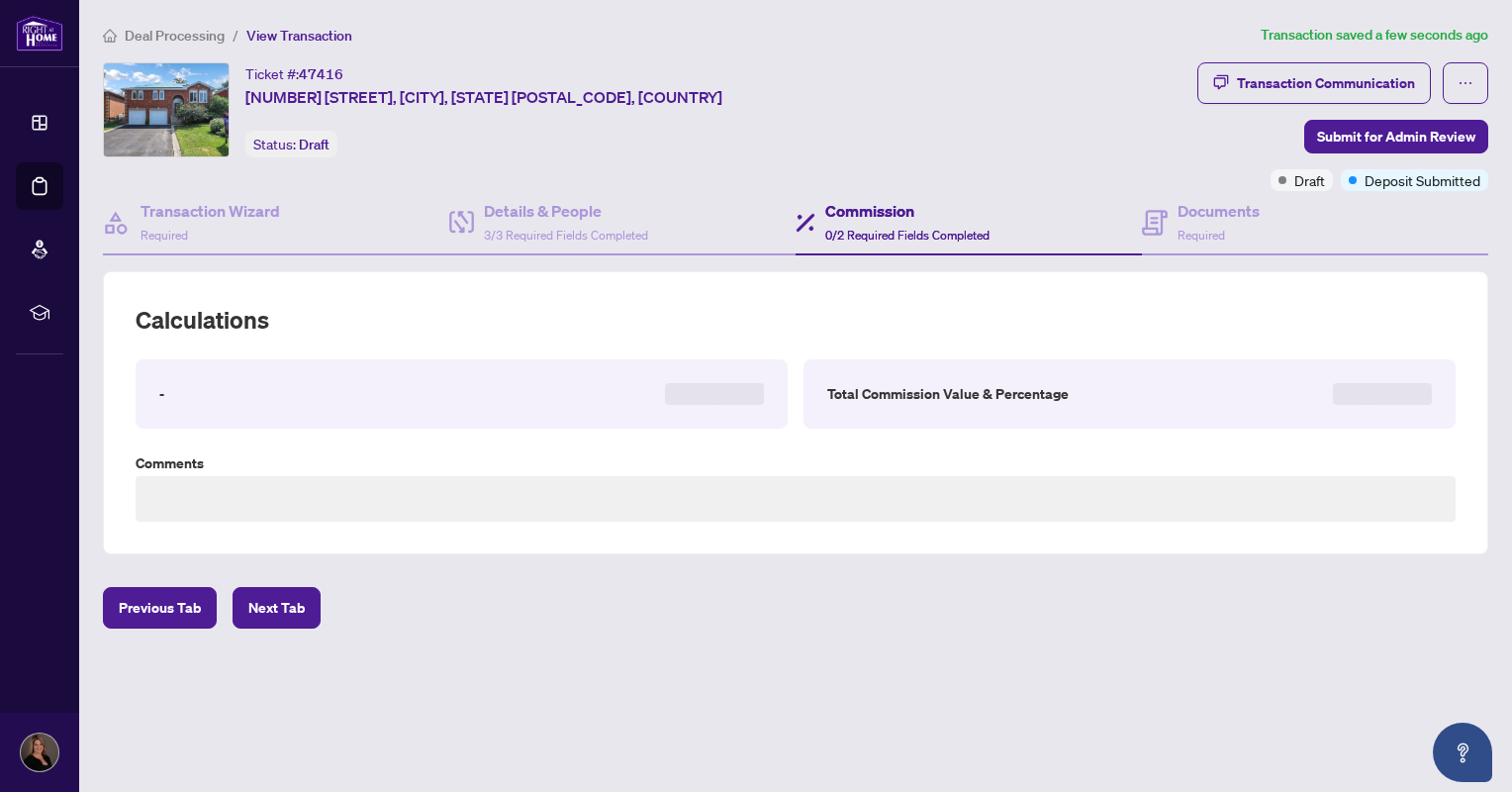 type on "**********" 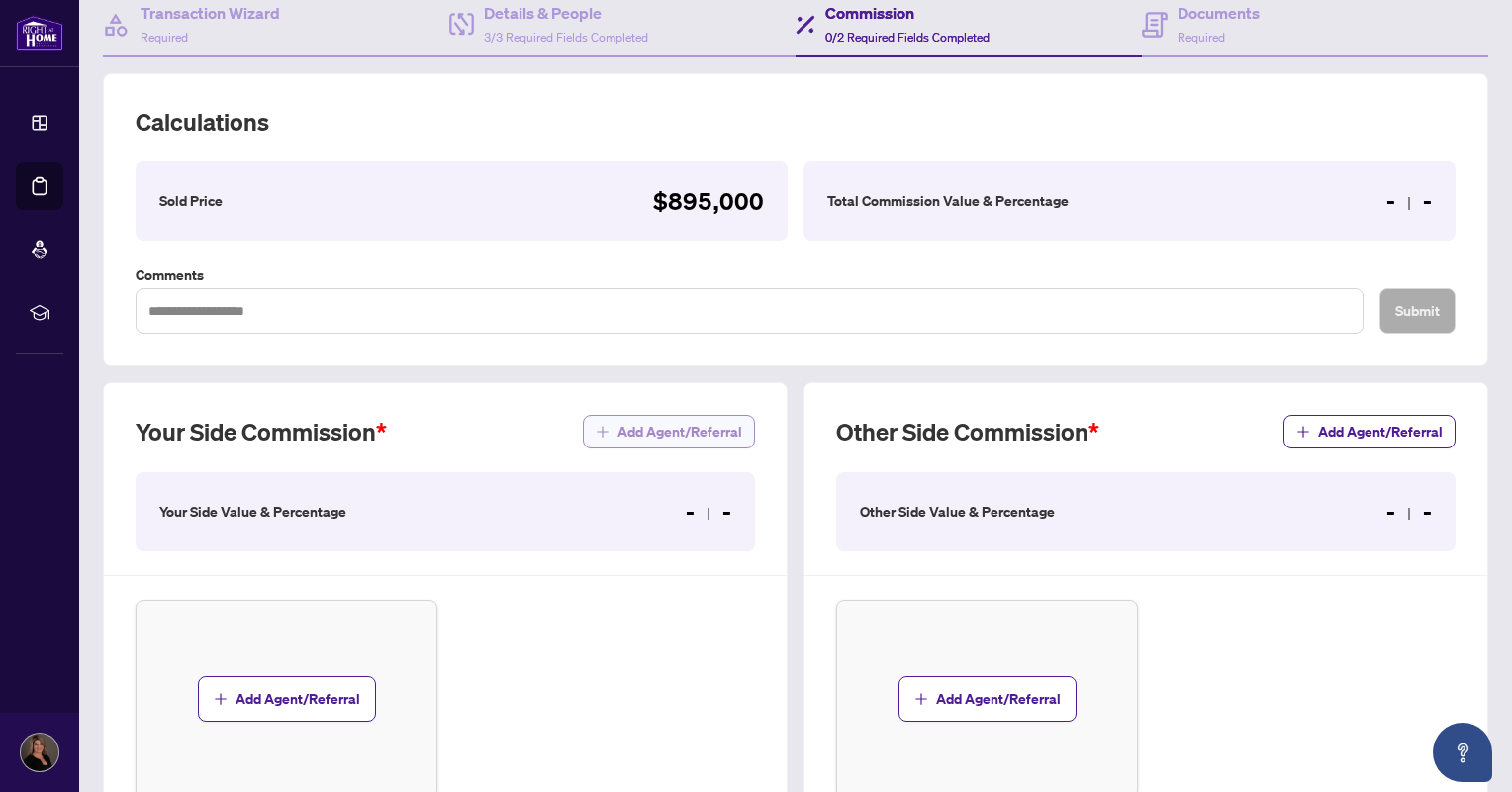scroll, scrollTop: 0, scrollLeft: 0, axis: both 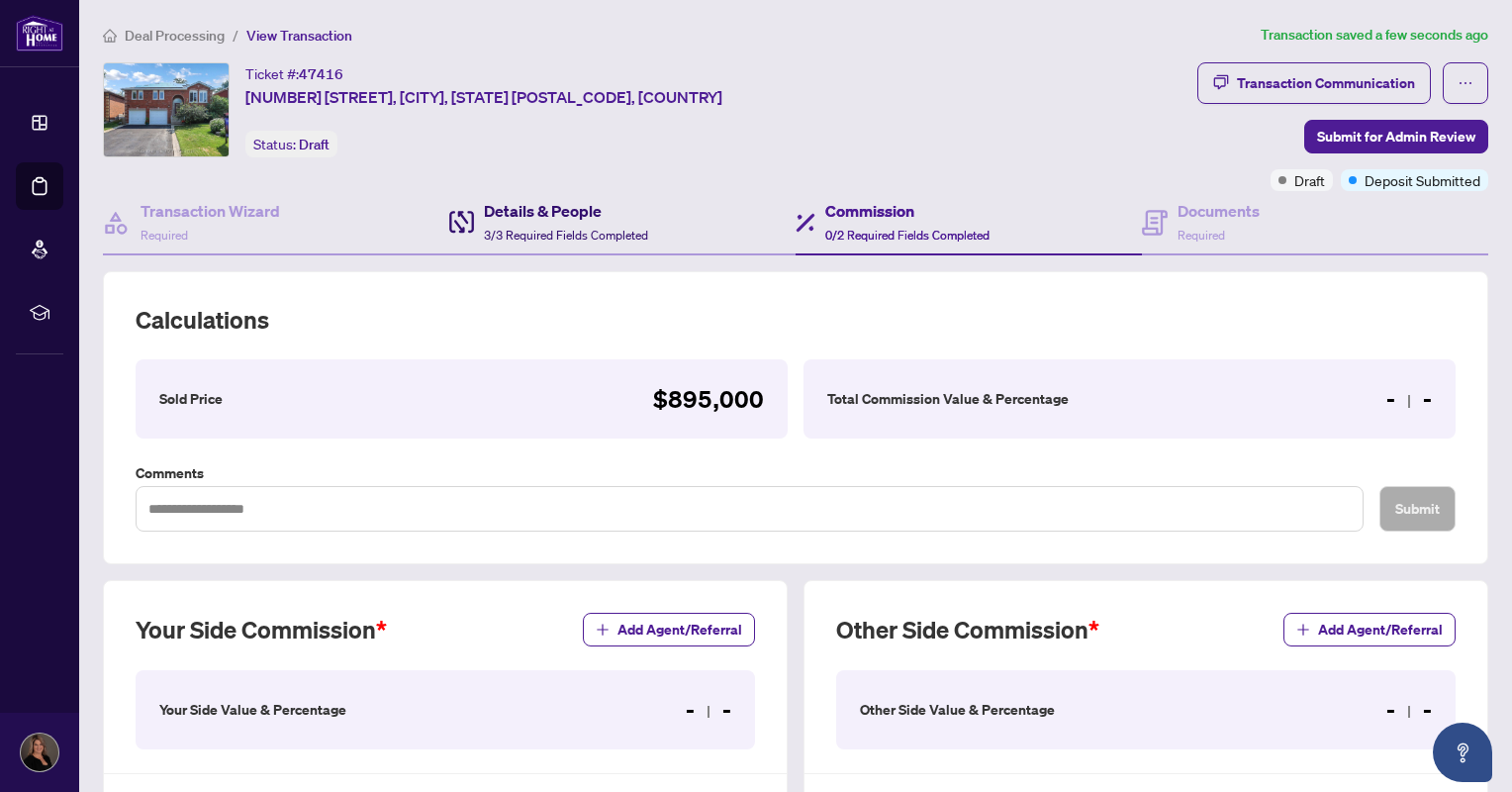click on "Details & People" at bounding box center (566, 211) 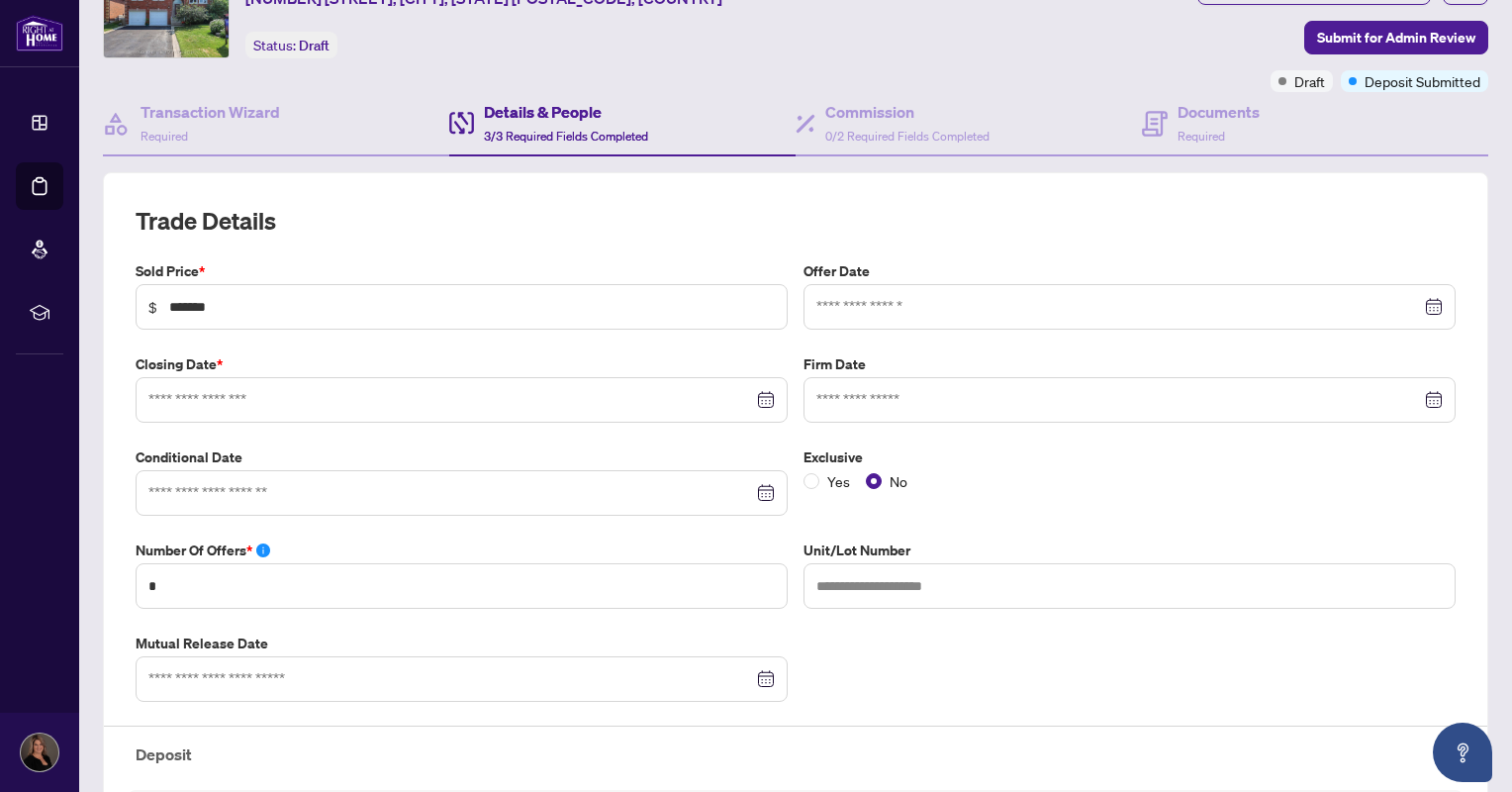 type on "**********" 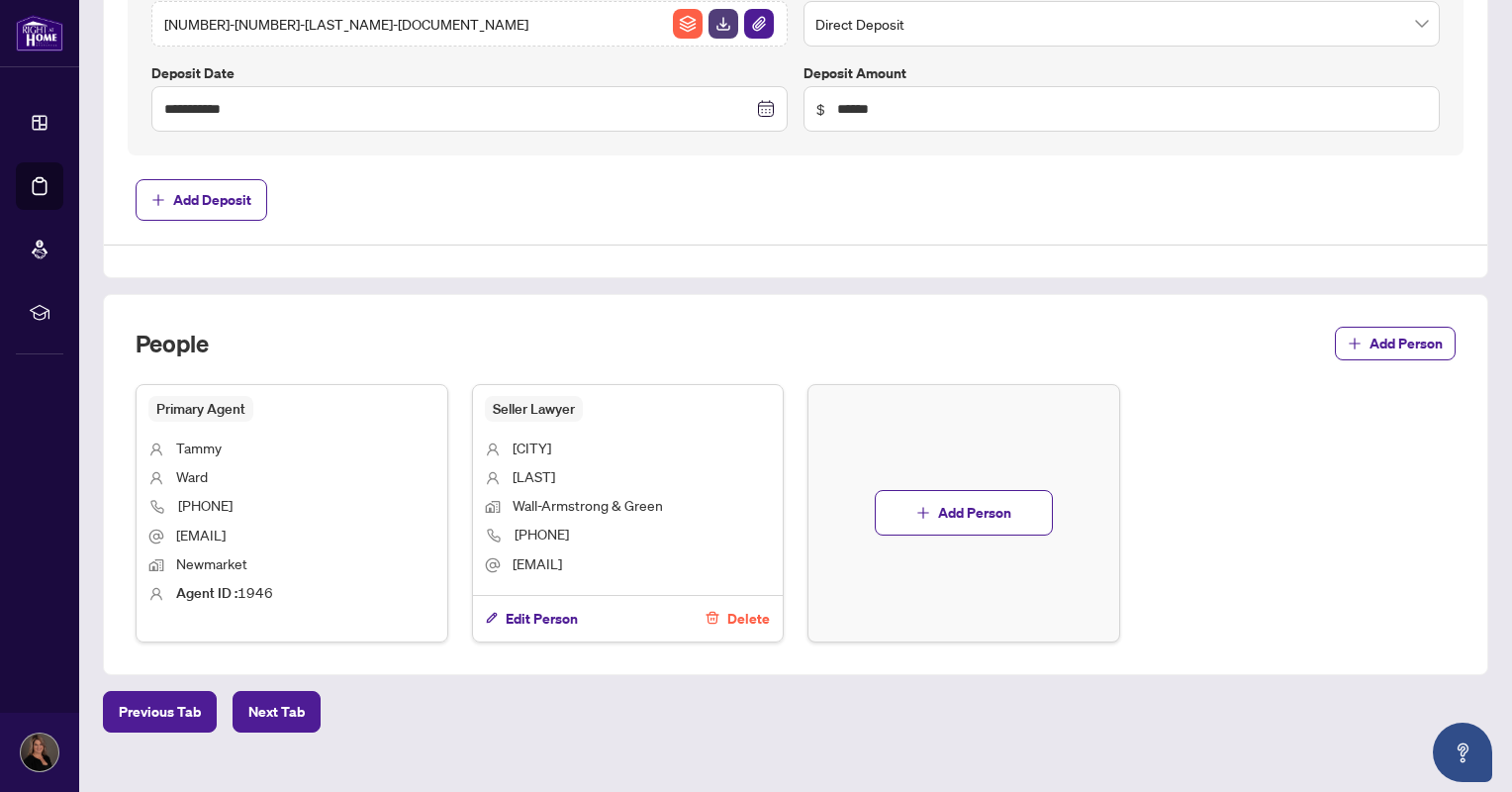 scroll, scrollTop: 990, scrollLeft: 0, axis: vertical 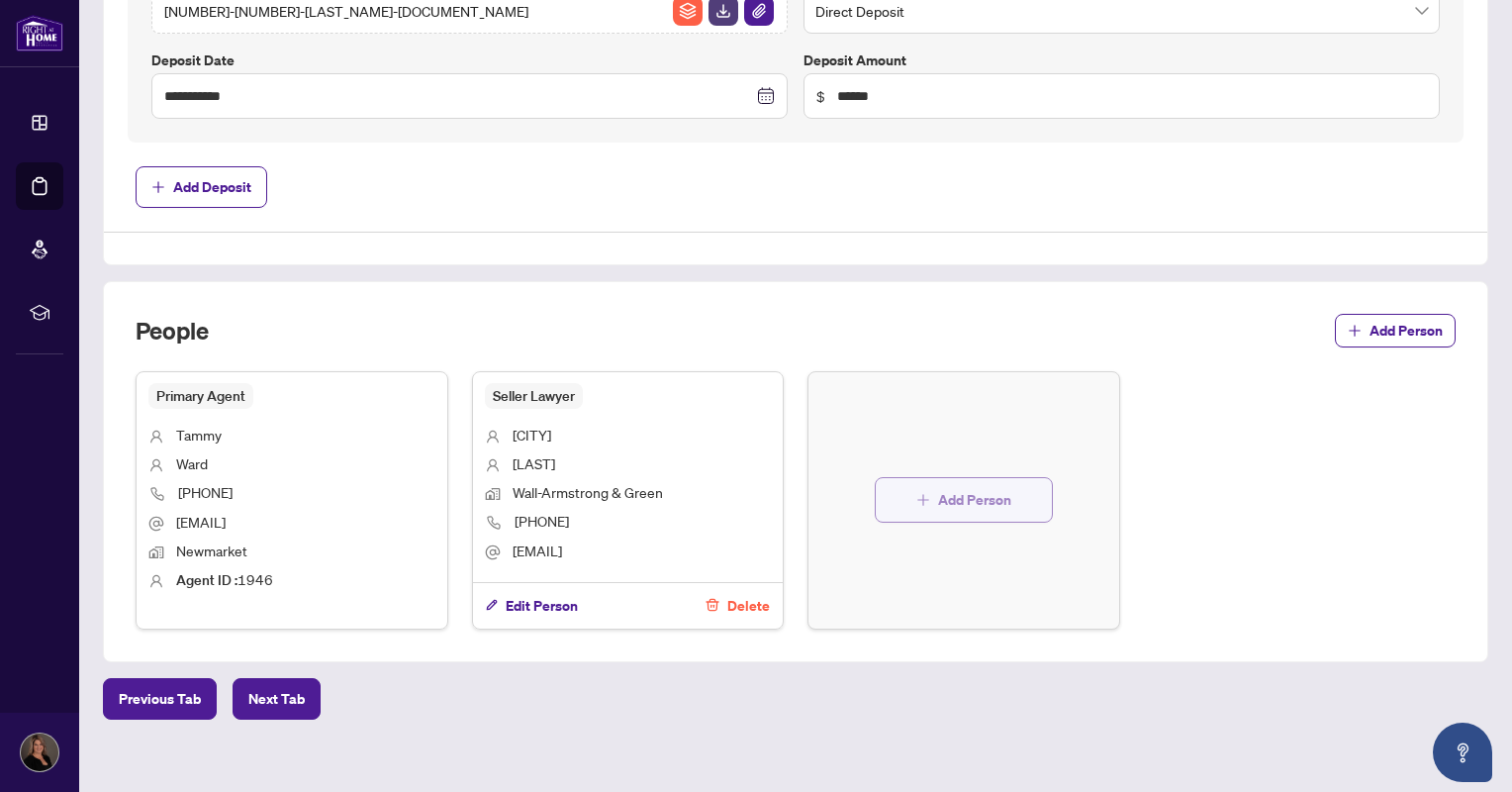 click on "Add Person" at bounding box center [975, 500] 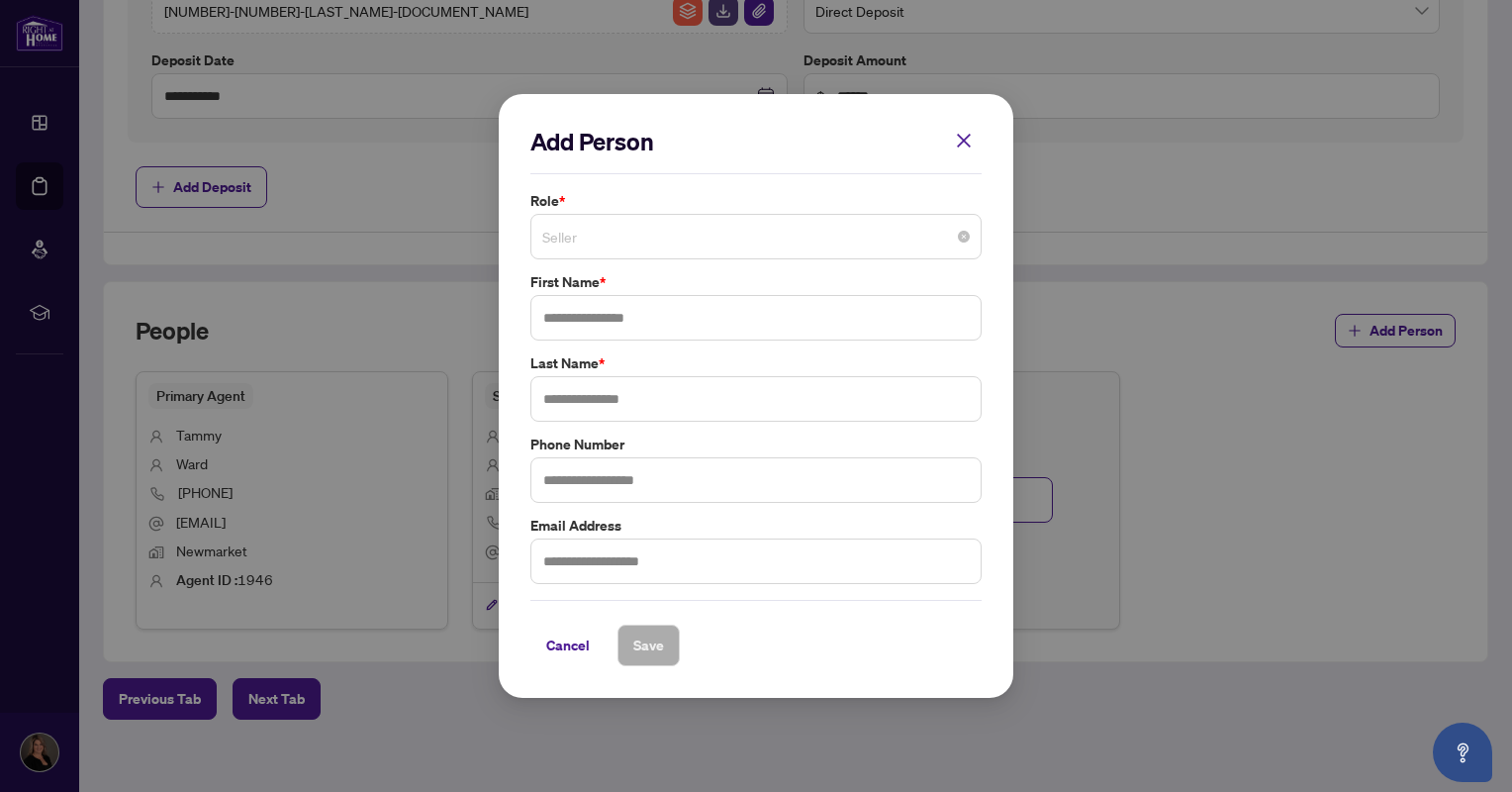 click on "Seller" at bounding box center [756, 237] 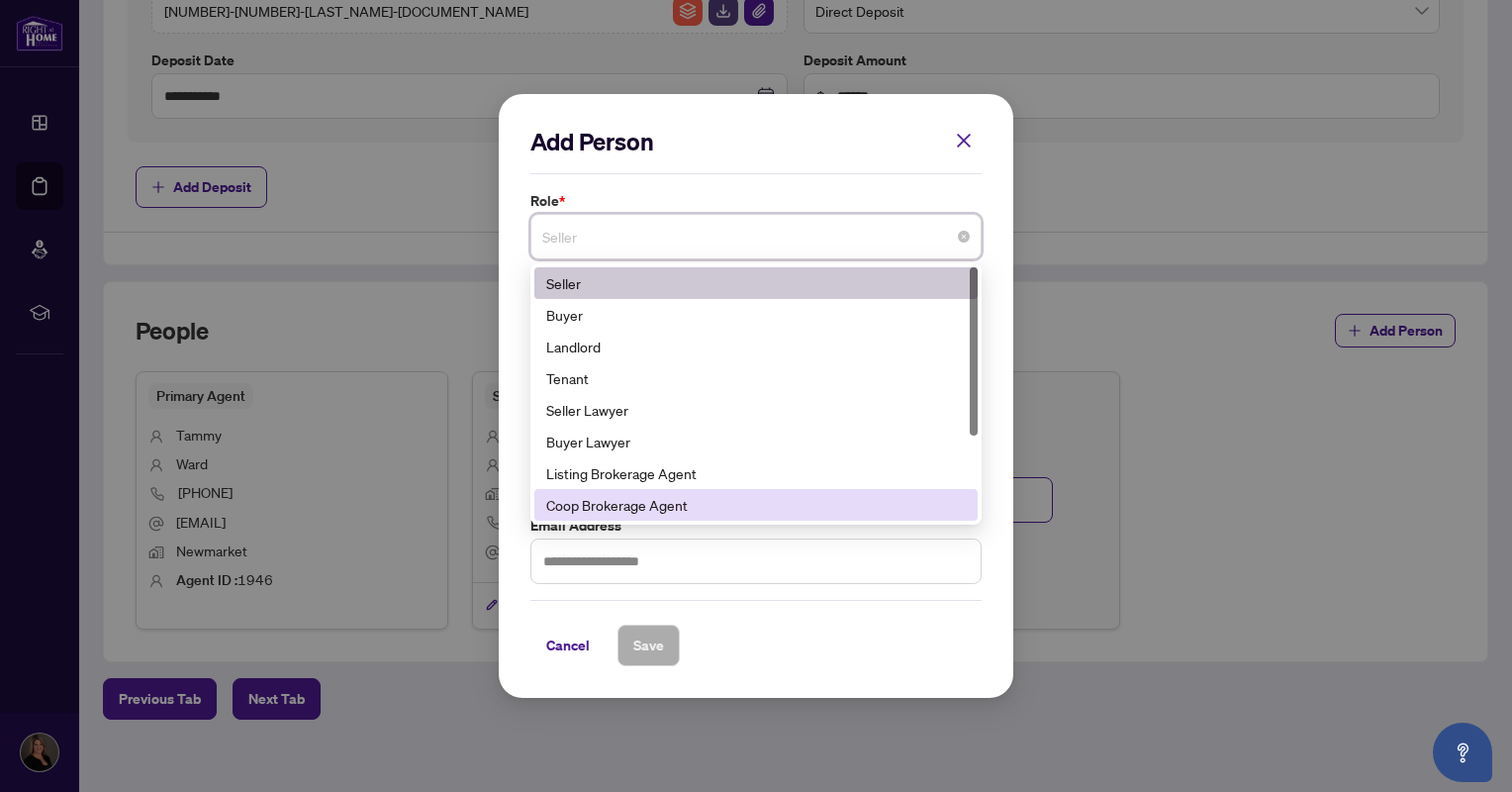 click on "Coop Brokerage Agent" at bounding box center (756, 505) 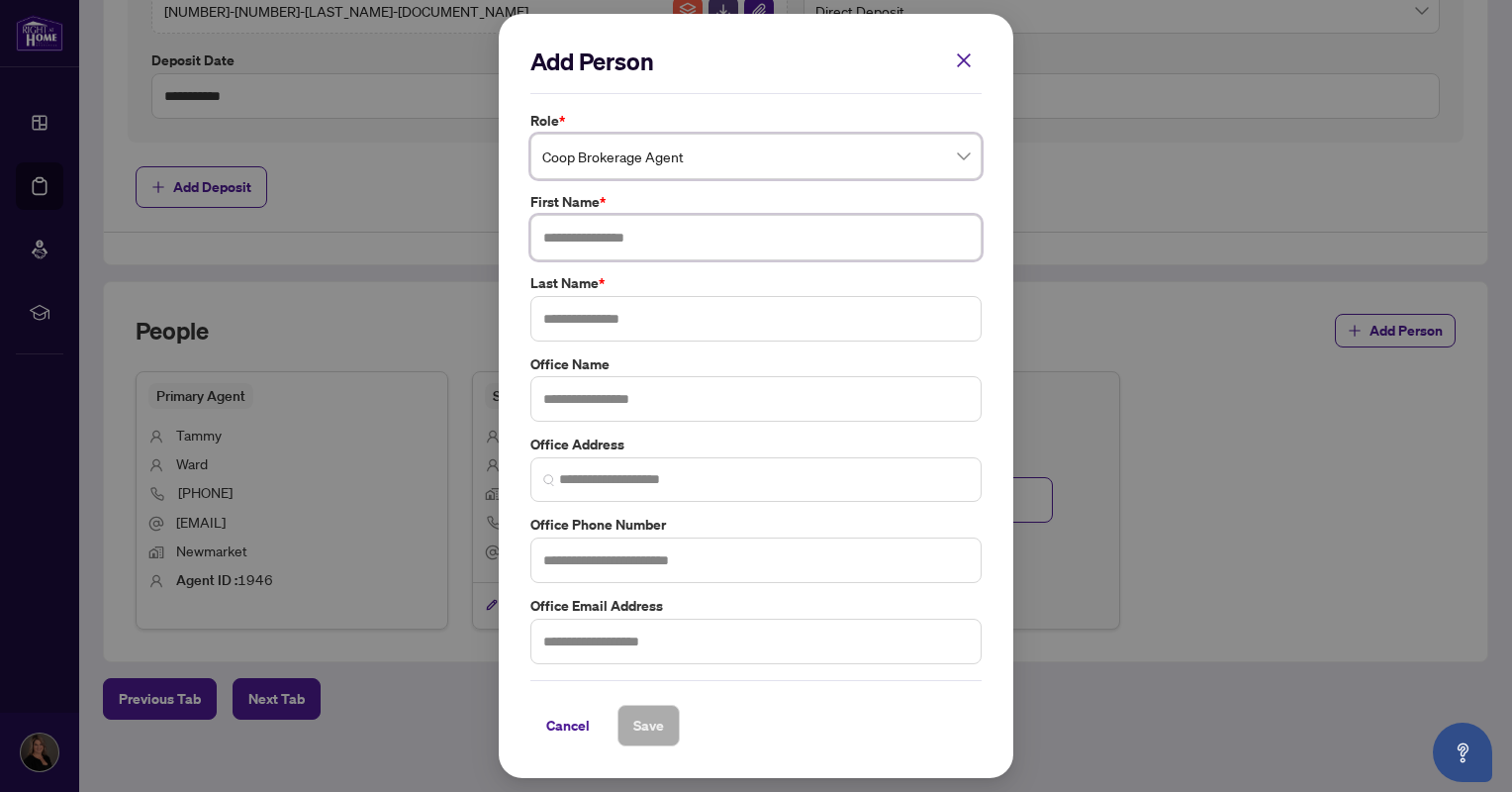 click at bounding box center [756, 238] 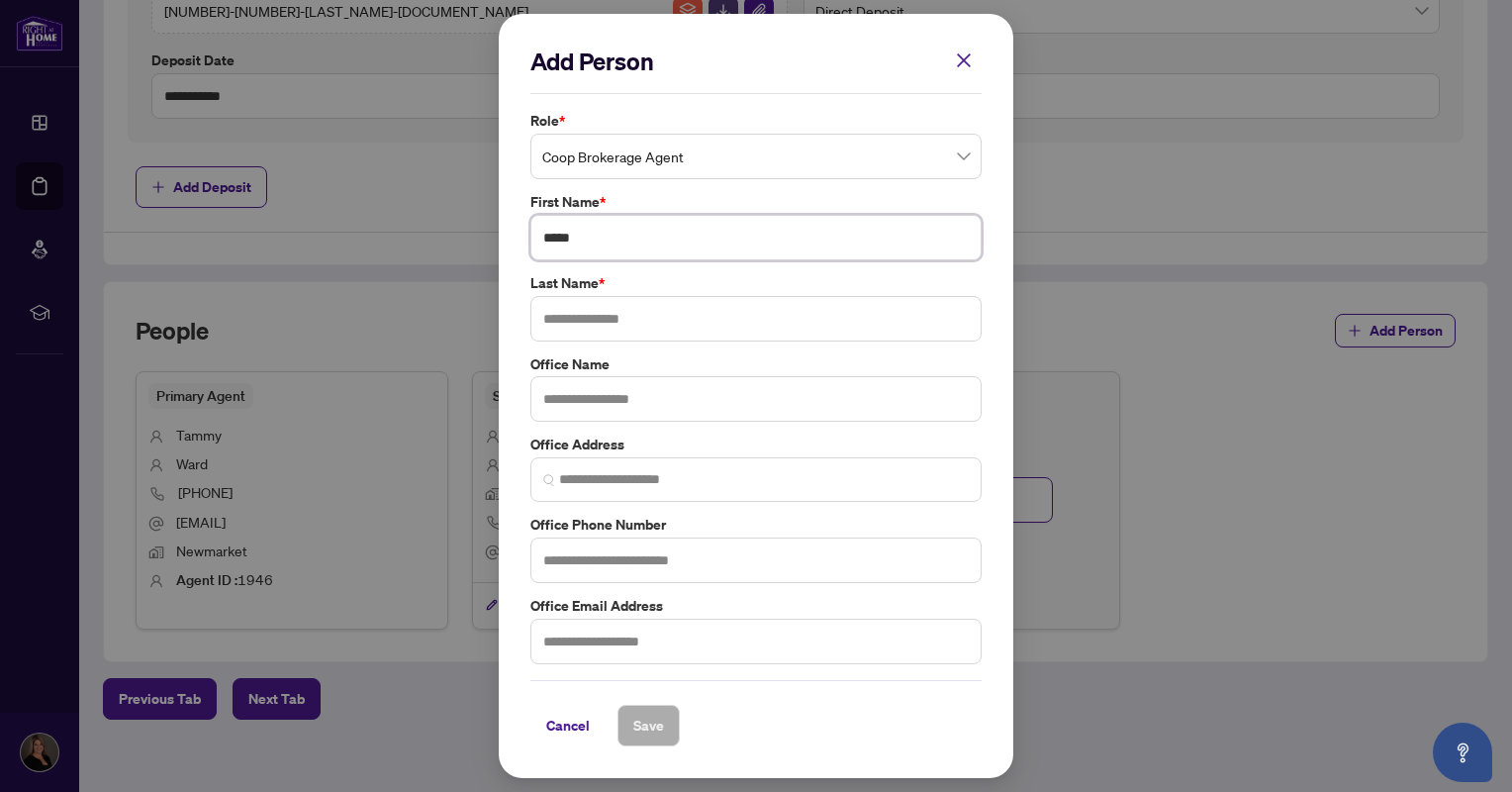 type on "*****" 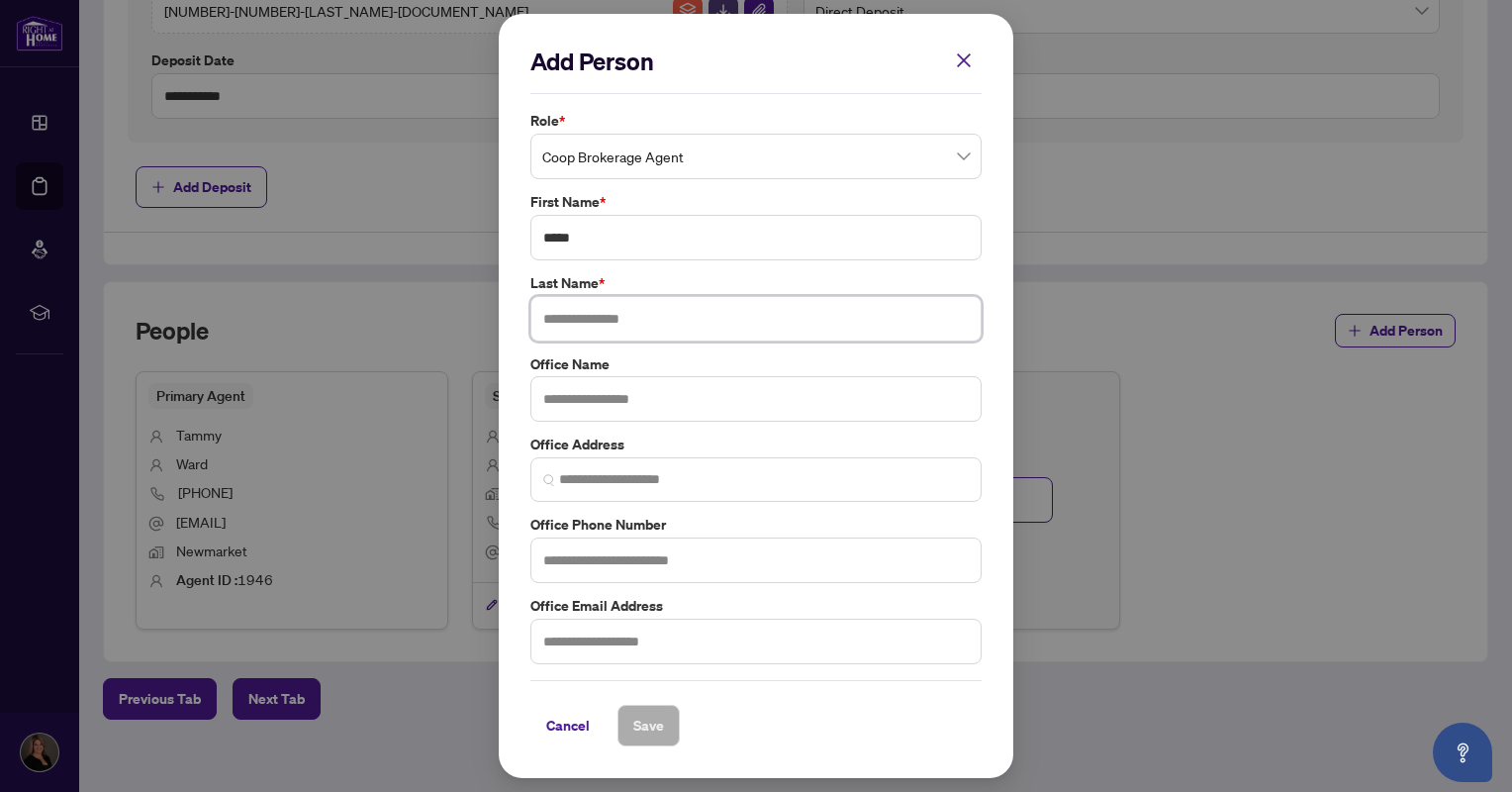 click at bounding box center (756, 319) 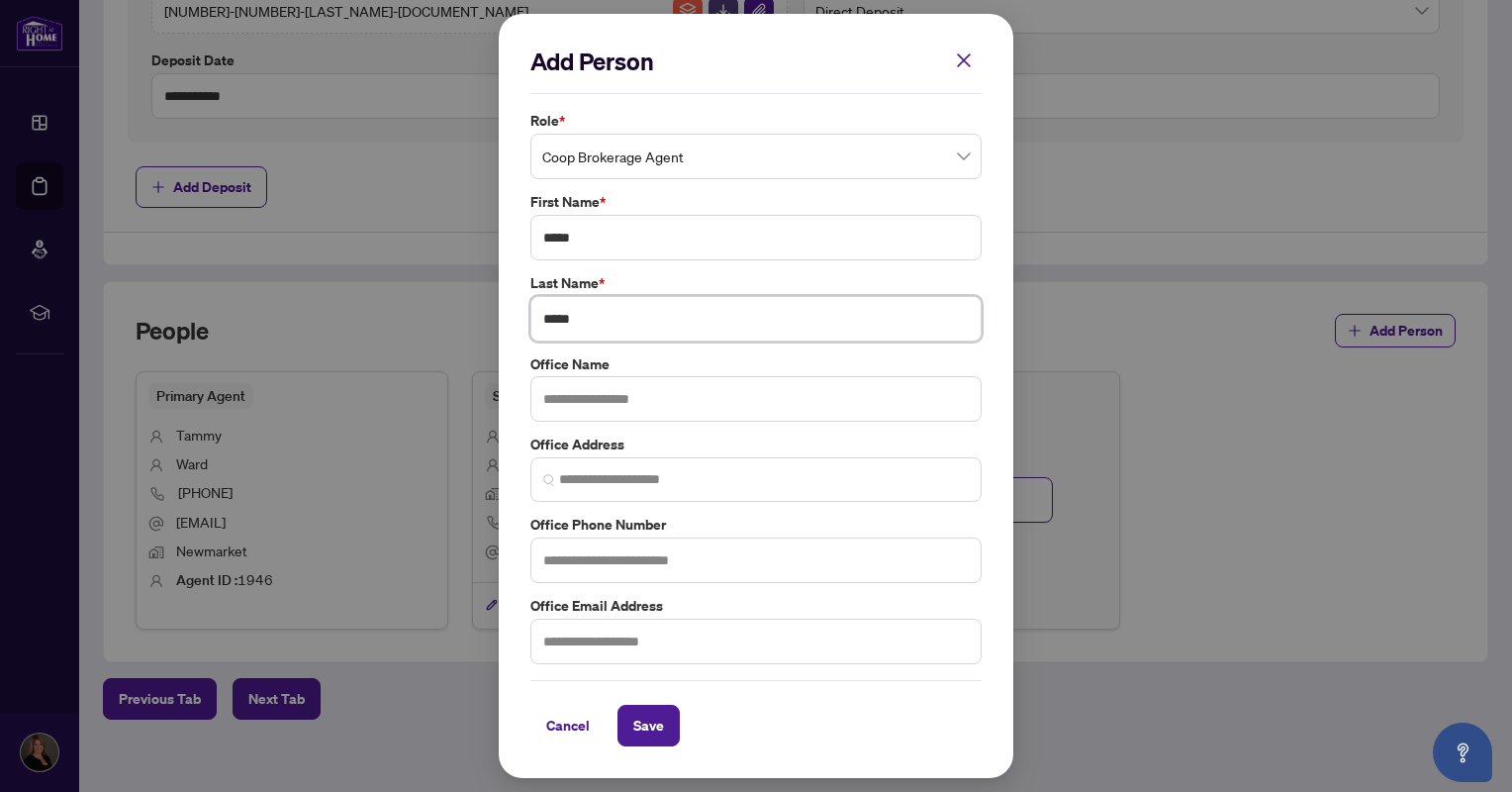 type on "*****" 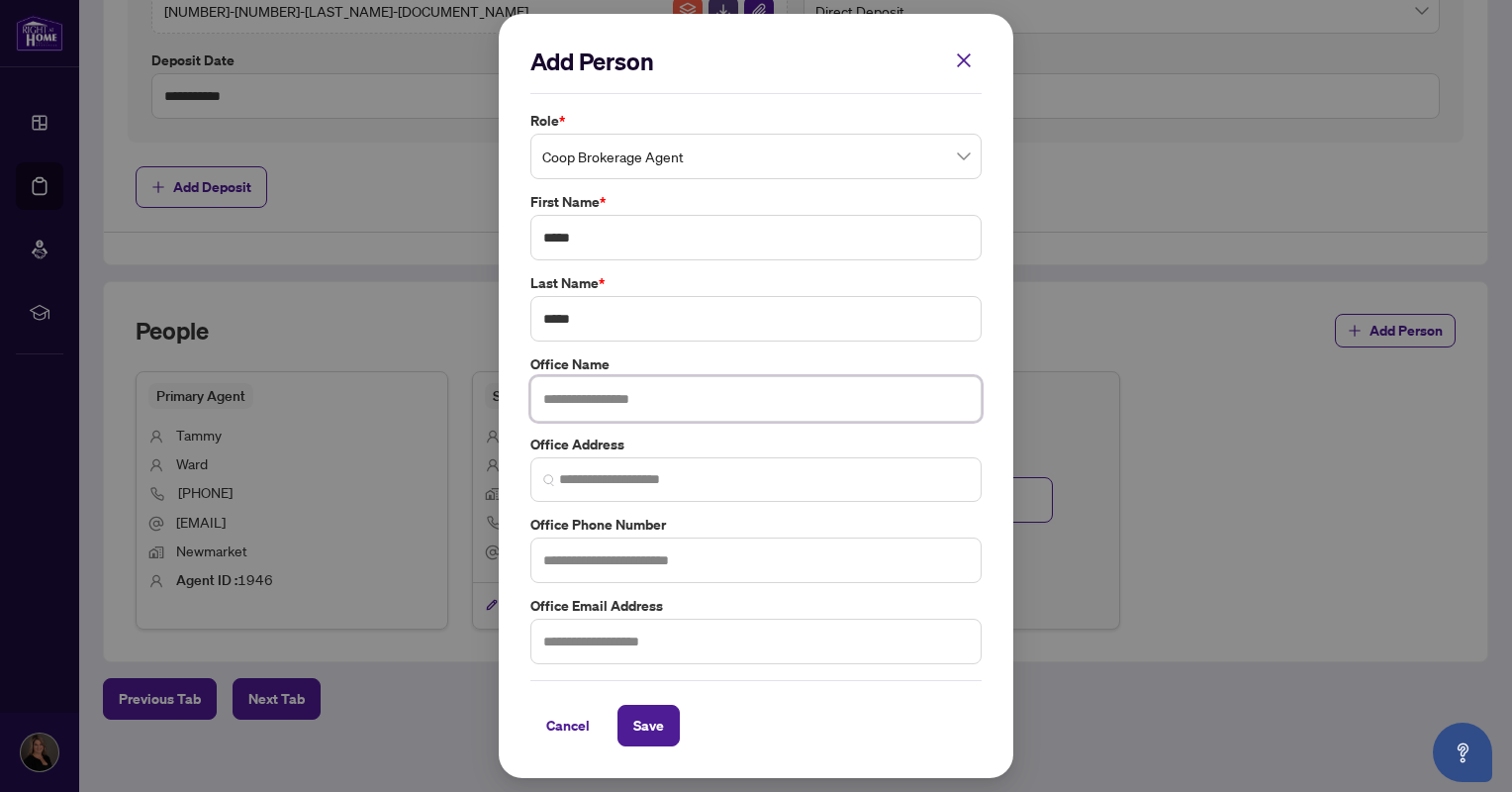 click at bounding box center [756, 399] 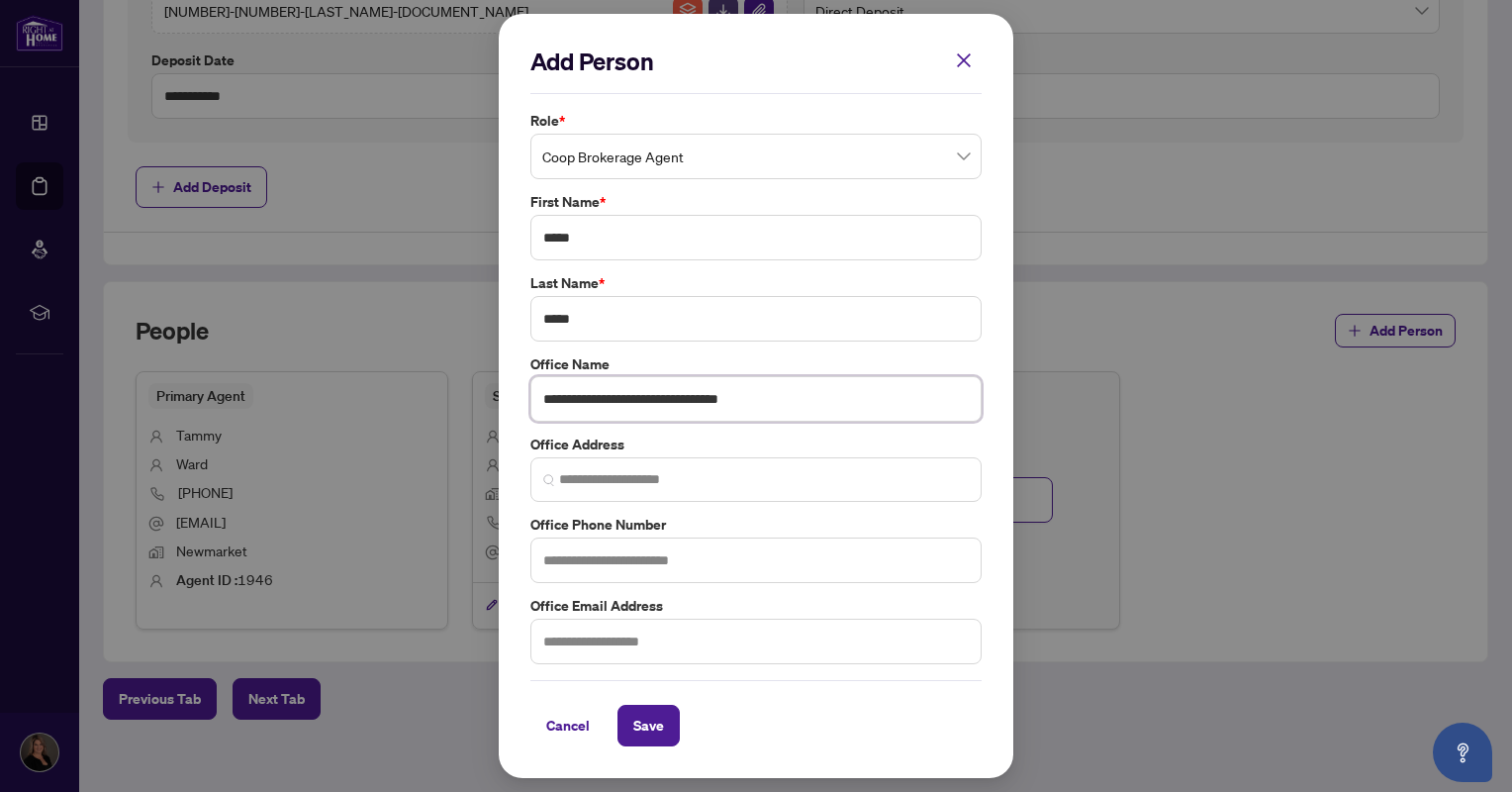 type on "**********" 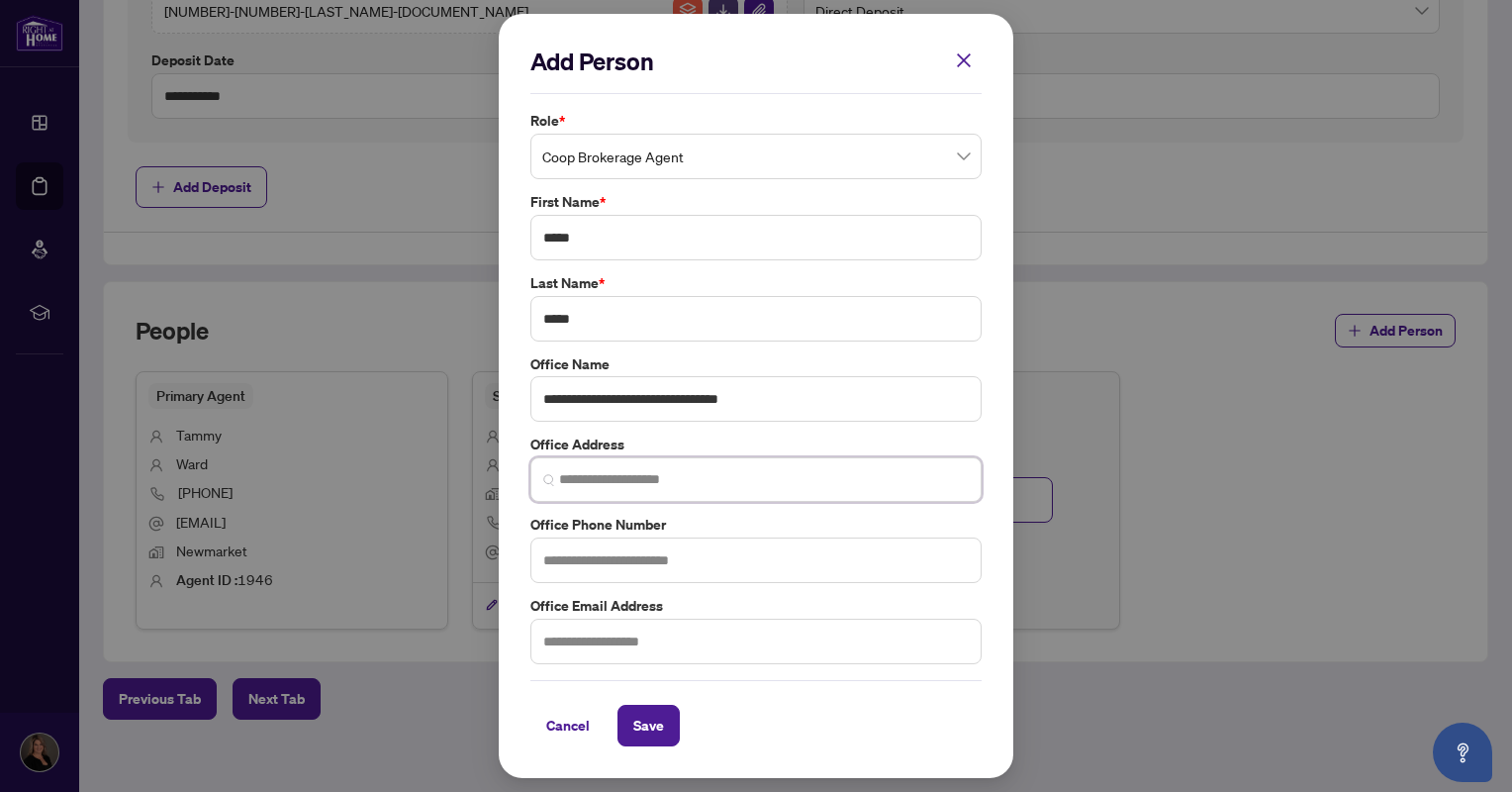 click at bounding box center (764, 479) 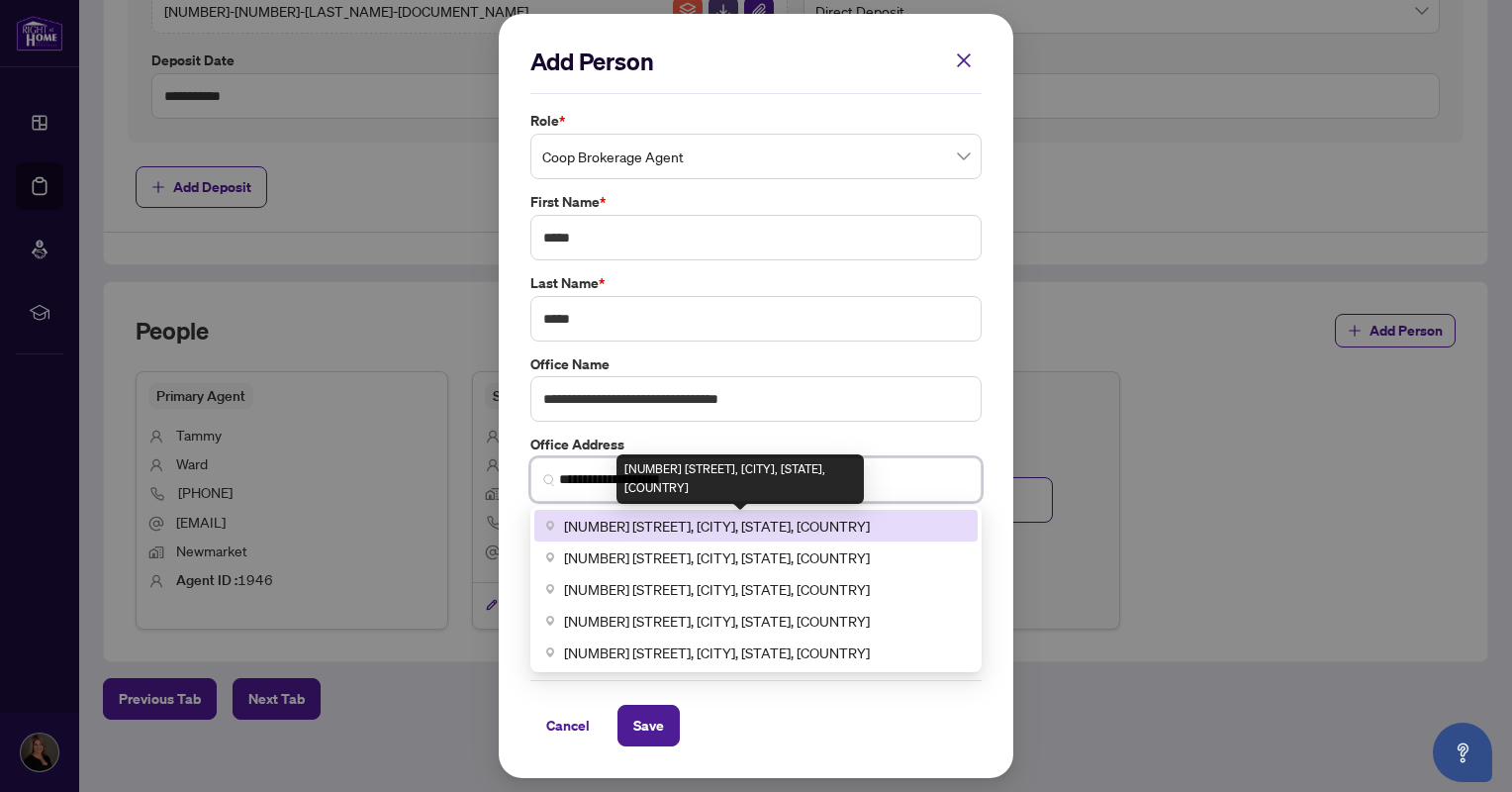 click on "[NUMBER] [STREET], [CITY], [STATE], [COUNTRY]" at bounding box center [716, 526] 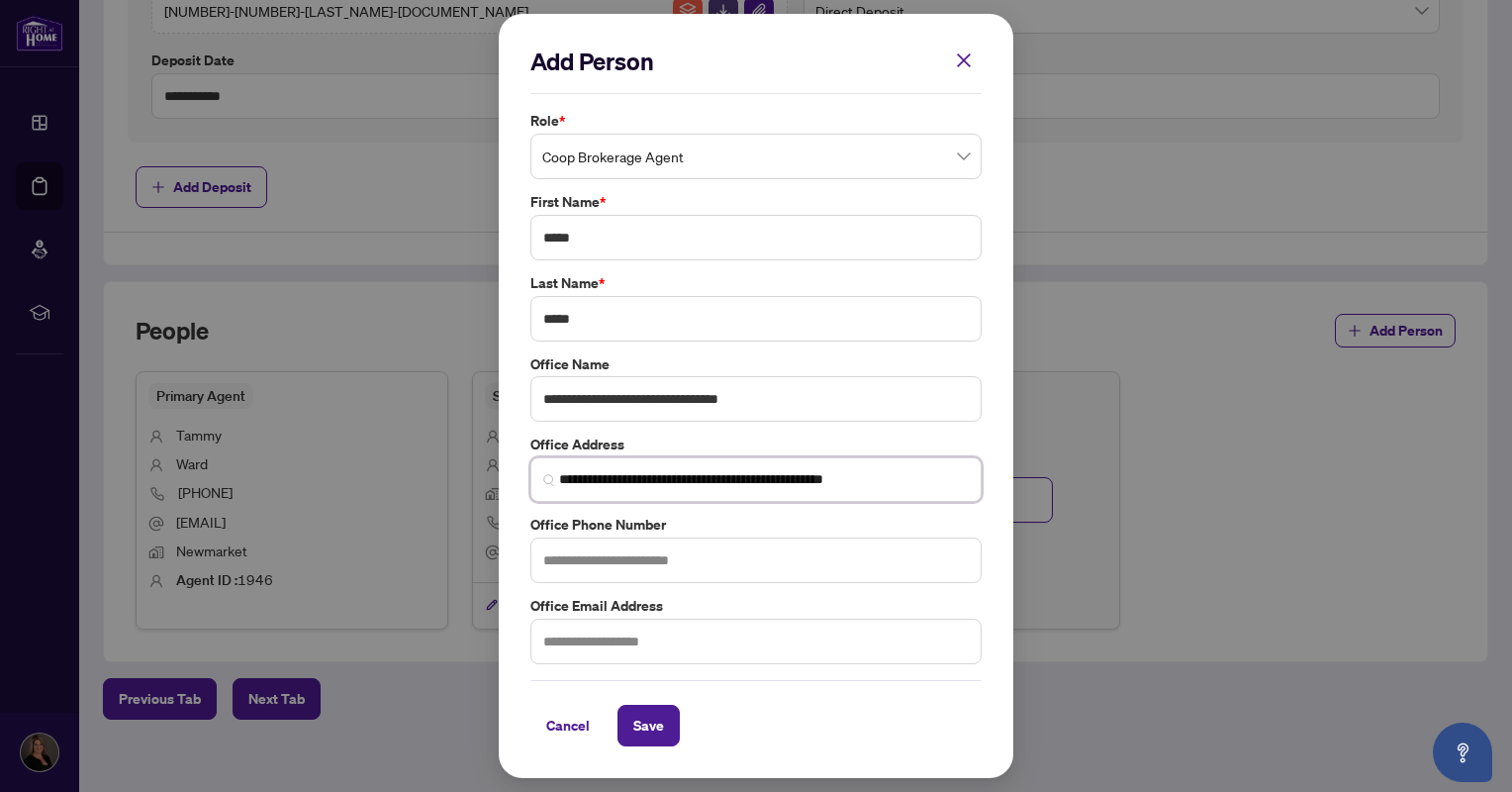 type on "**********" 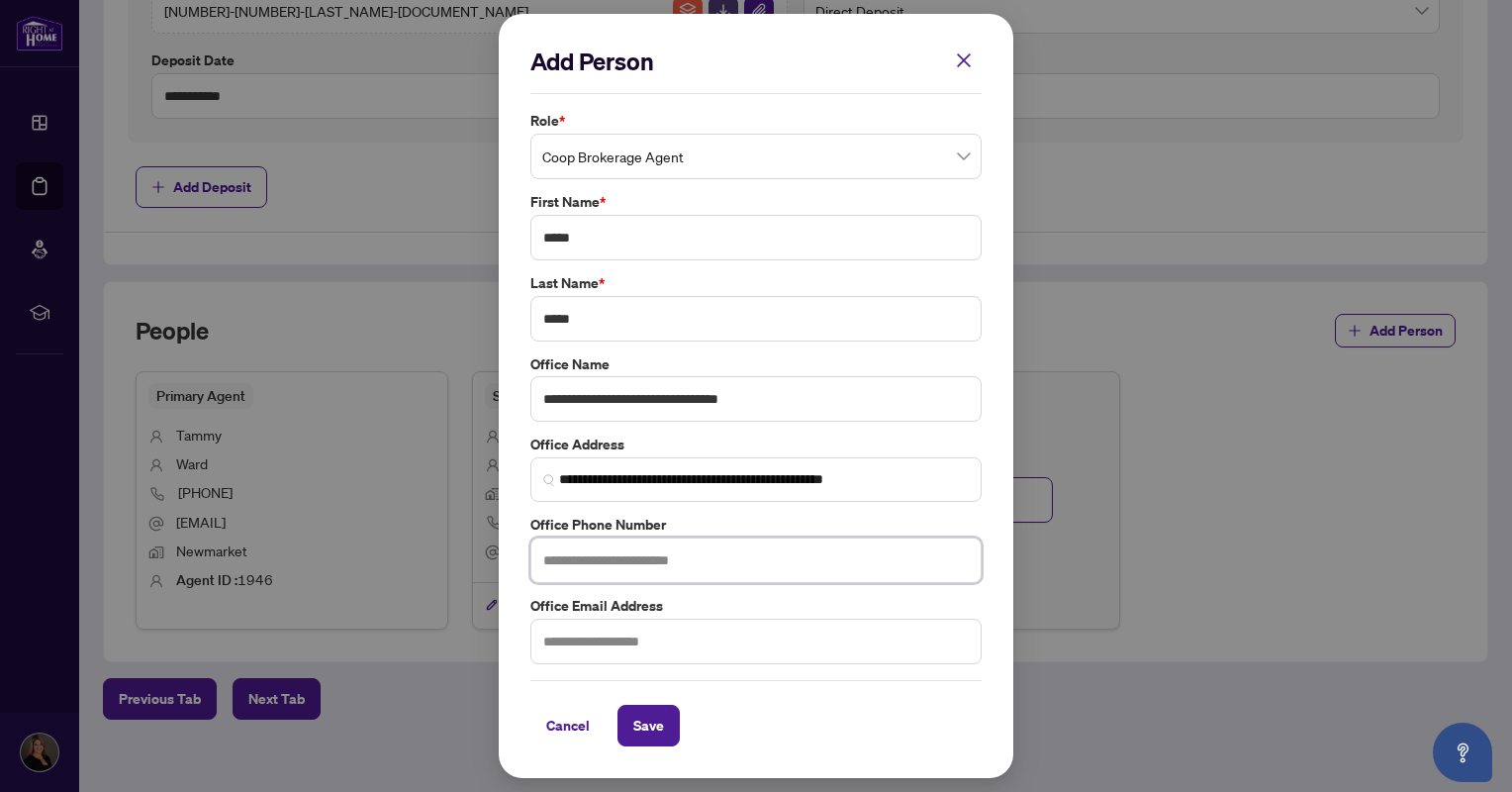 click at bounding box center (756, 560) 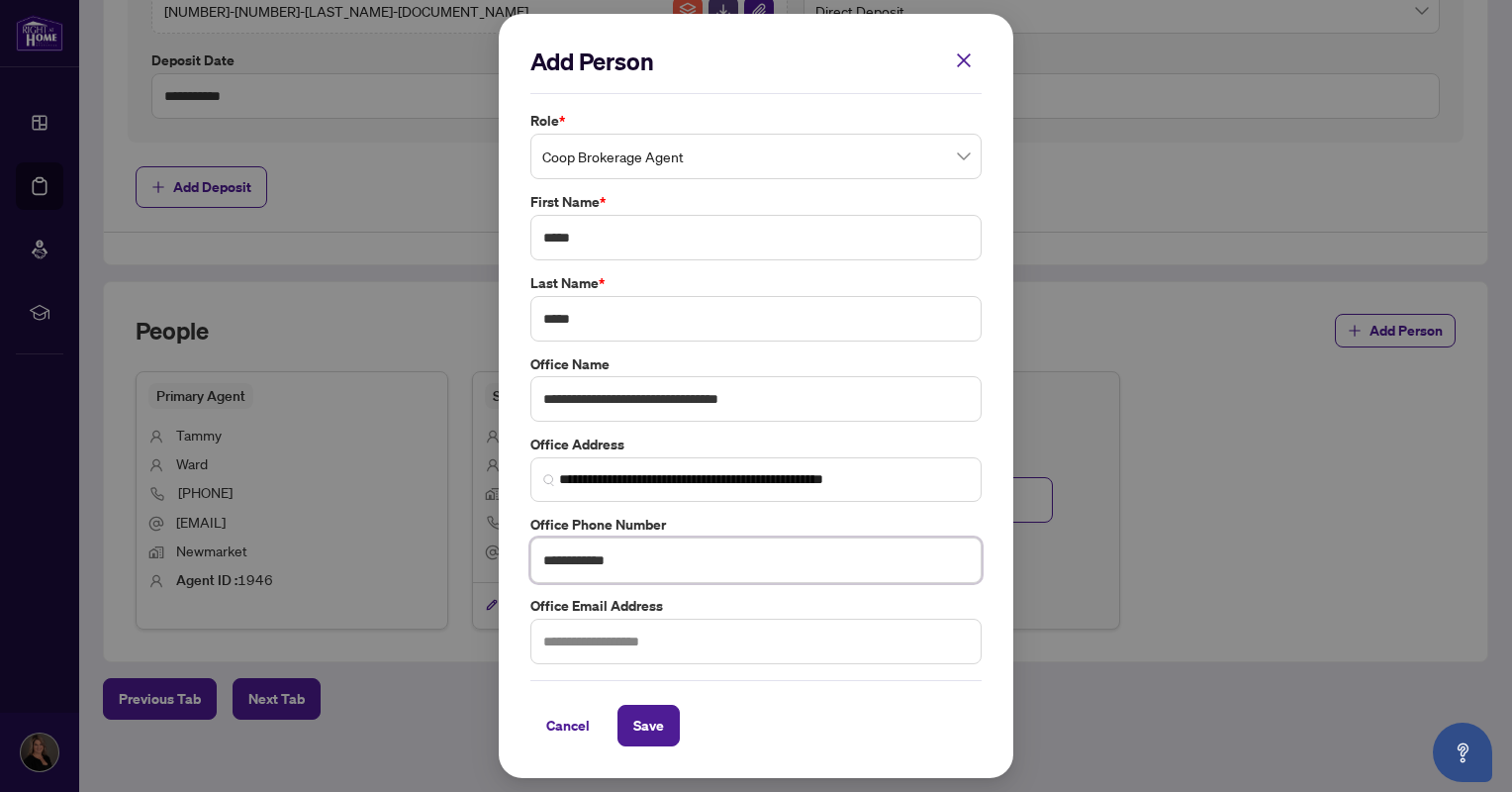 type on "**********" 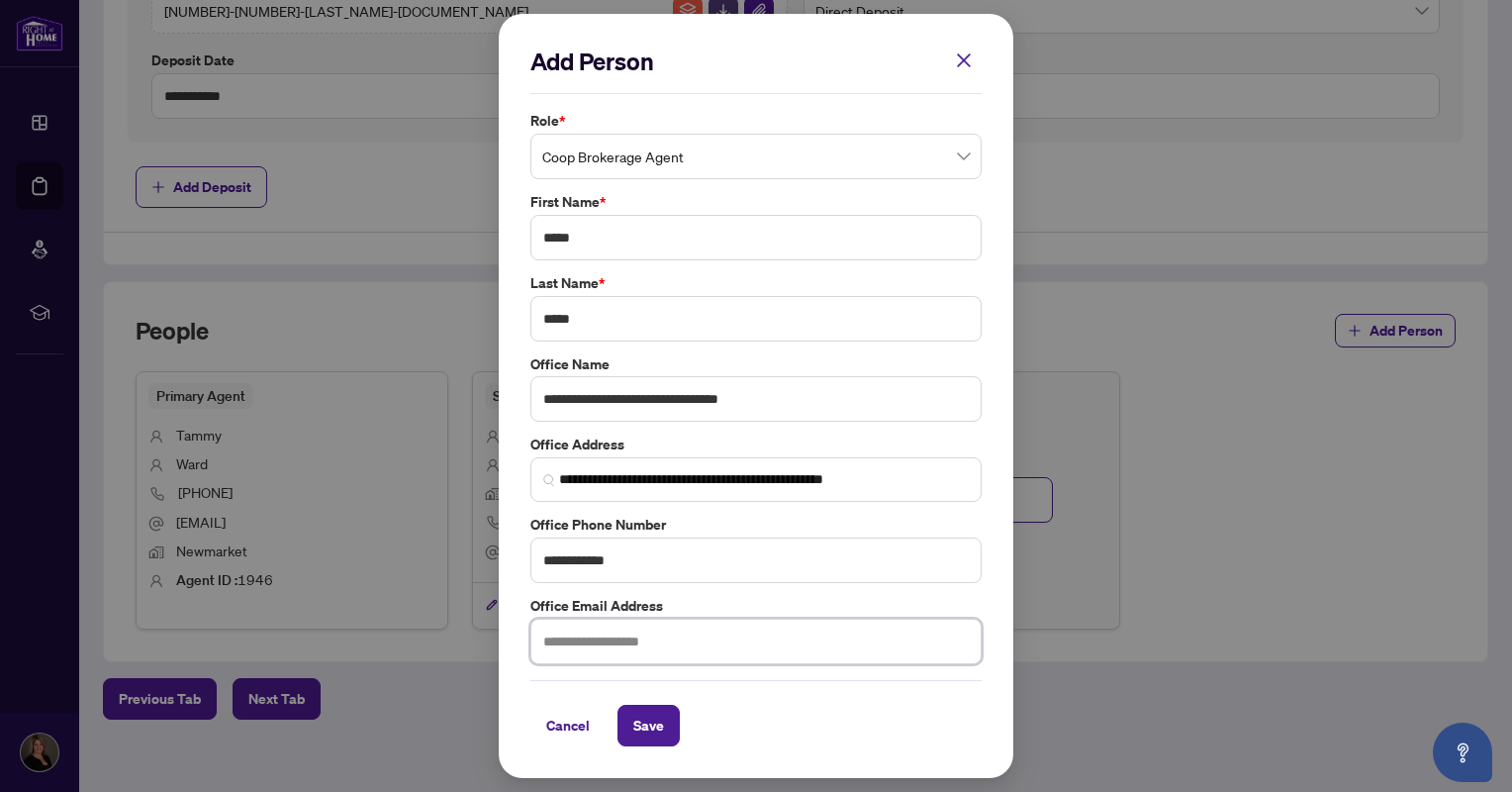 click at bounding box center [756, 642] 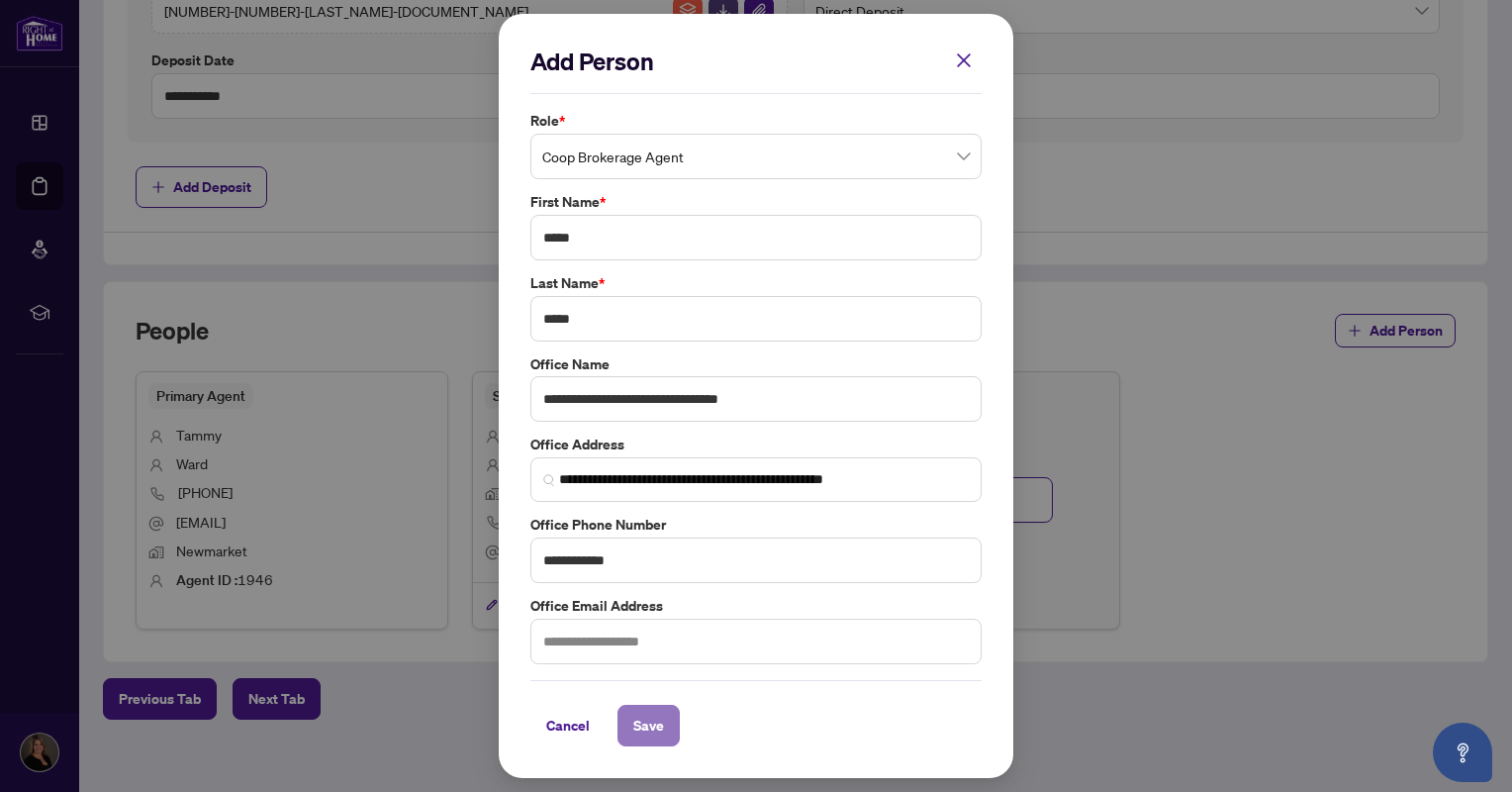 click on "Save" at bounding box center (648, 726) 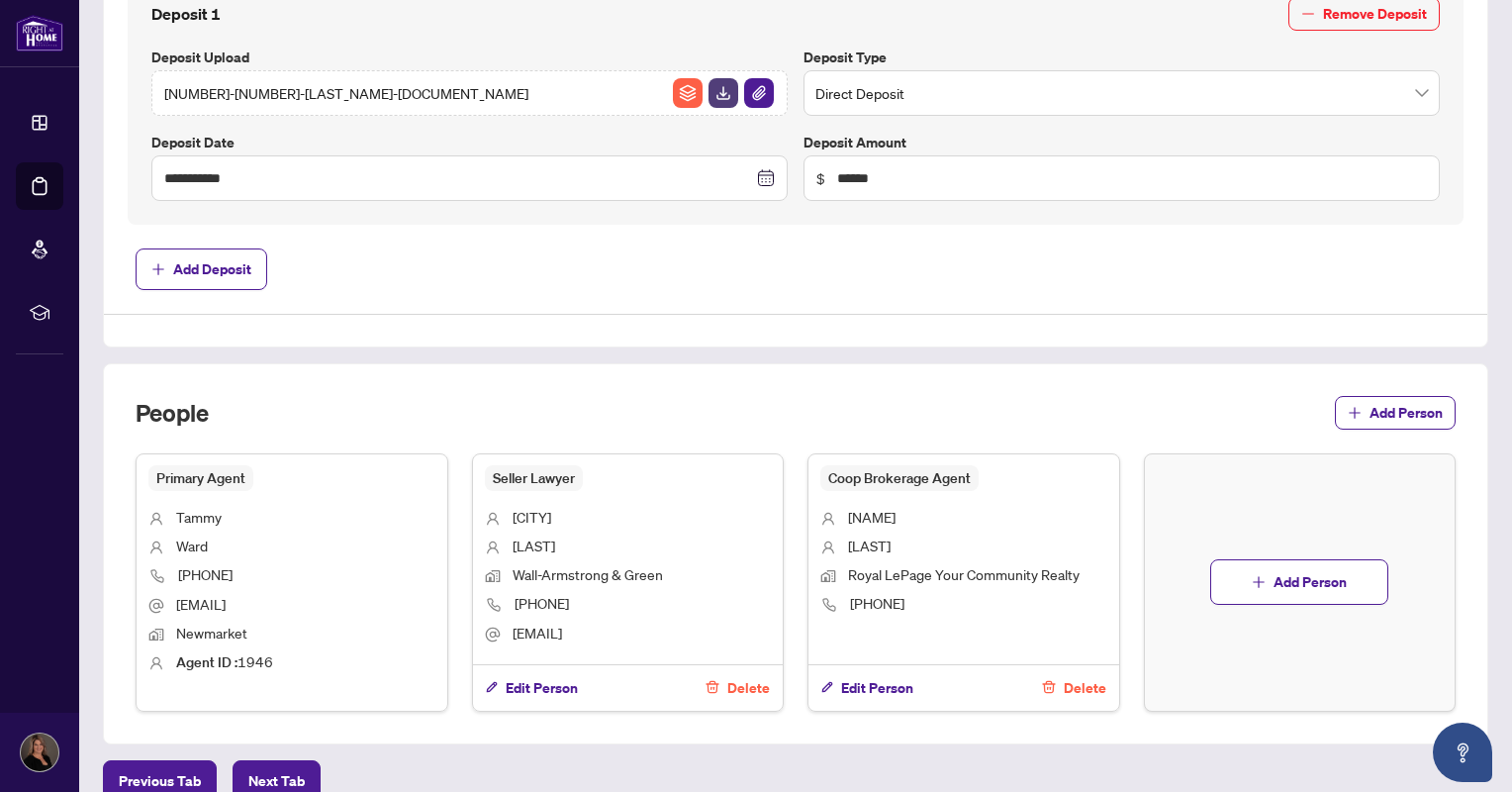 scroll, scrollTop: 1002, scrollLeft: 0, axis: vertical 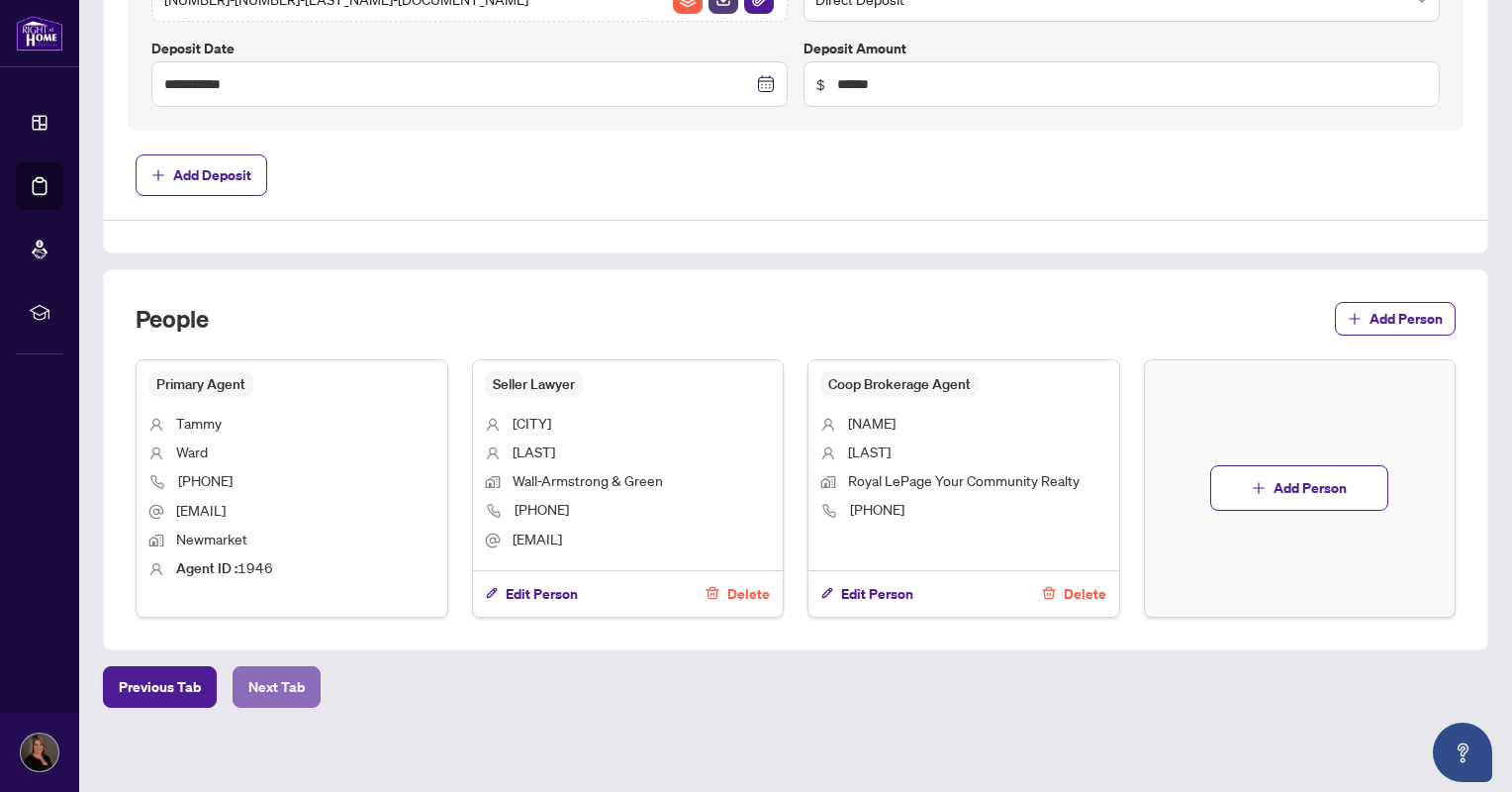 click on "Next Tab" at bounding box center [276, 687] 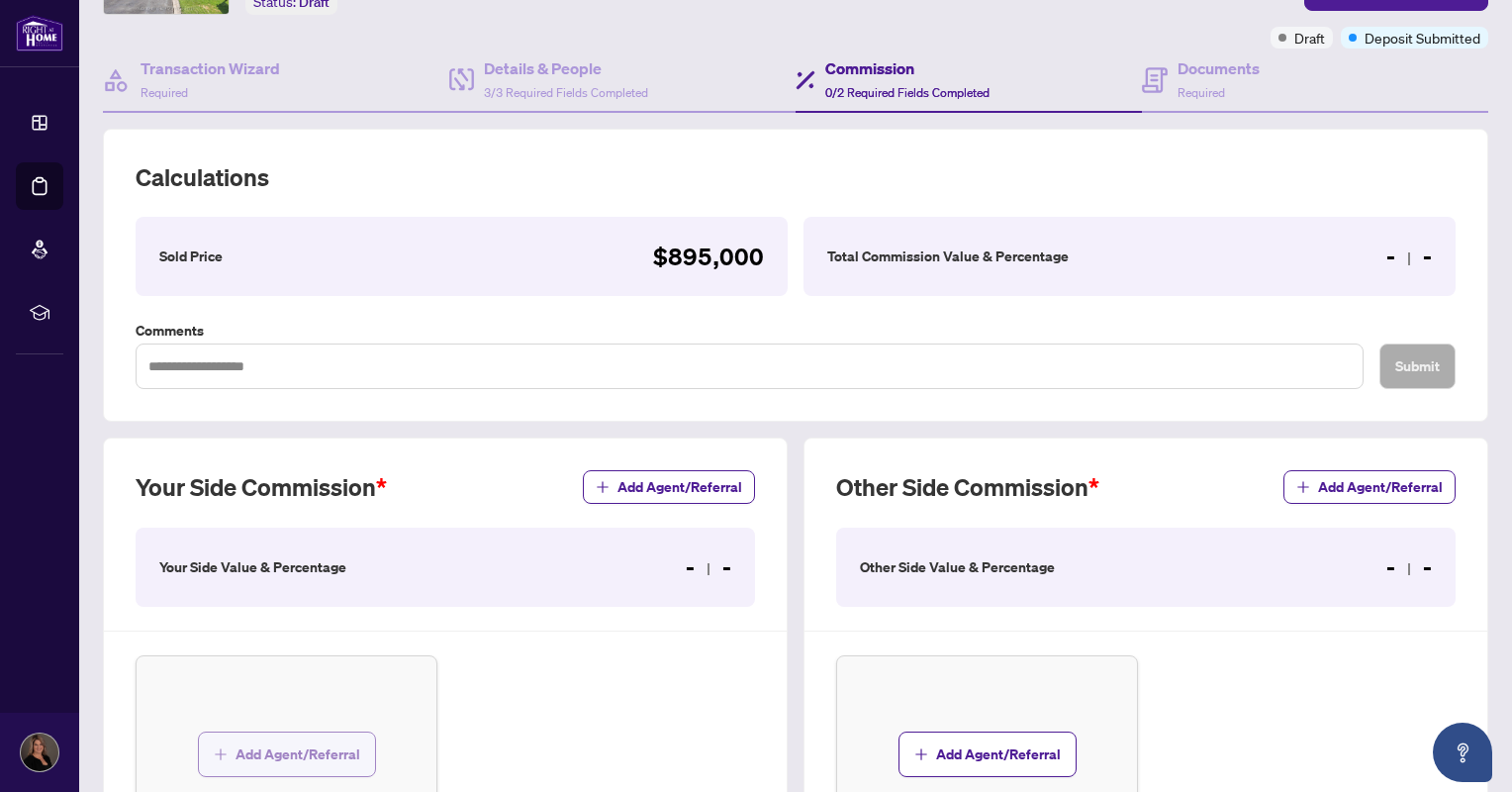 scroll, scrollTop: 297, scrollLeft: 0, axis: vertical 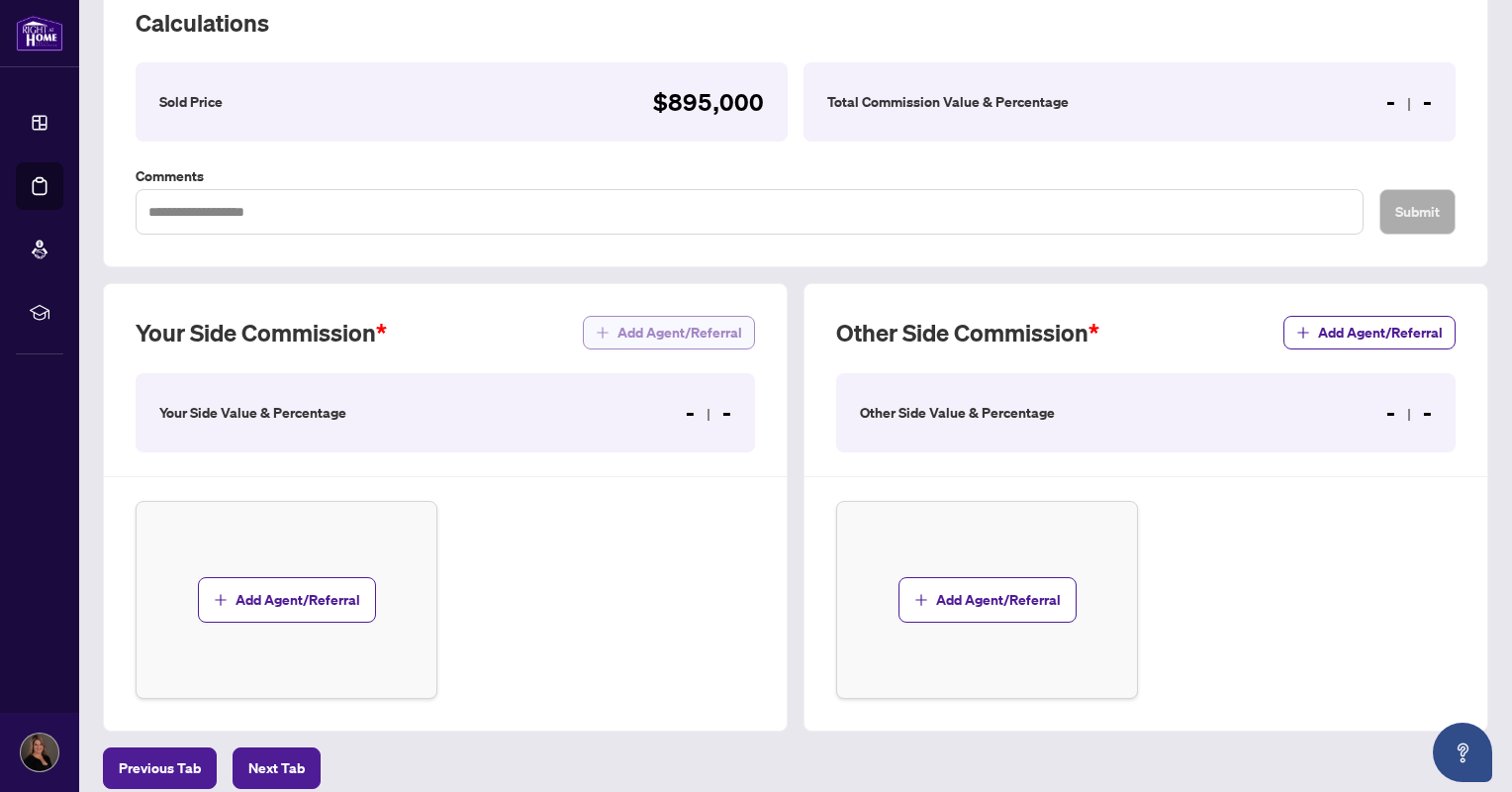 click on "Add Agent/Referral" at bounding box center (680, 333) 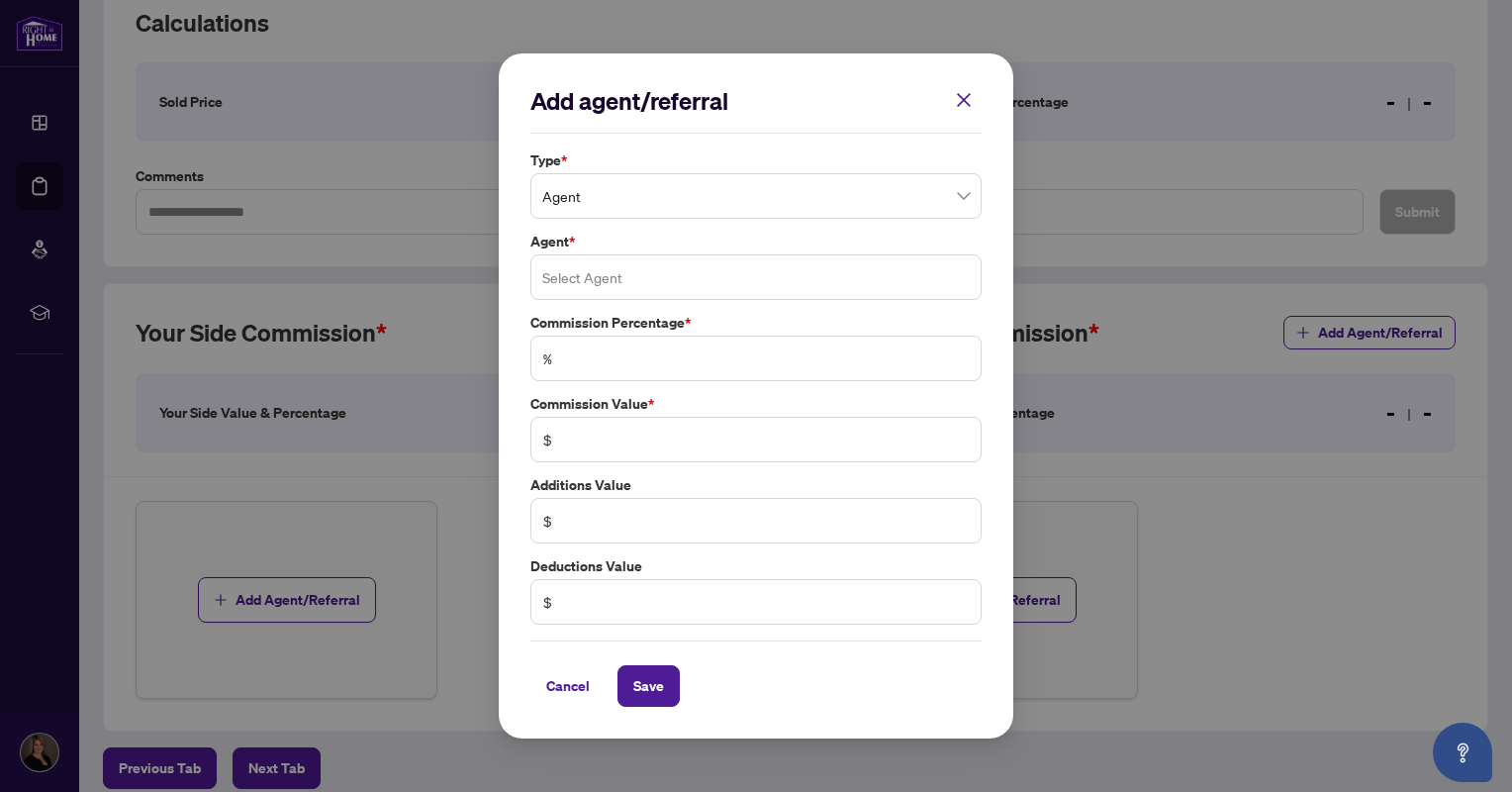 click at bounding box center [756, 277] 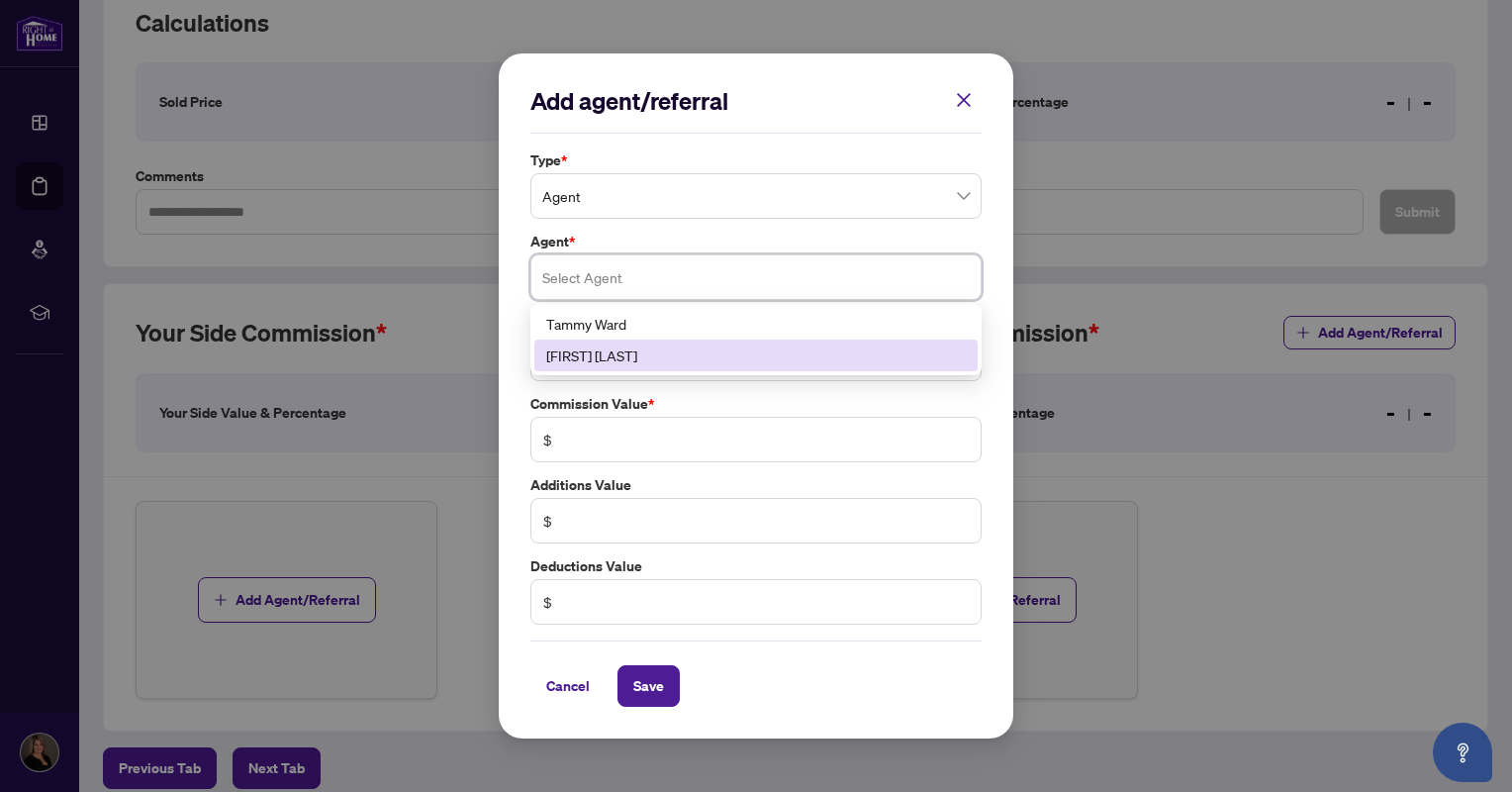 click on "[FIRST] [LAST]" at bounding box center [756, 355] 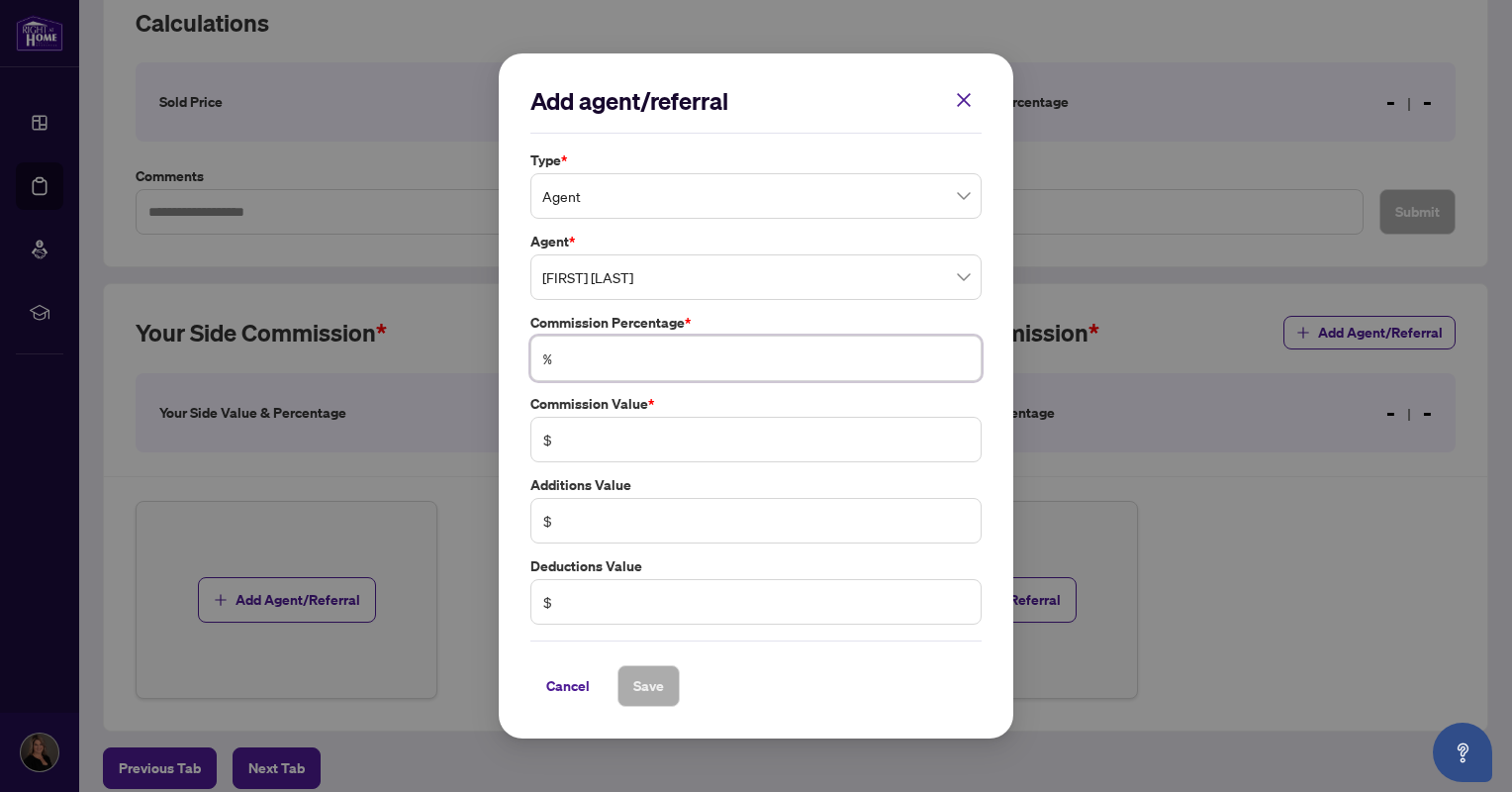 click at bounding box center (766, 358) 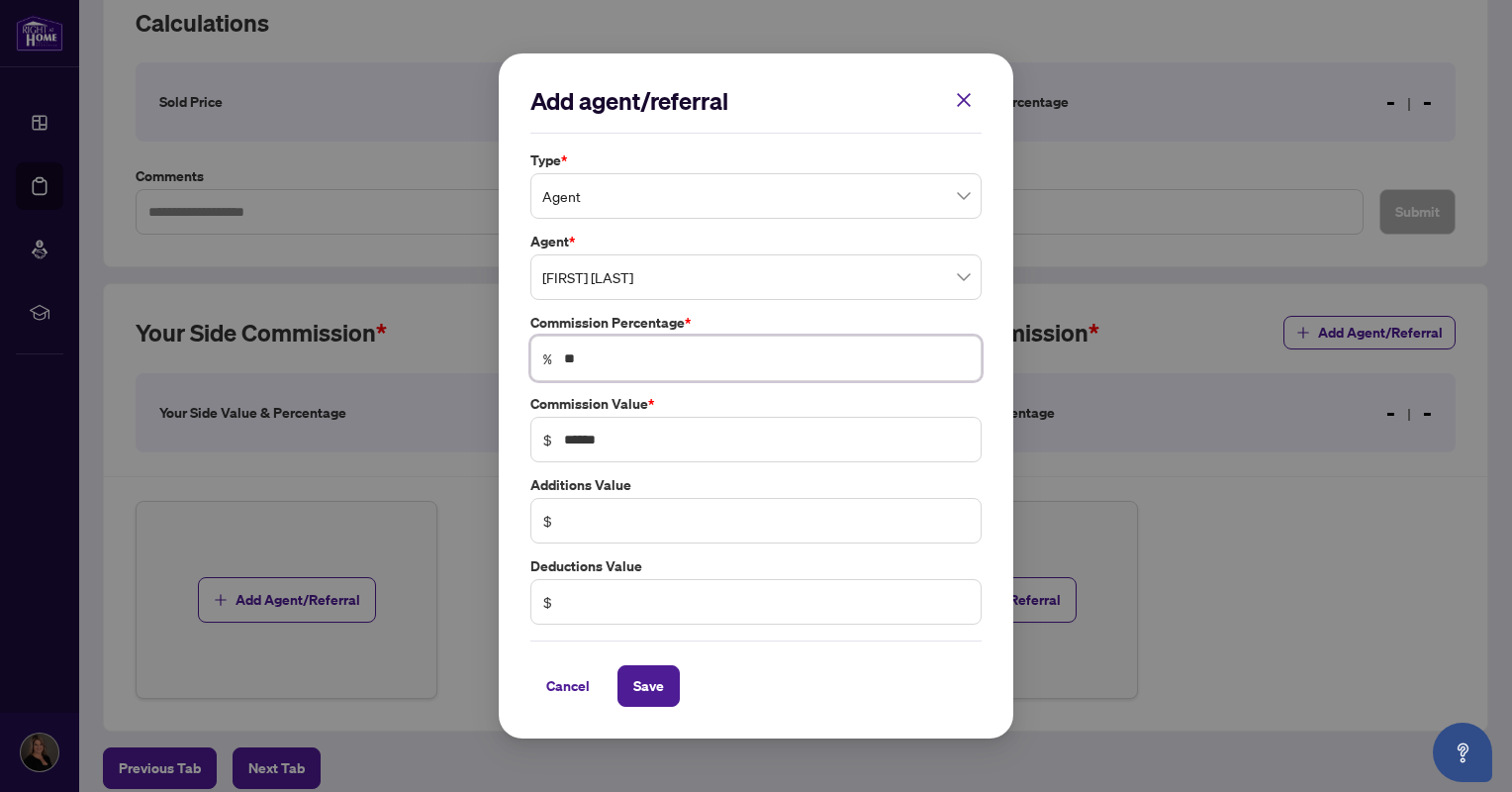 type on "***" 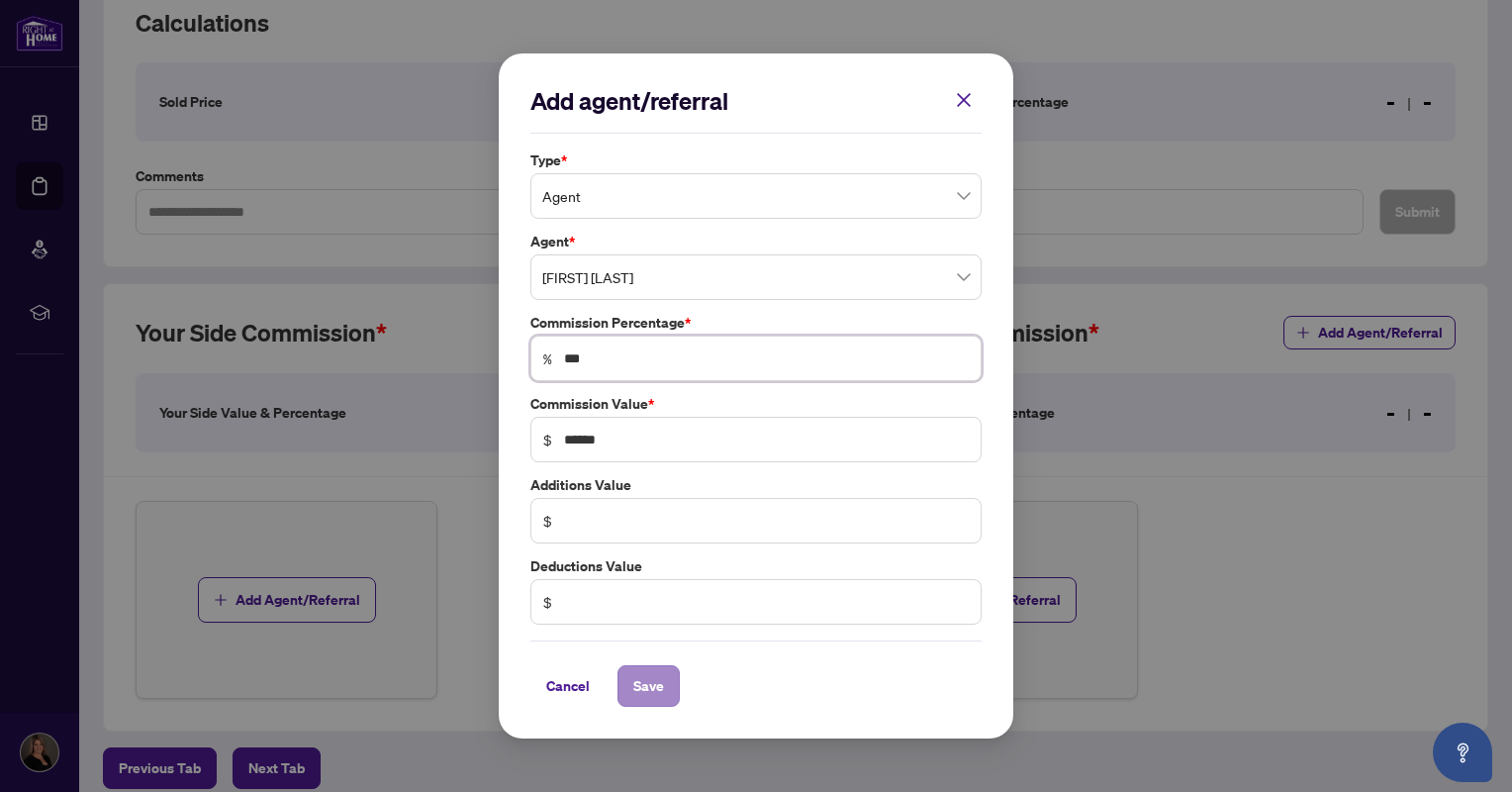 type on "***" 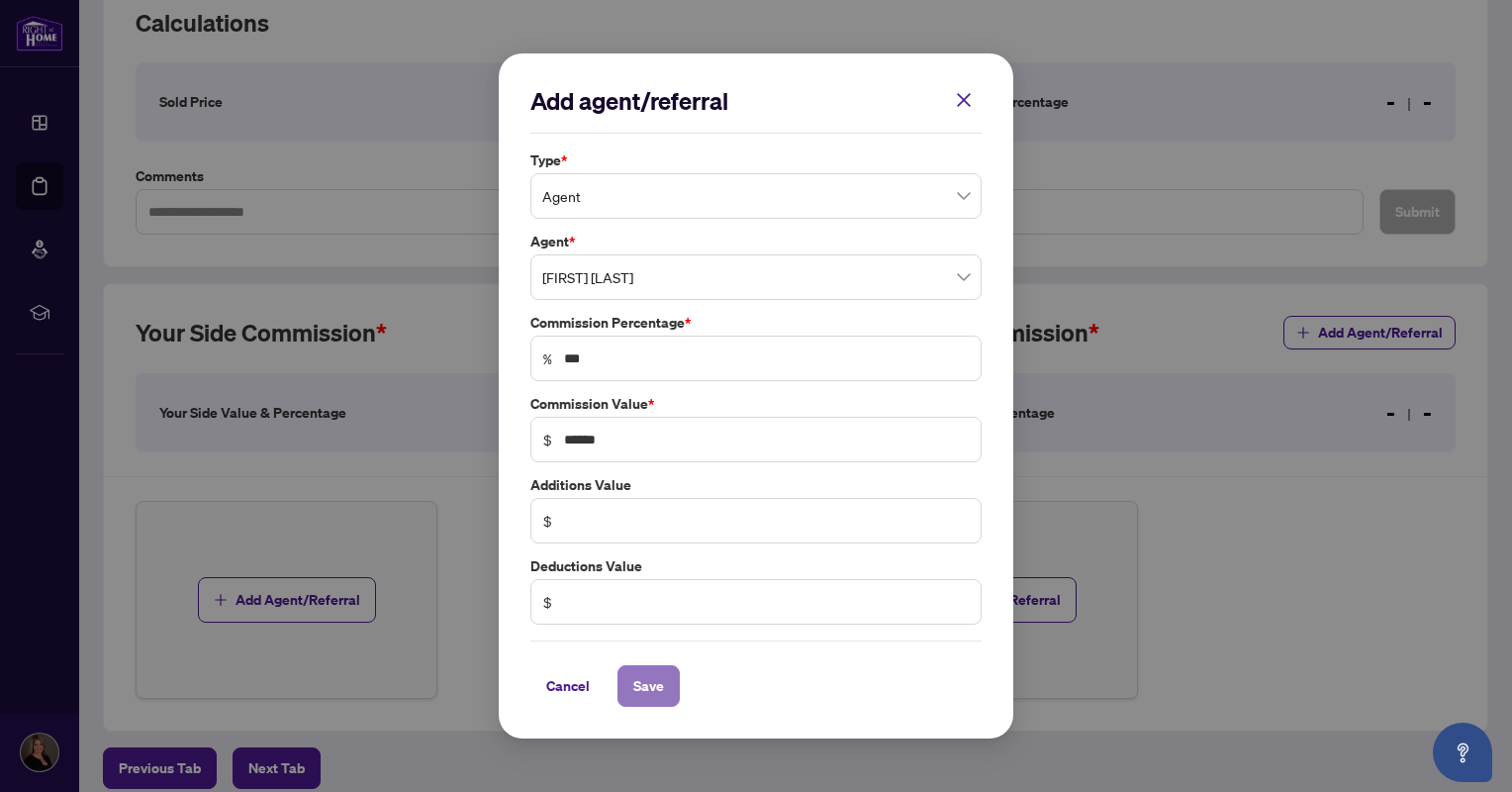 click on "Save" at bounding box center (648, 686) 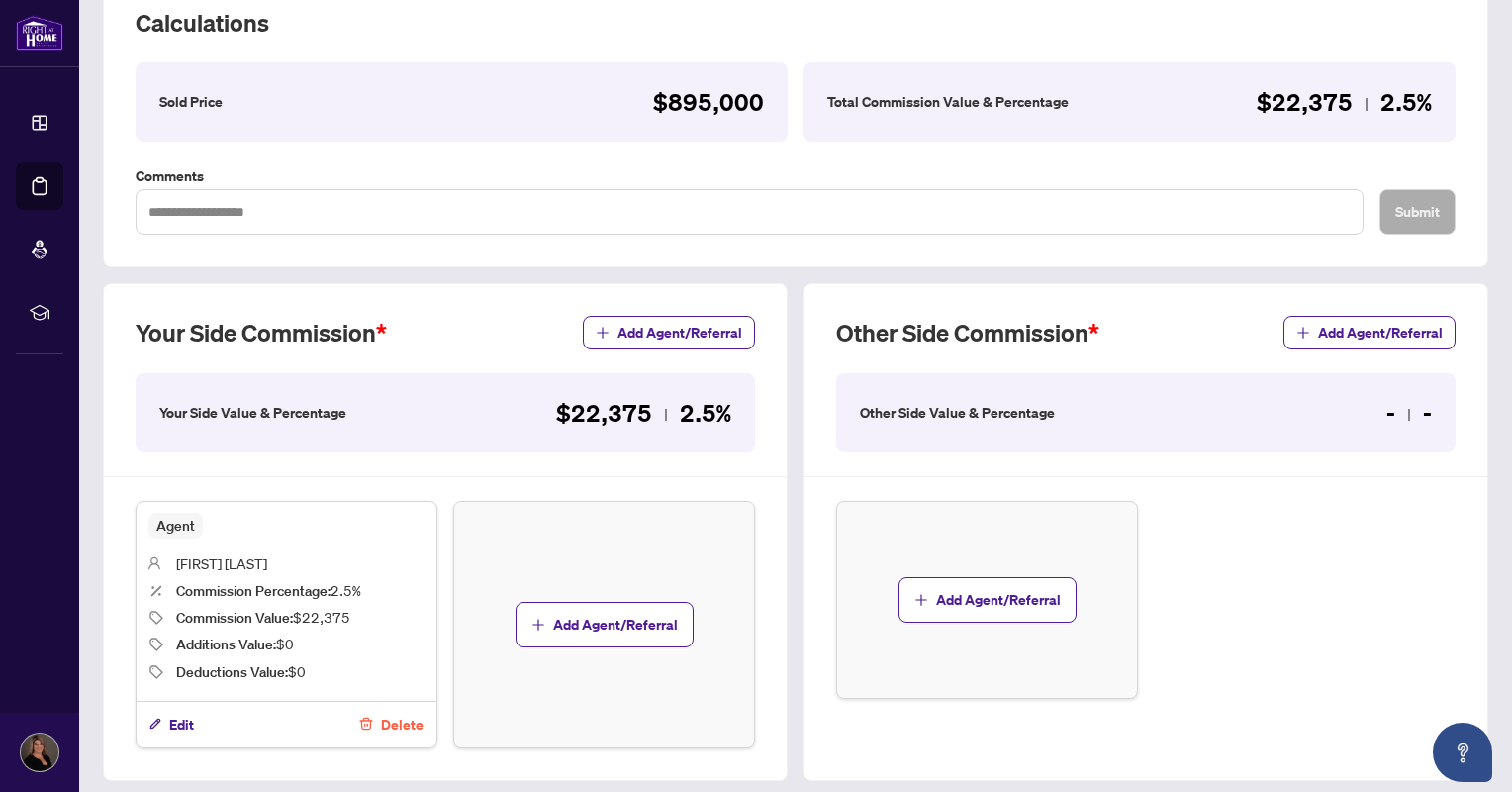 click on "Delete" at bounding box center (402, 725) 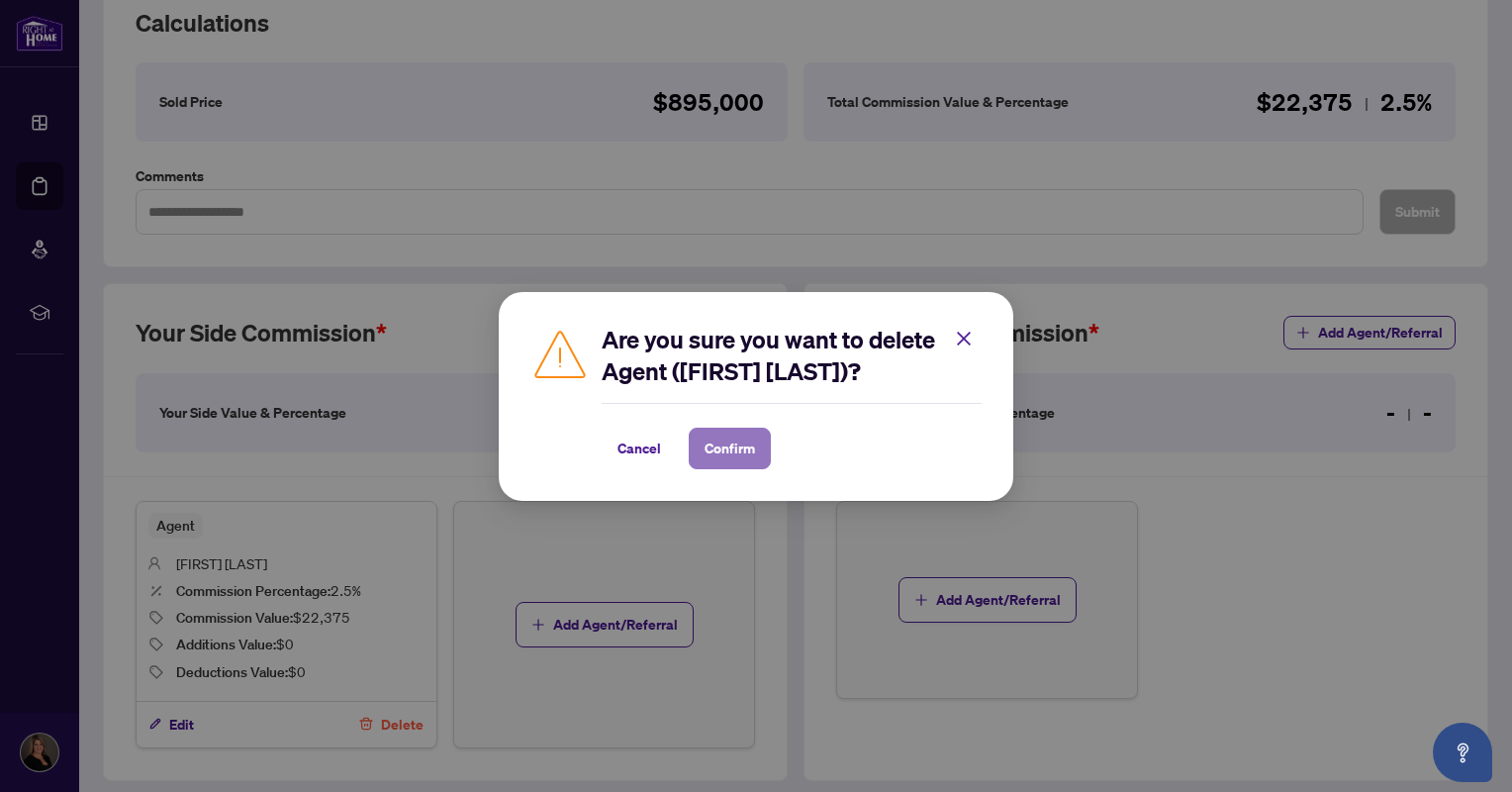 click on "Confirm" at bounding box center (729, 448) 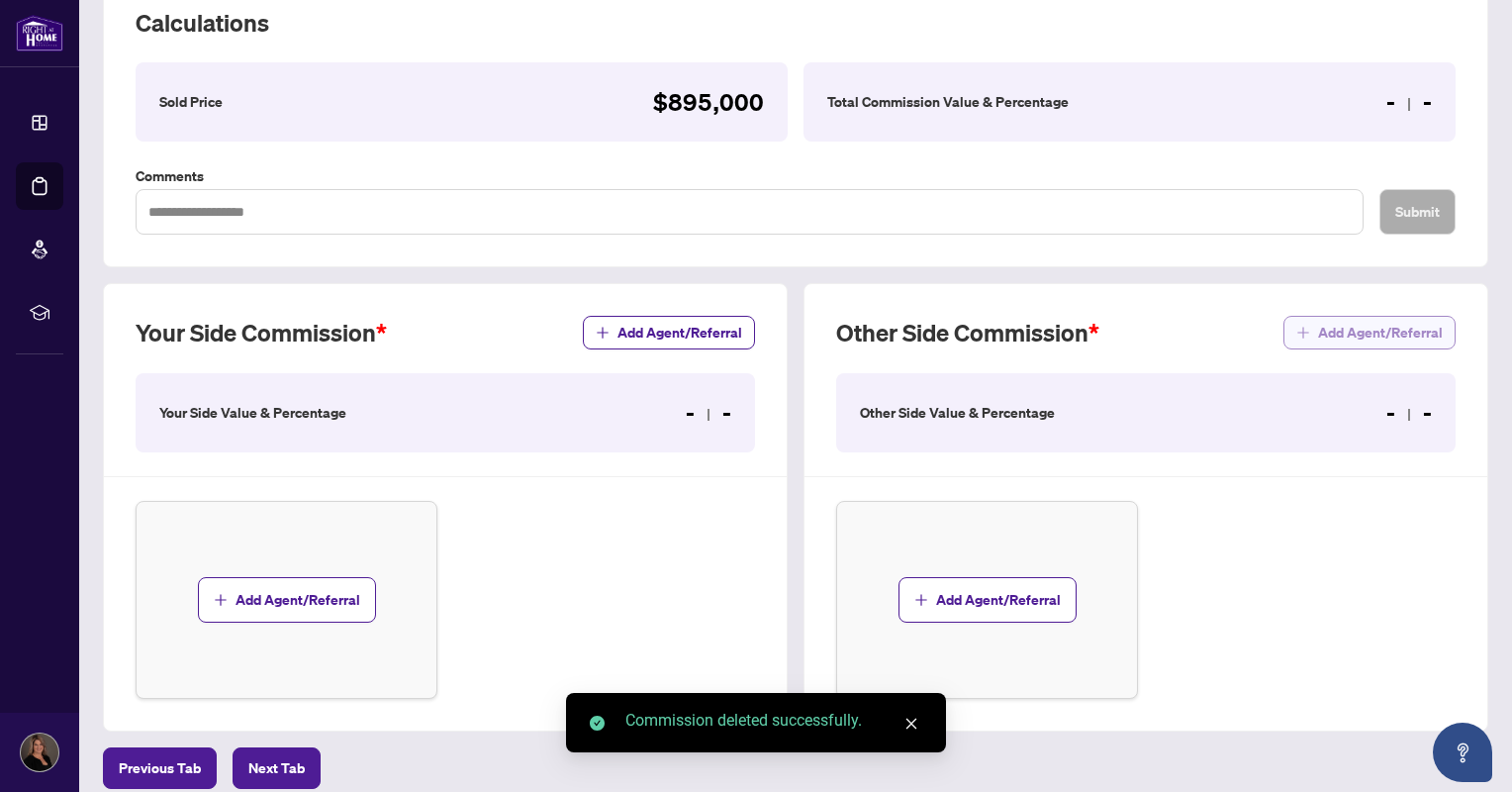 click on "Add Agent/Referral" at bounding box center (1380, 333) 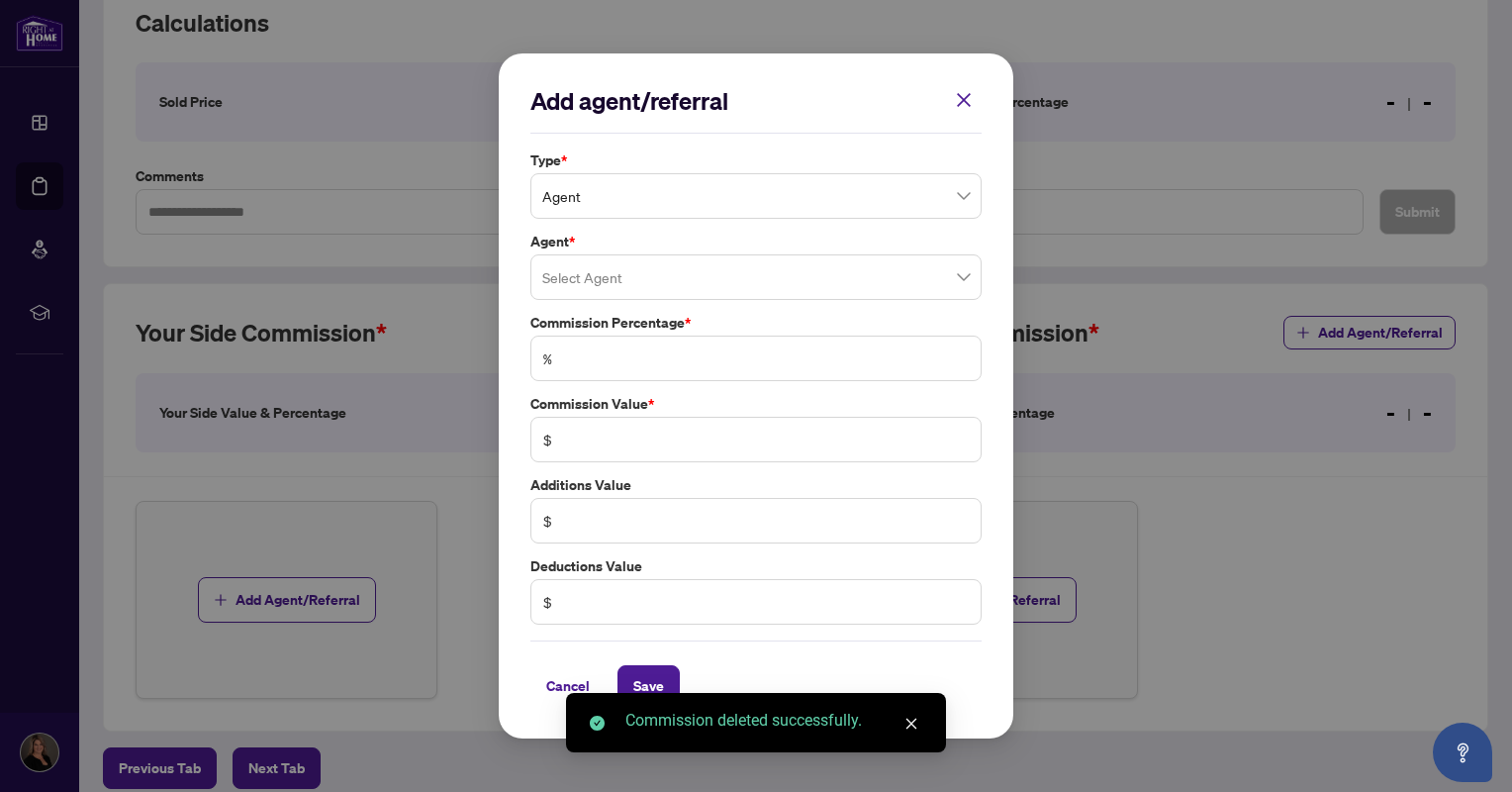 click on "Agent" at bounding box center (756, 196) 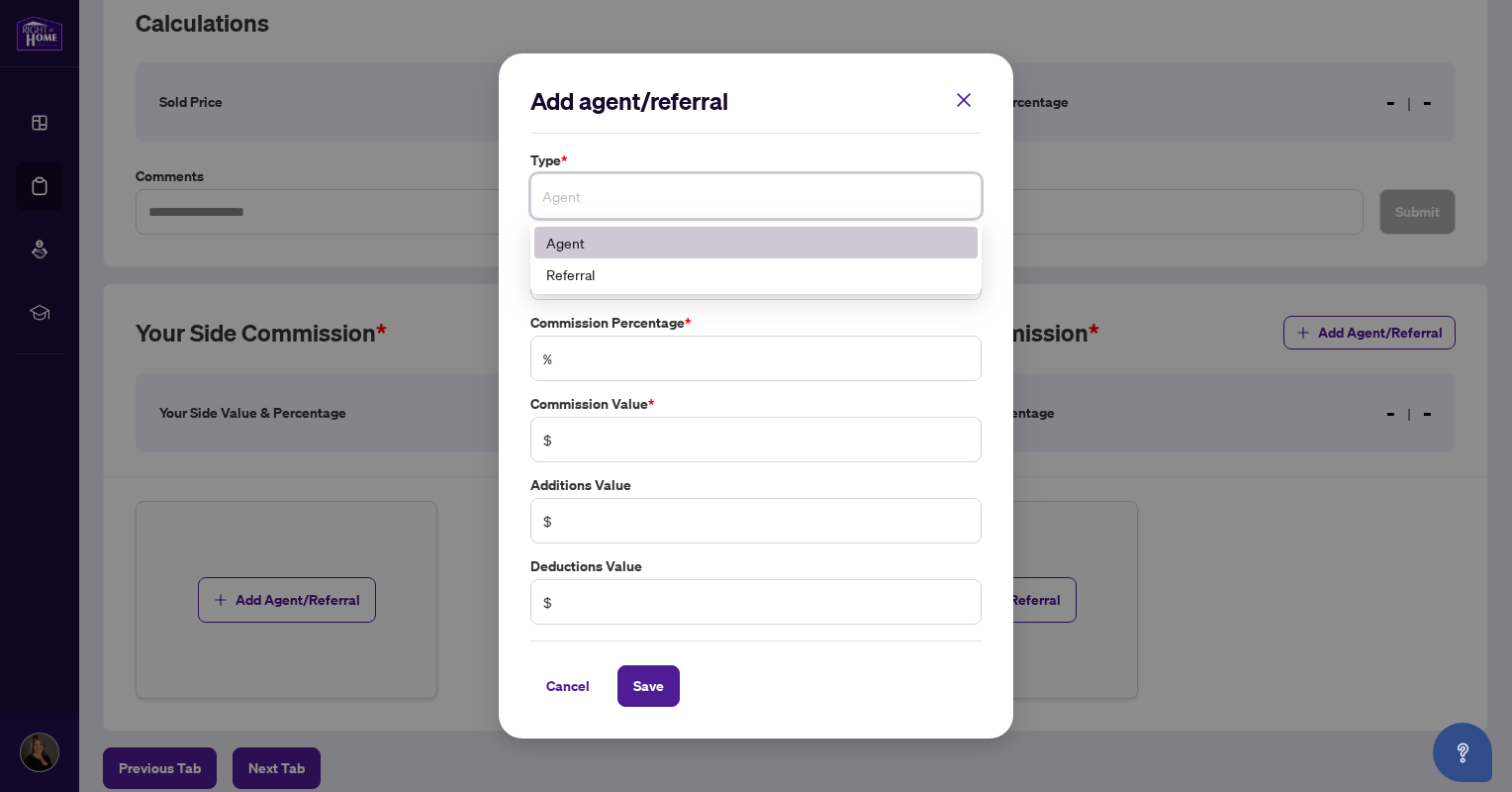 click on "Agent" at bounding box center (756, 243) 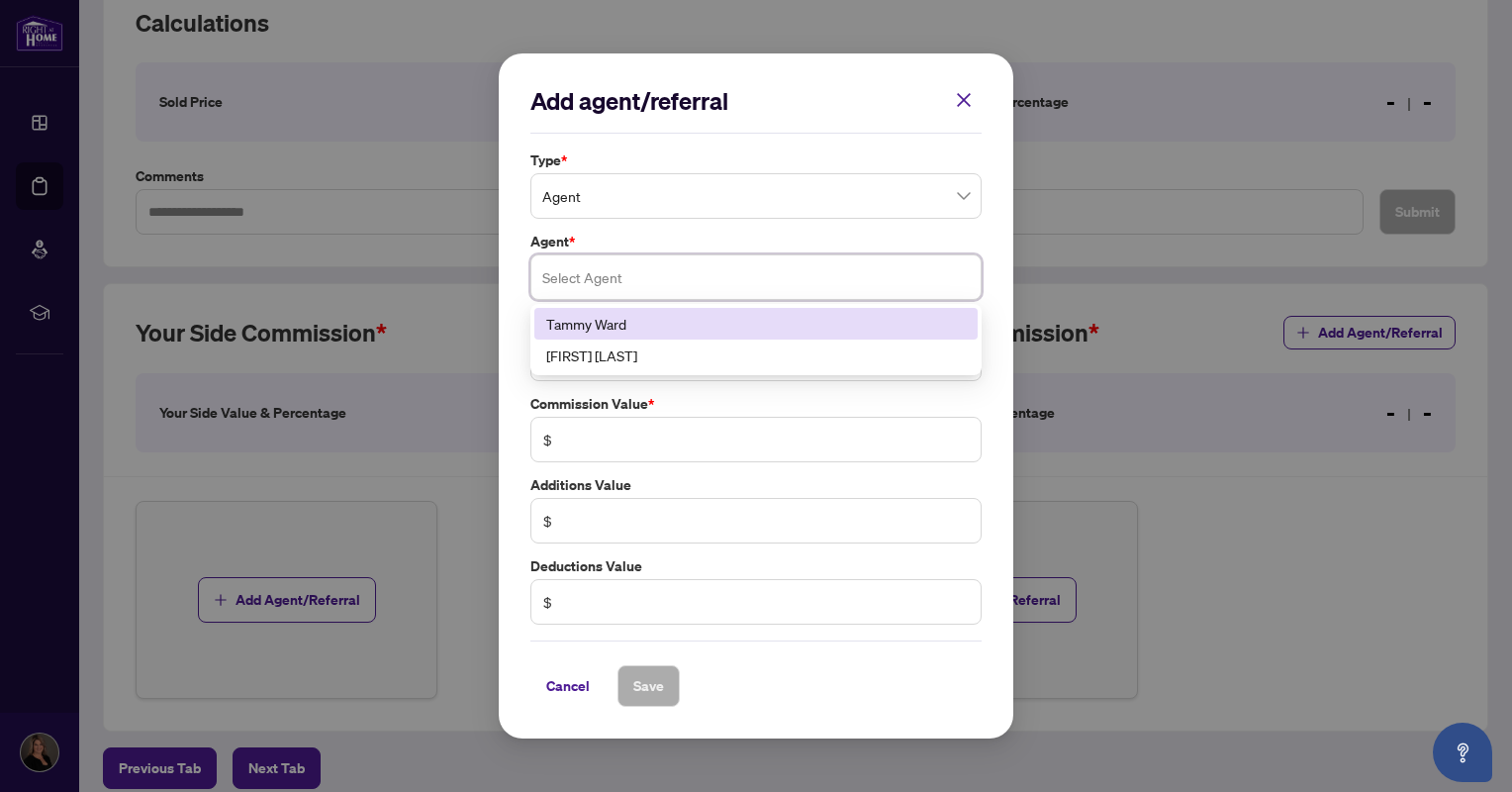 click at bounding box center (756, 277) 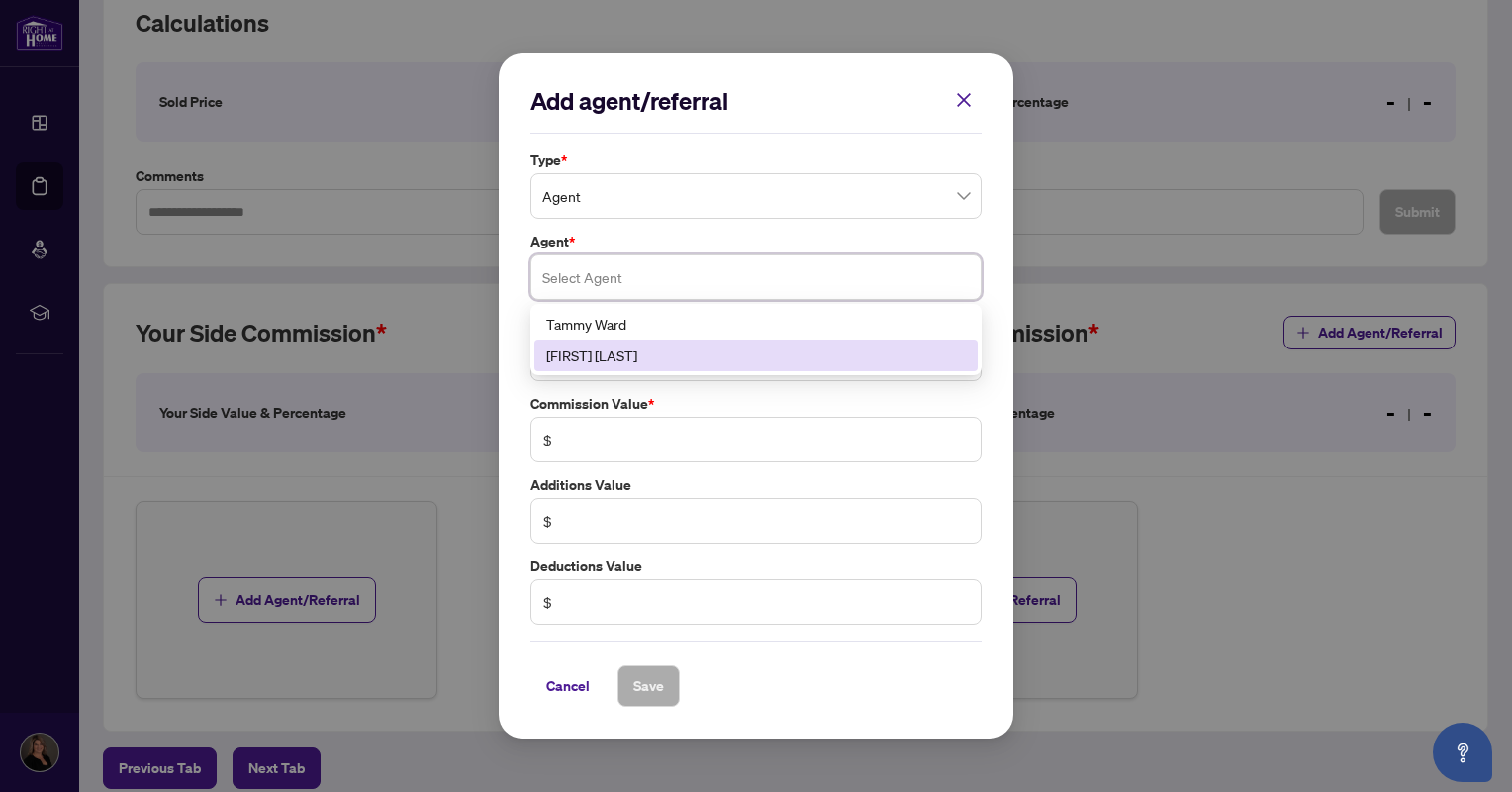 click on "[FIRST] [LAST]" at bounding box center [756, 355] 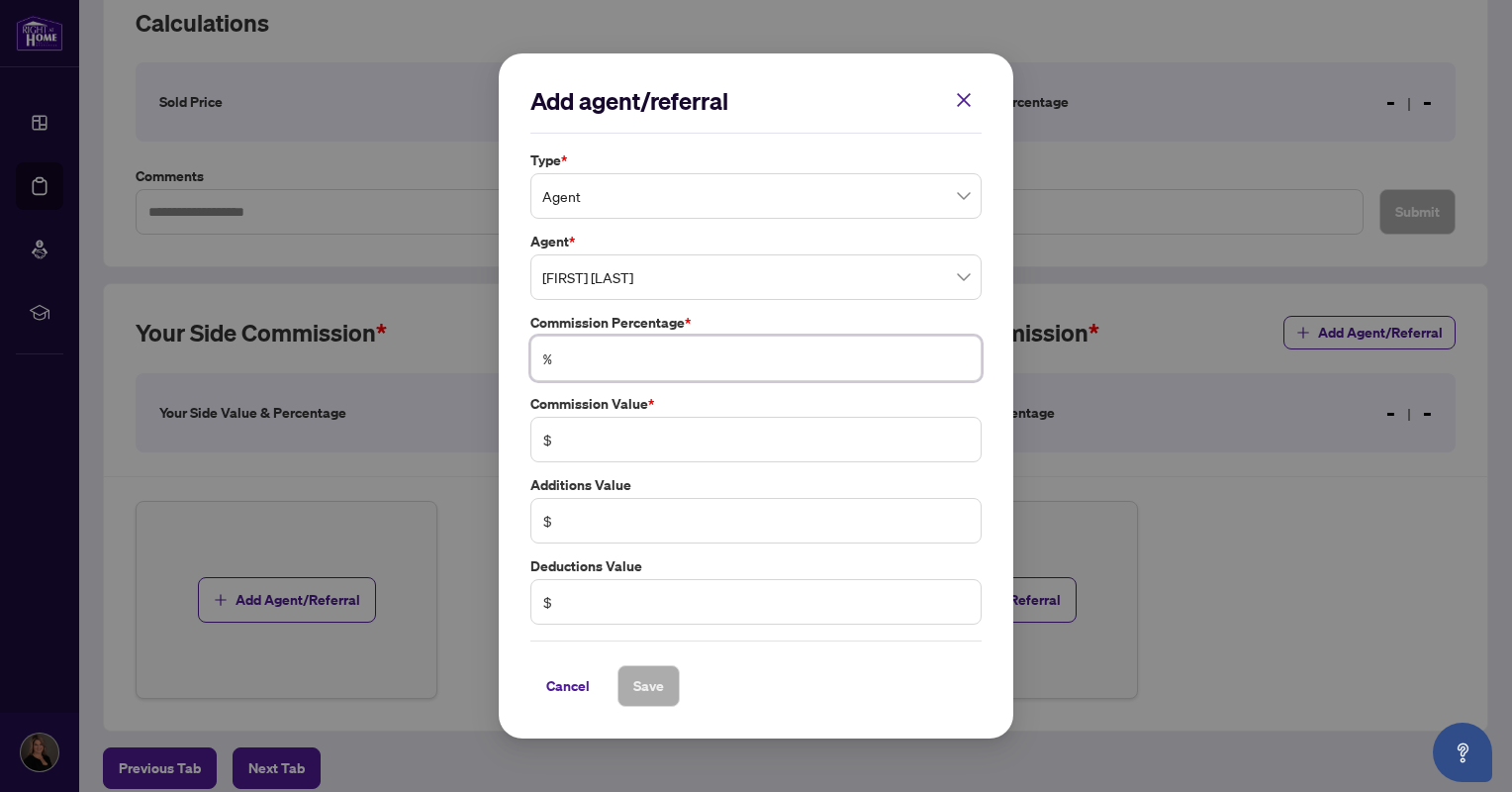 click at bounding box center (766, 358) 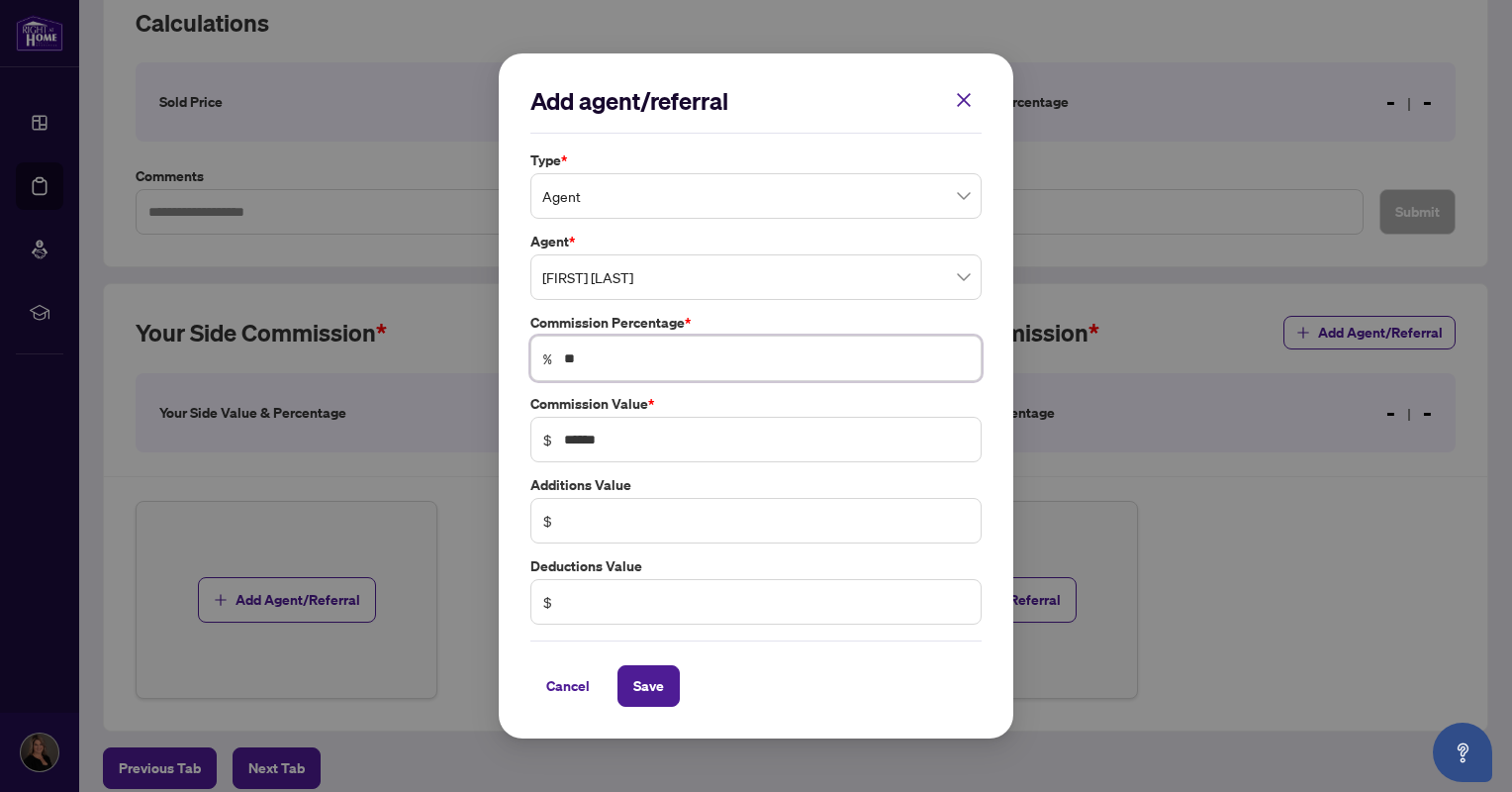 type on "***" 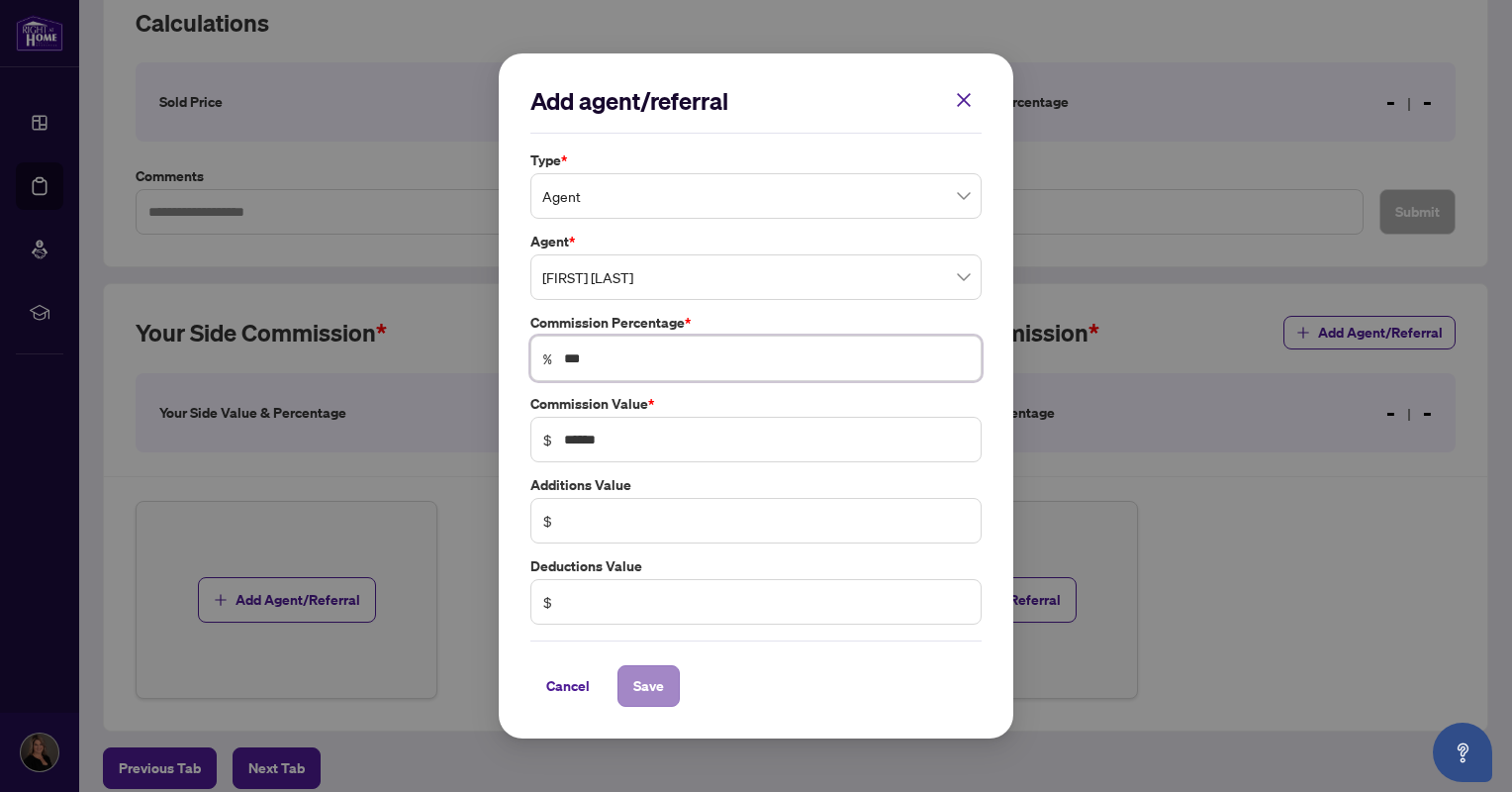 type on "***" 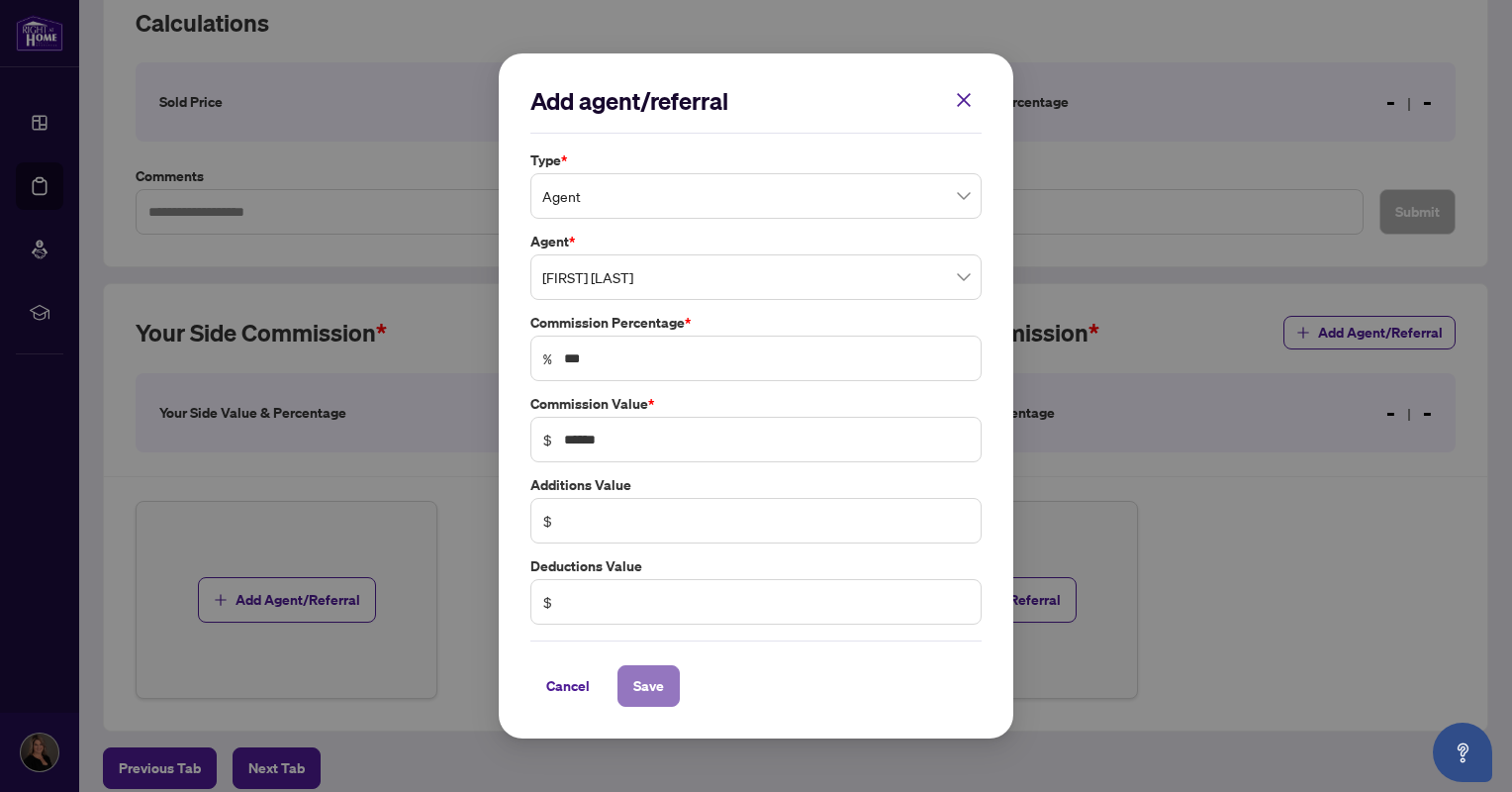 click on "Save" at bounding box center (648, 686) 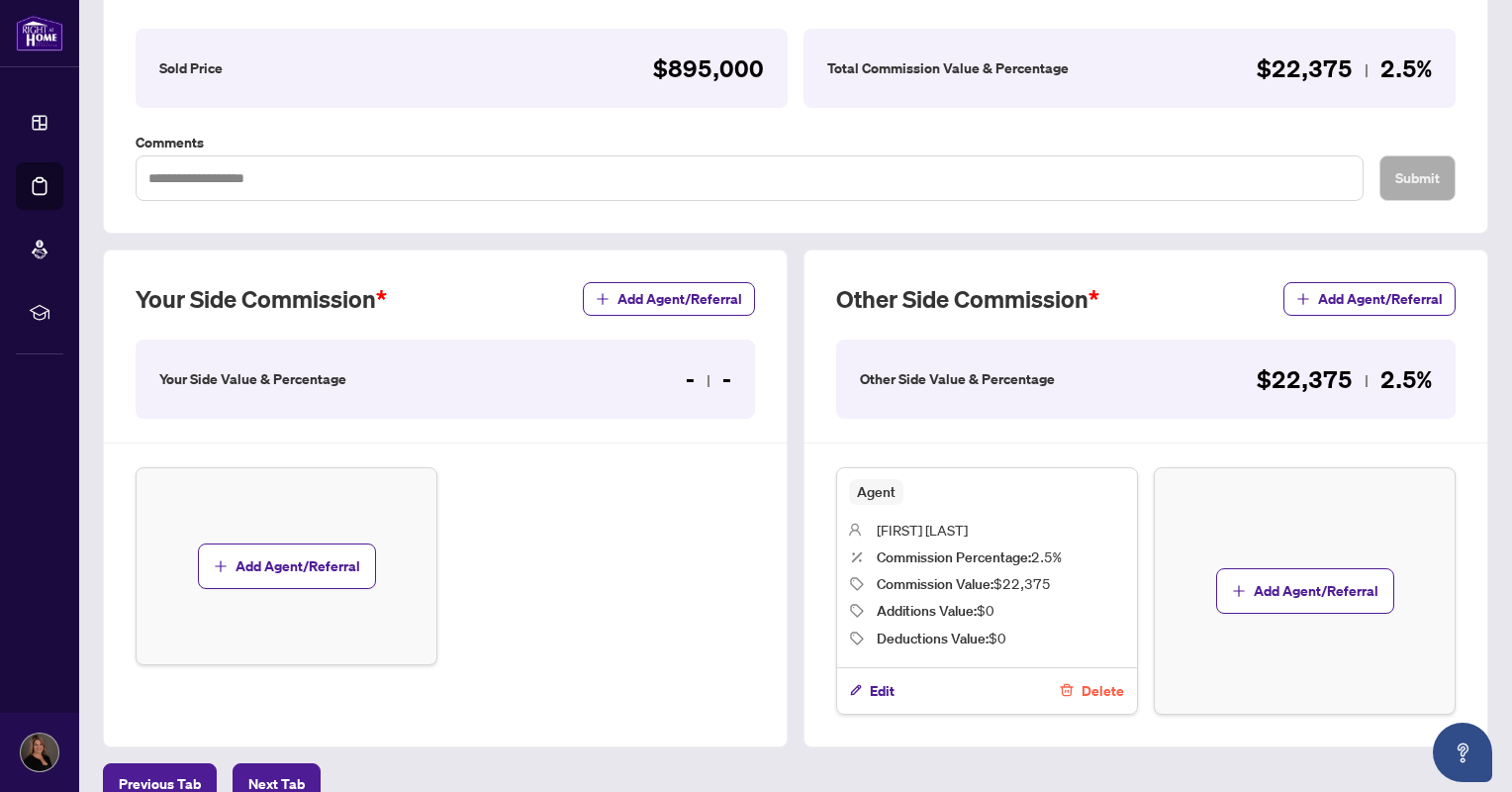 scroll, scrollTop: 430, scrollLeft: 0, axis: vertical 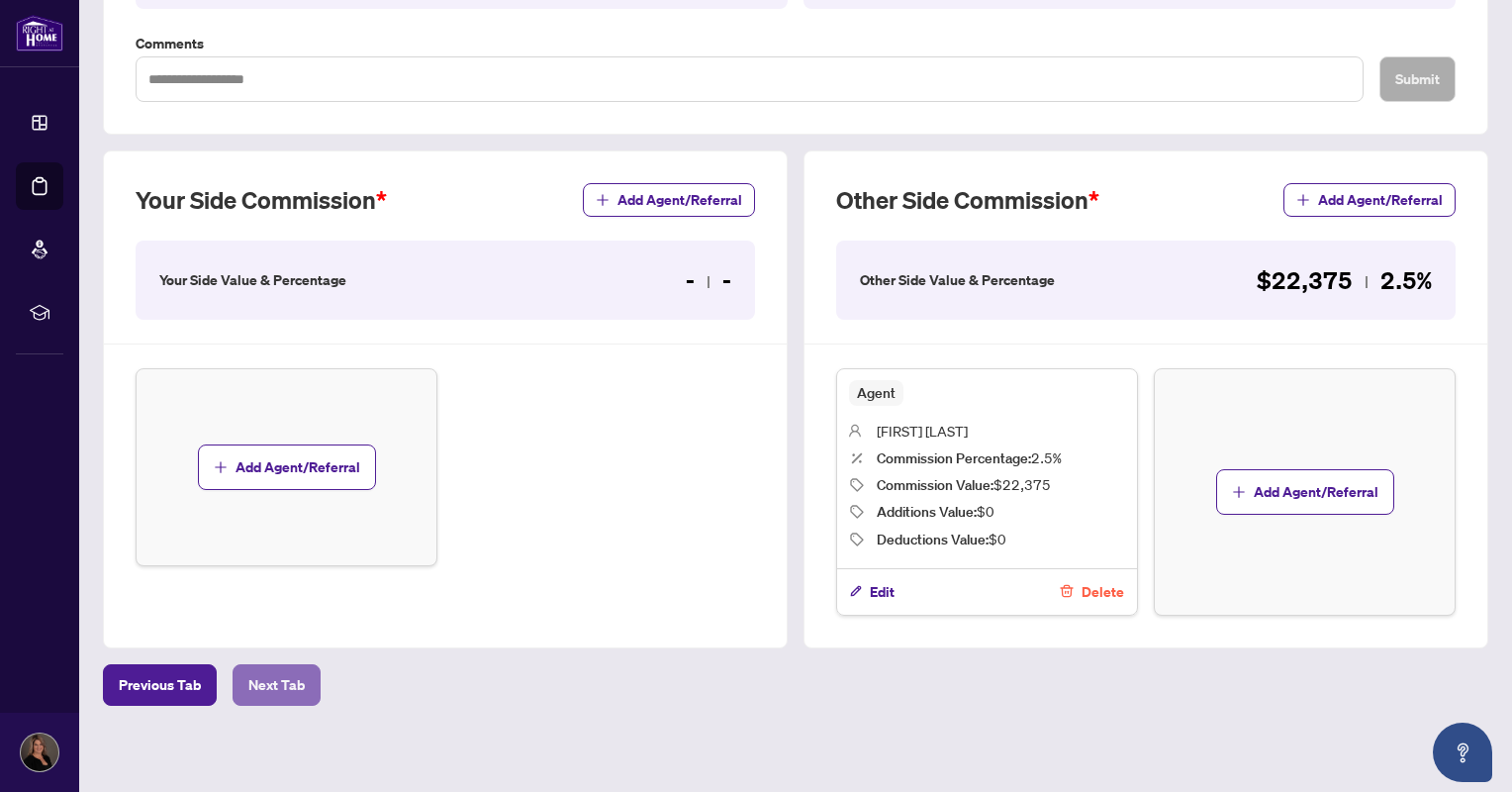 click on "Next Tab" at bounding box center (276, 685) 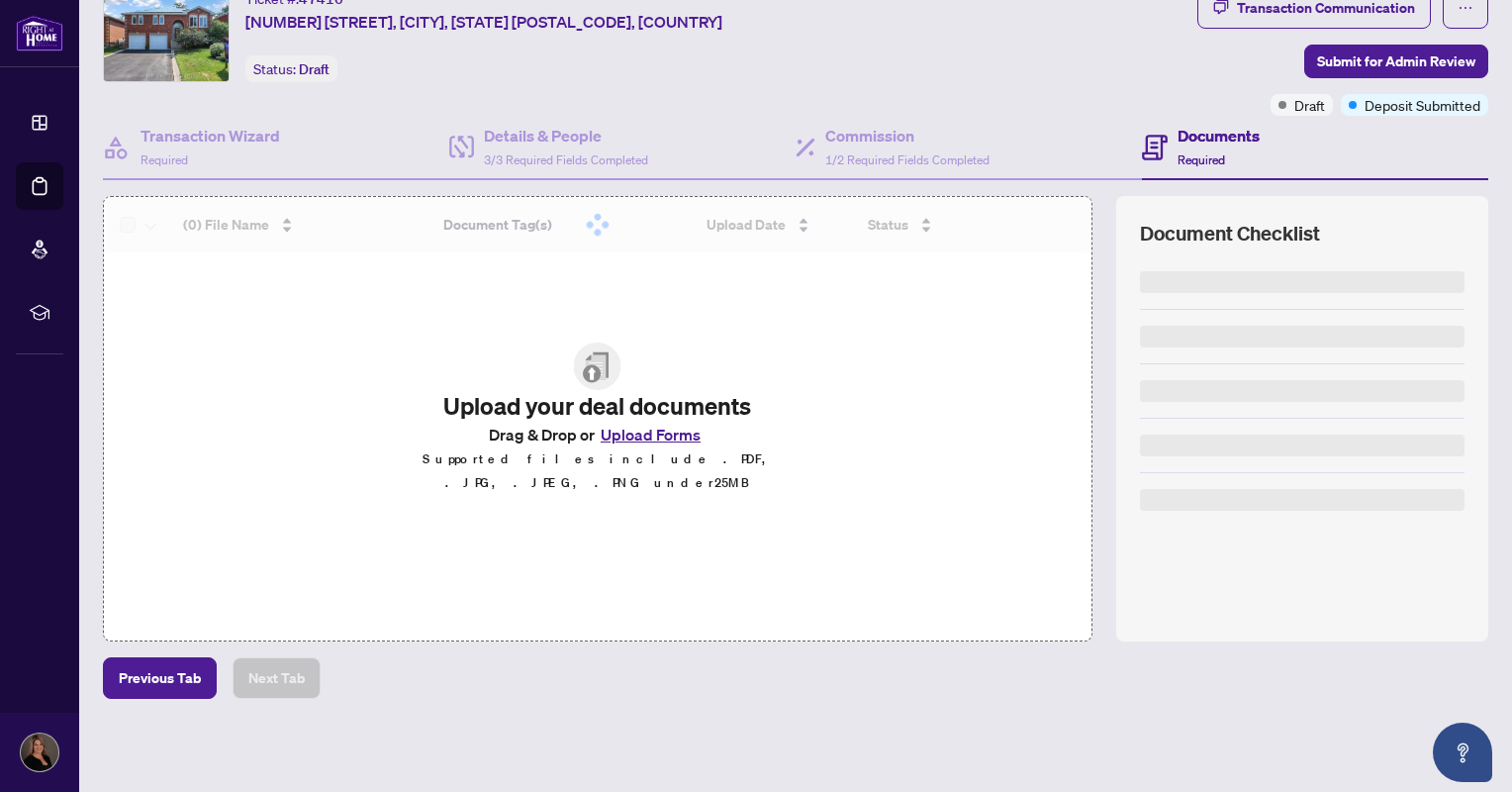 scroll, scrollTop: 0, scrollLeft: 0, axis: both 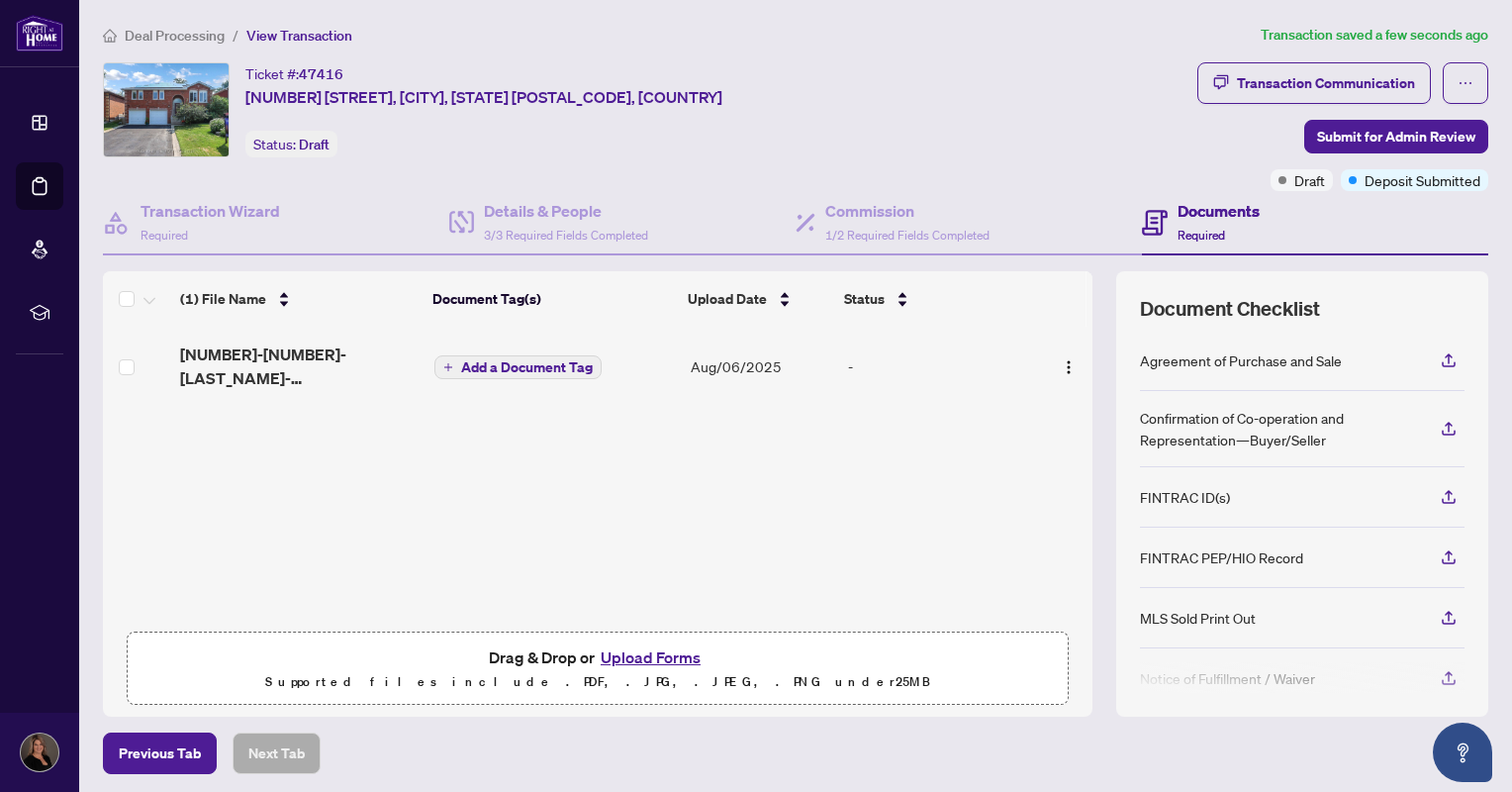 click on "Add a Document Tag" at bounding box center [526, 367] 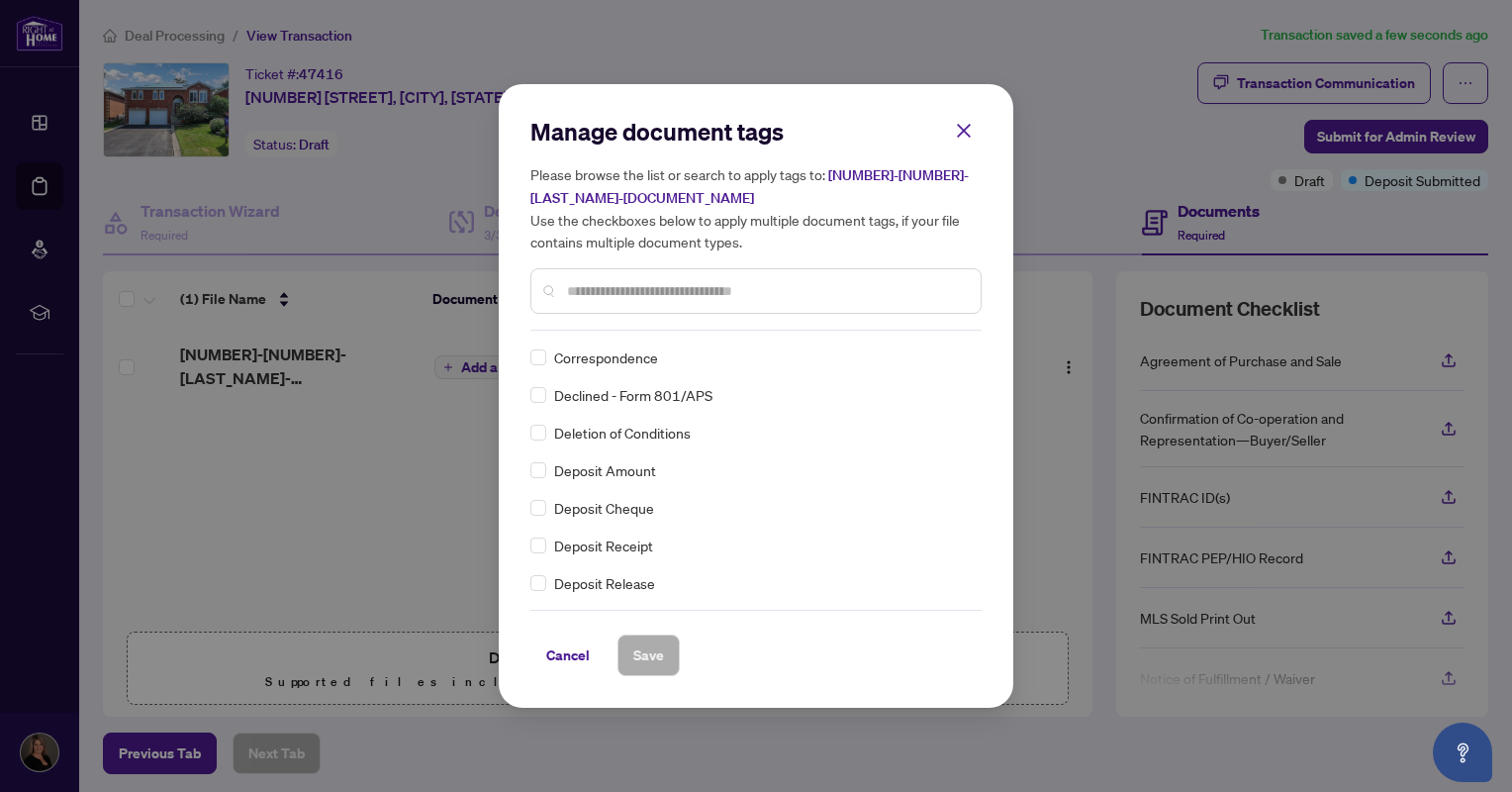 scroll, scrollTop: 1584, scrollLeft: 0, axis: vertical 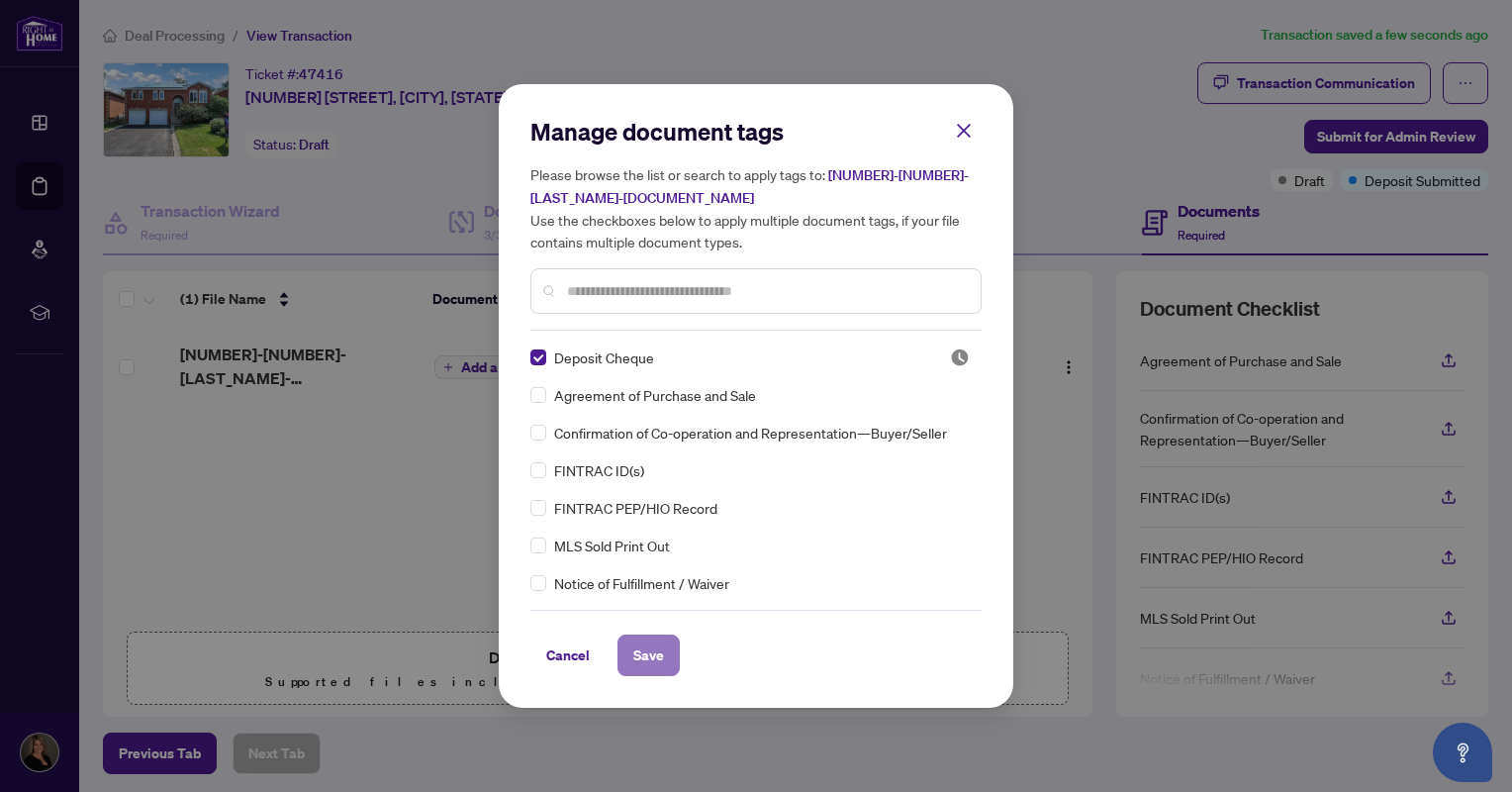 click on "Save" at bounding box center [648, 655] 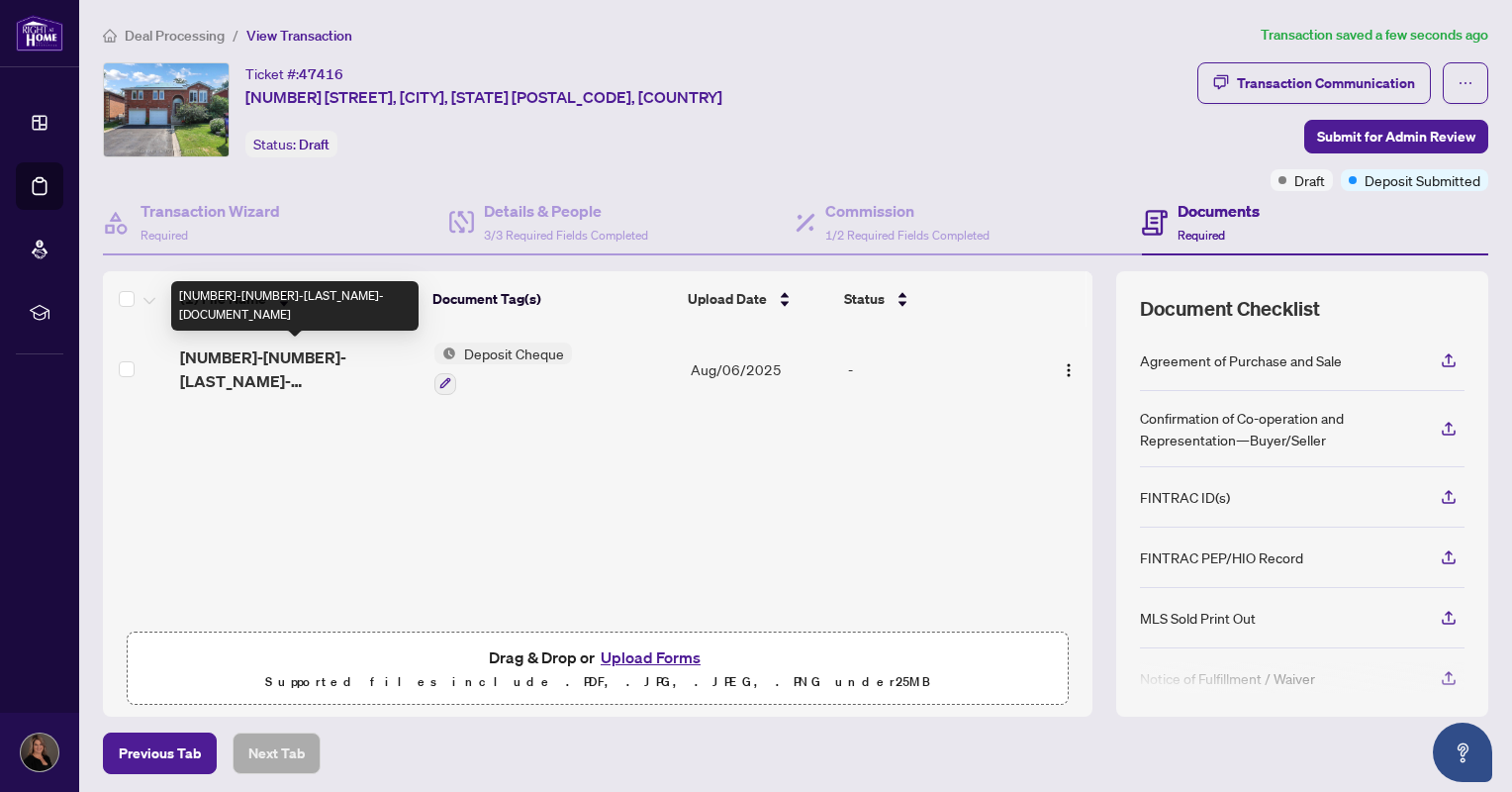 click on "[NUMBER]-[NUMBER]-[LAST_NAME]-[DOCUMENT_NAME]" at bounding box center [299, 369] 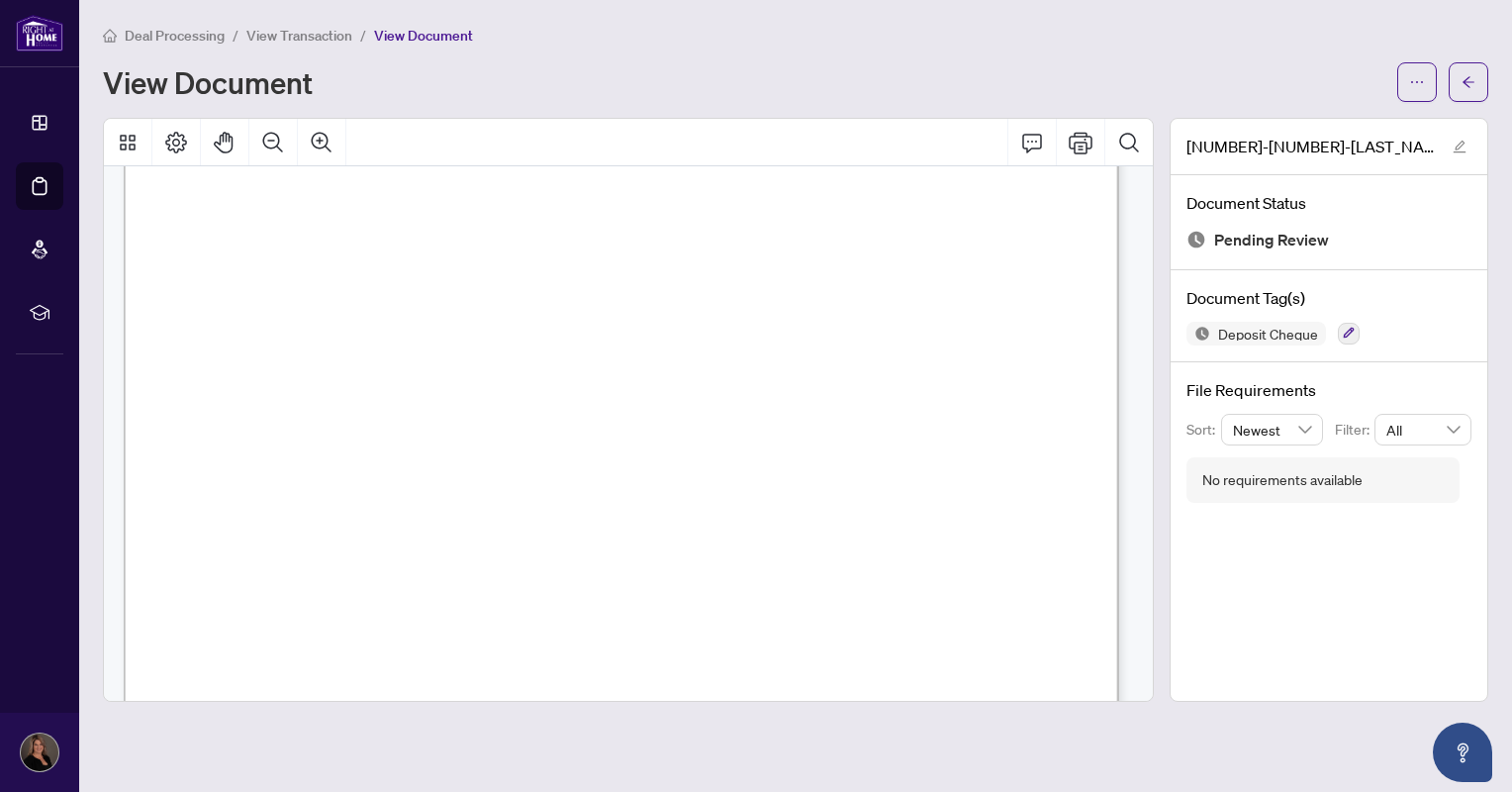 scroll, scrollTop: 0, scrollLeft: 0, axis: both 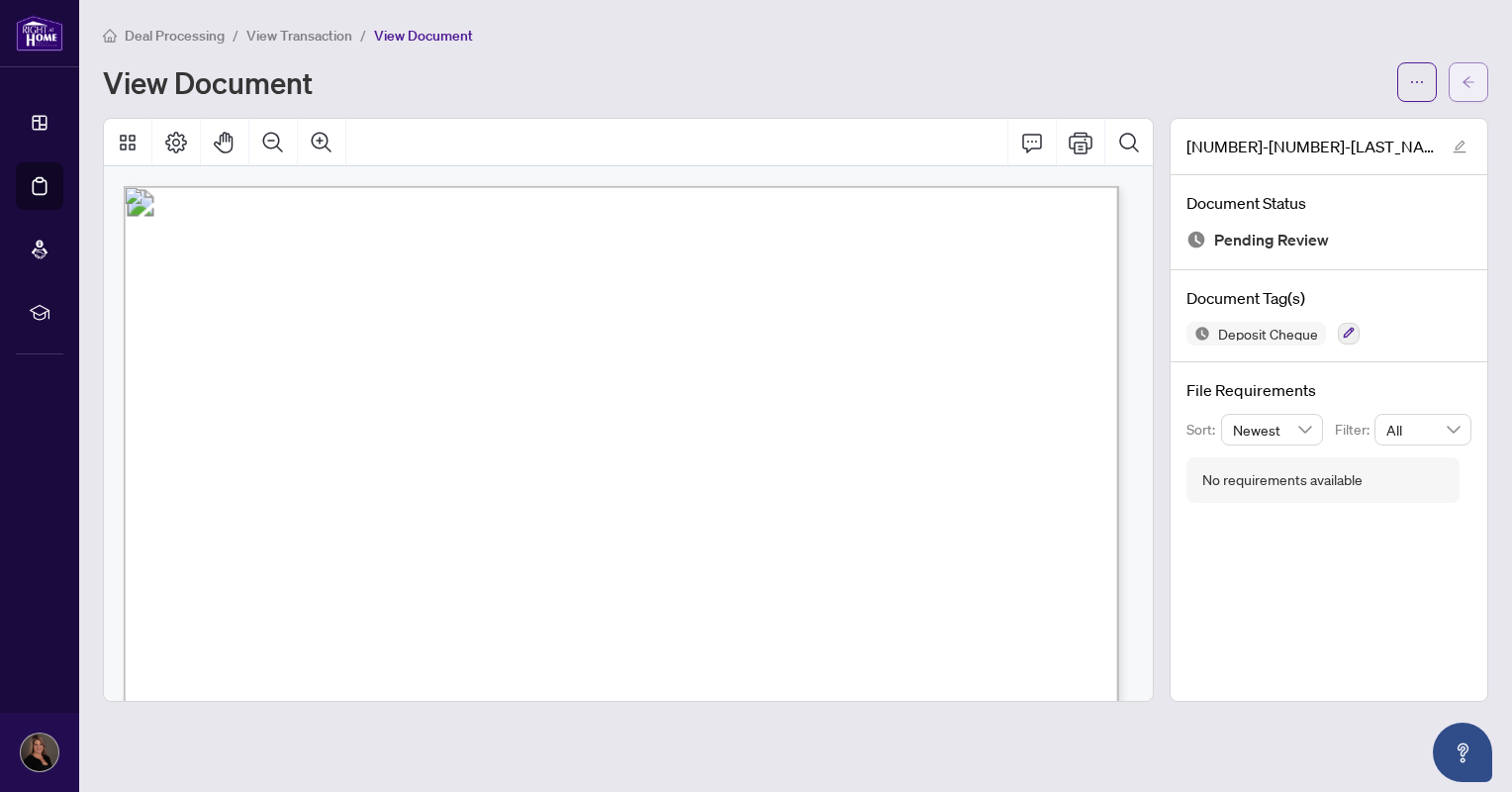 click at bounding box center [1468, 82] 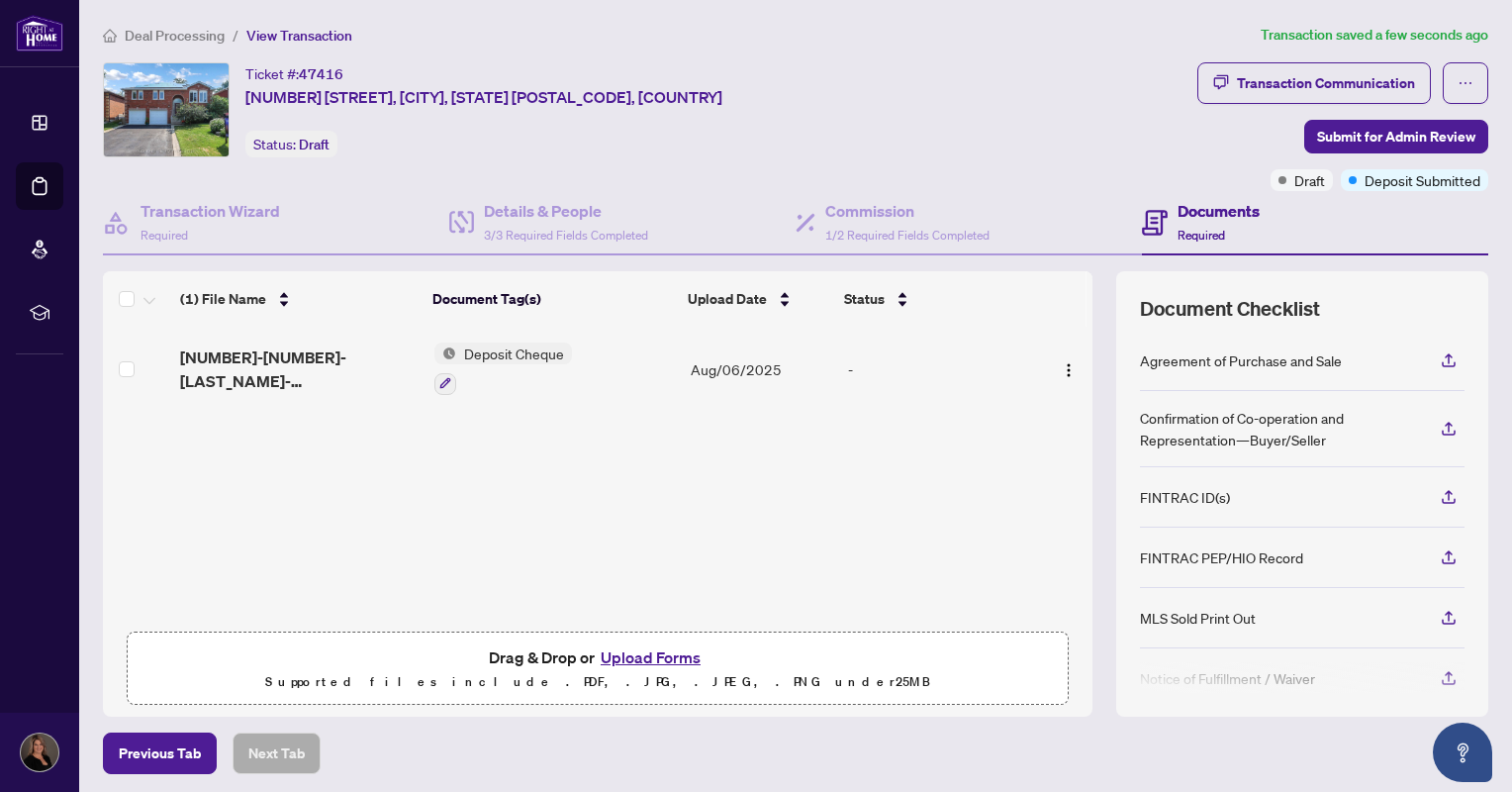 click on "Upload Forms" at bounding box center (650, 657) 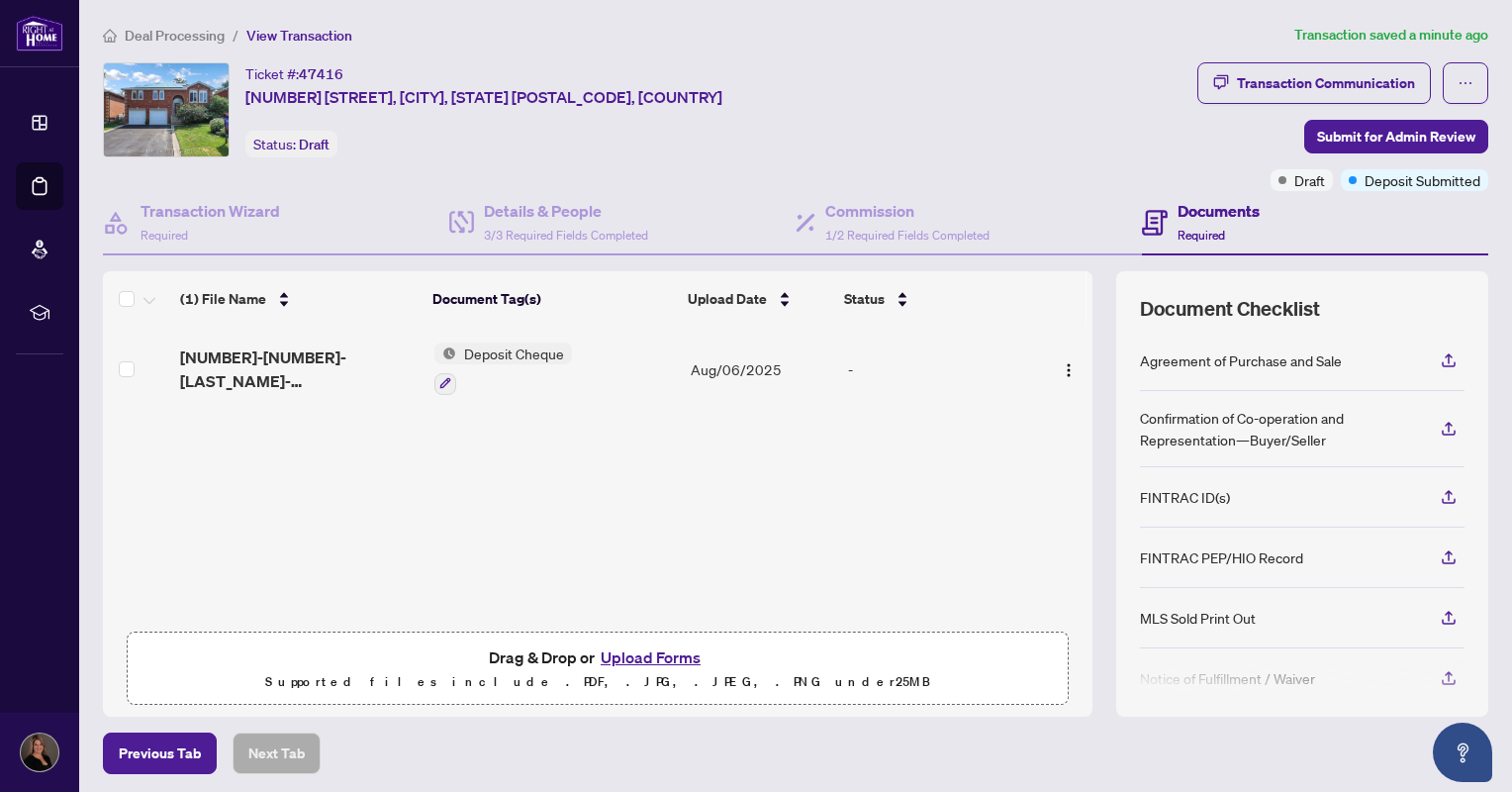 click on "Upload Forms" at bounding box center (650, 657) 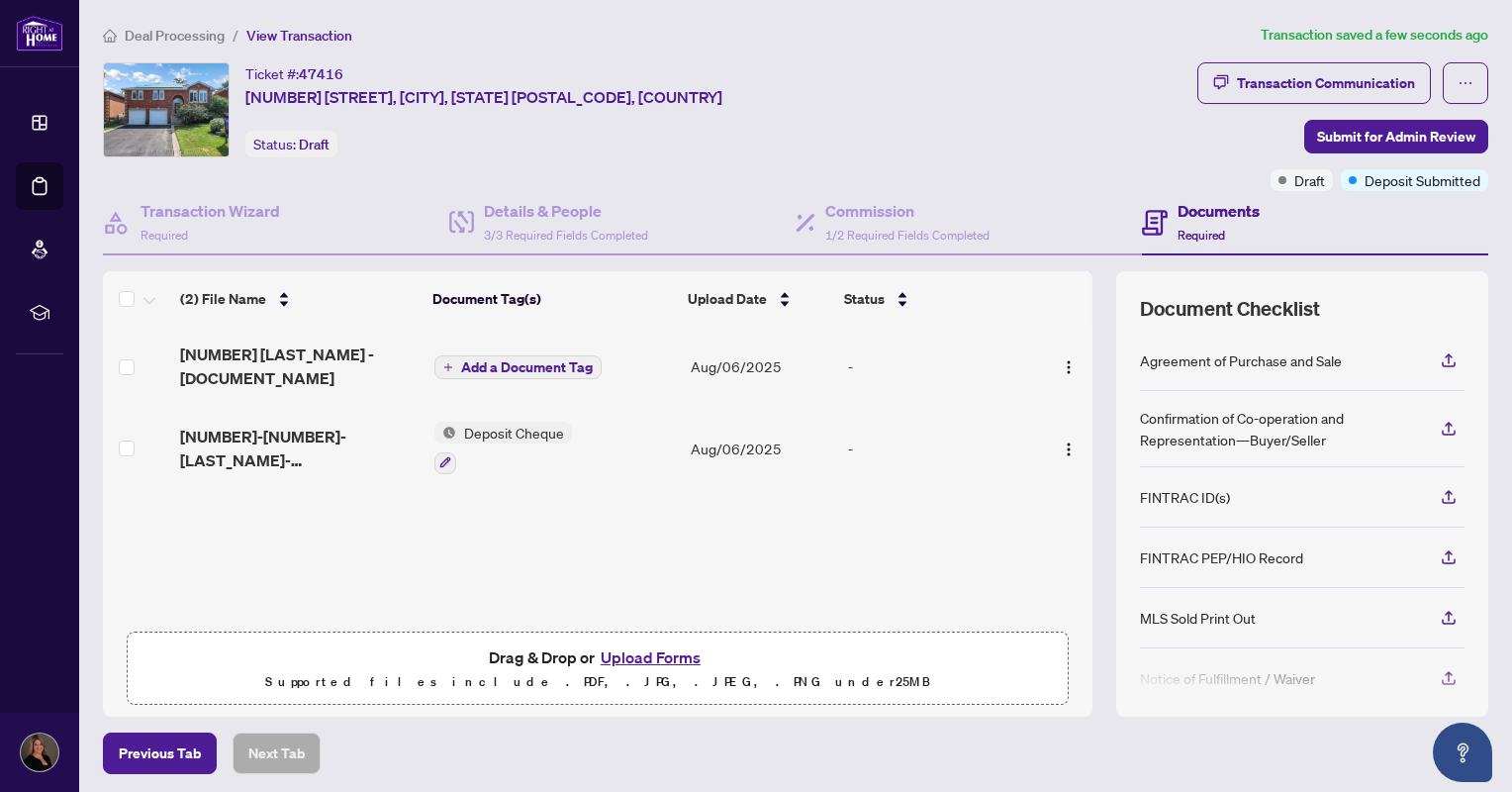 click on "Add a Document Tag" at bounding box center [526, 367] 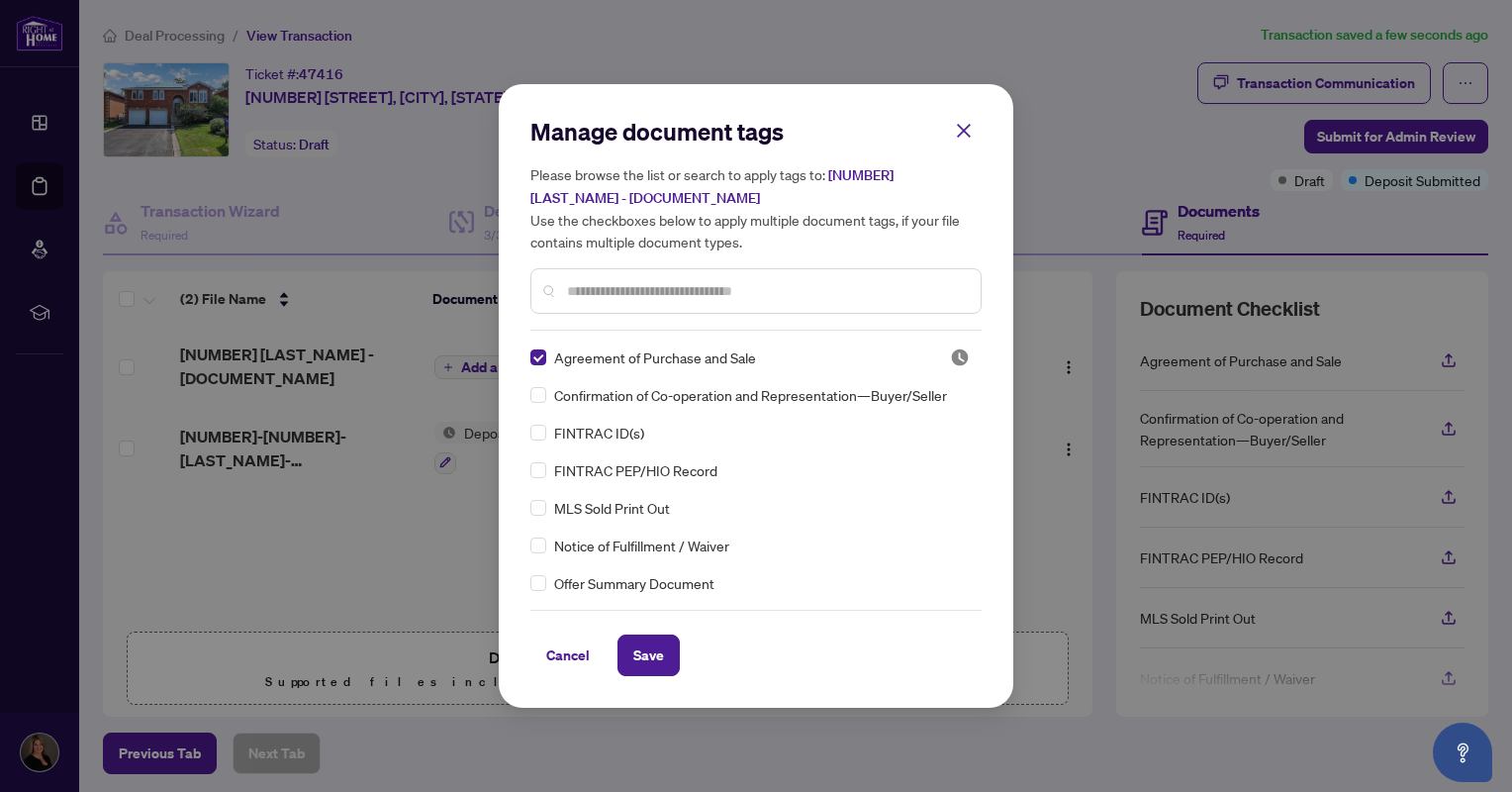 drag, startPoint x: 632, startPoint y: 649, endPoint x: 812, endPoint y: 507, distance: 229.2684 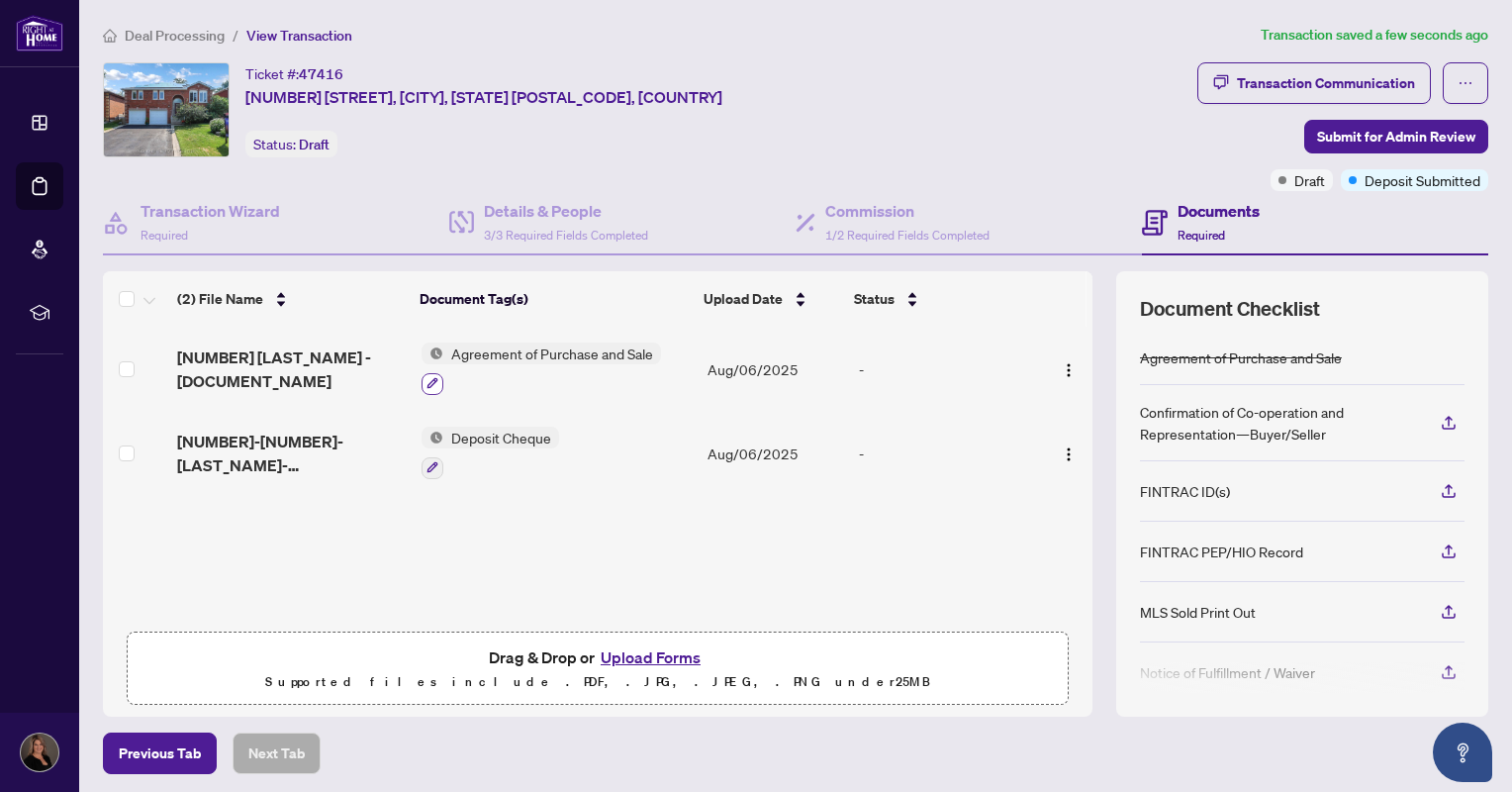 click 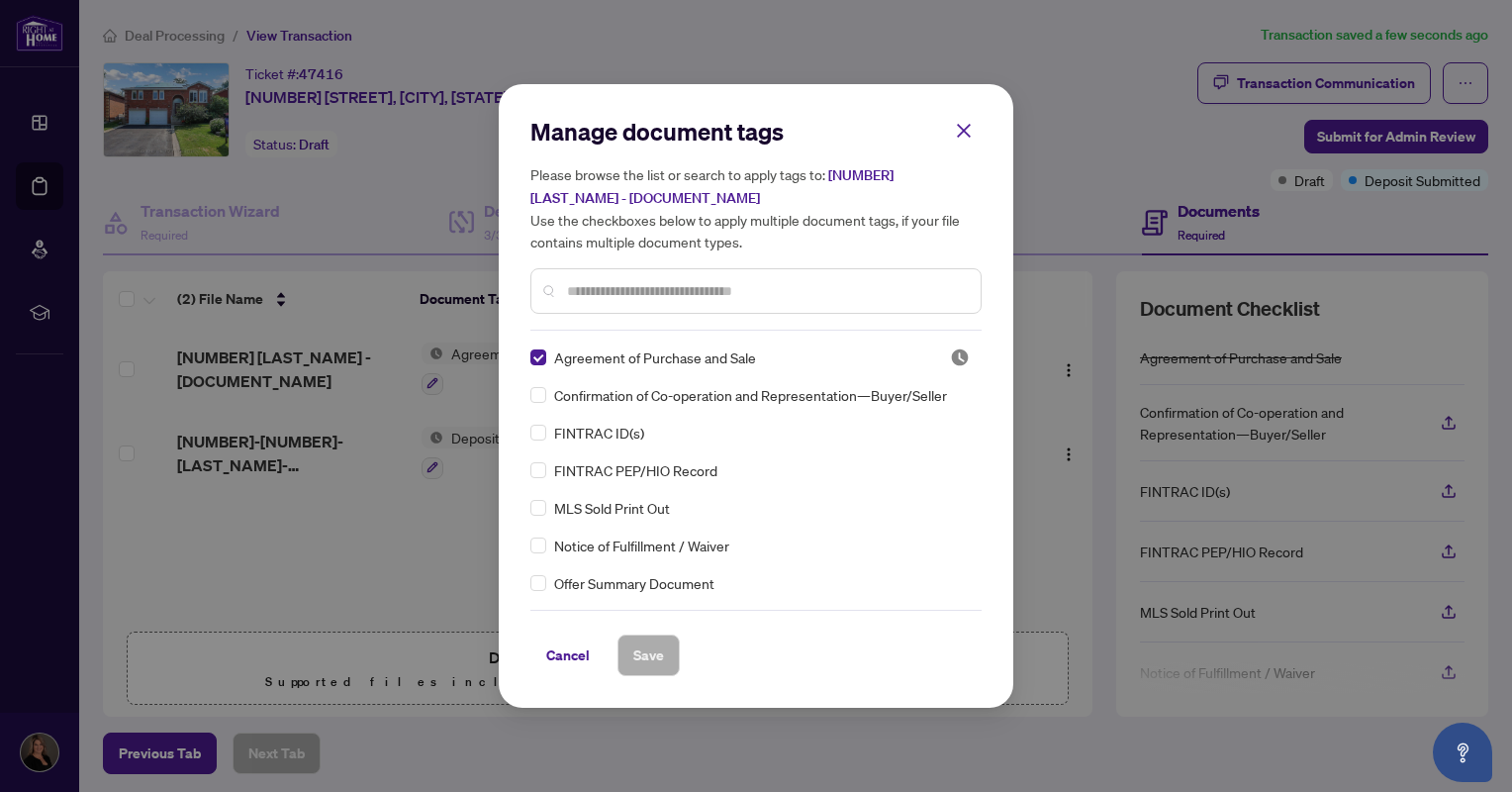 click at bounding box center (766, 291) 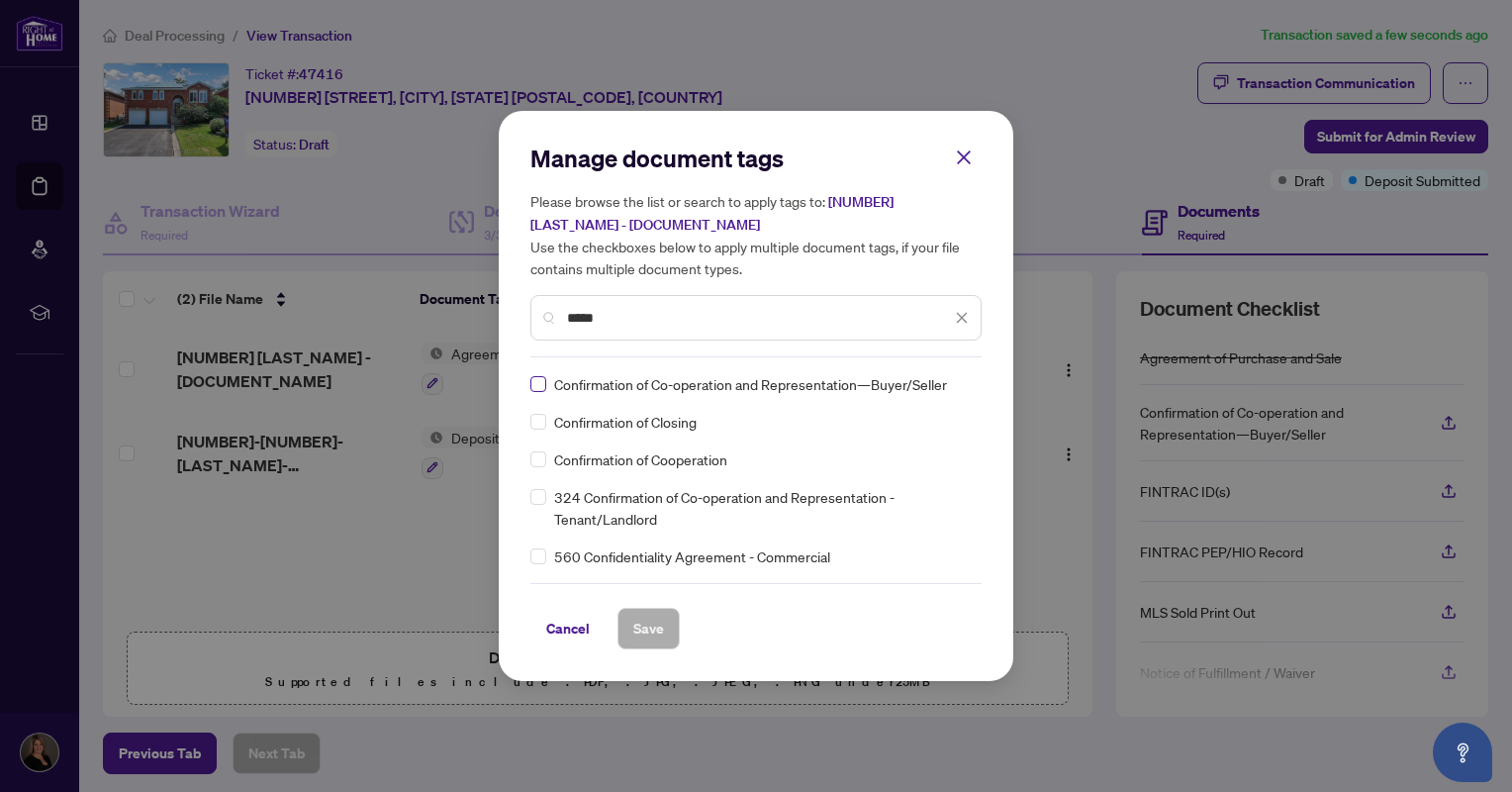 type on "*****" 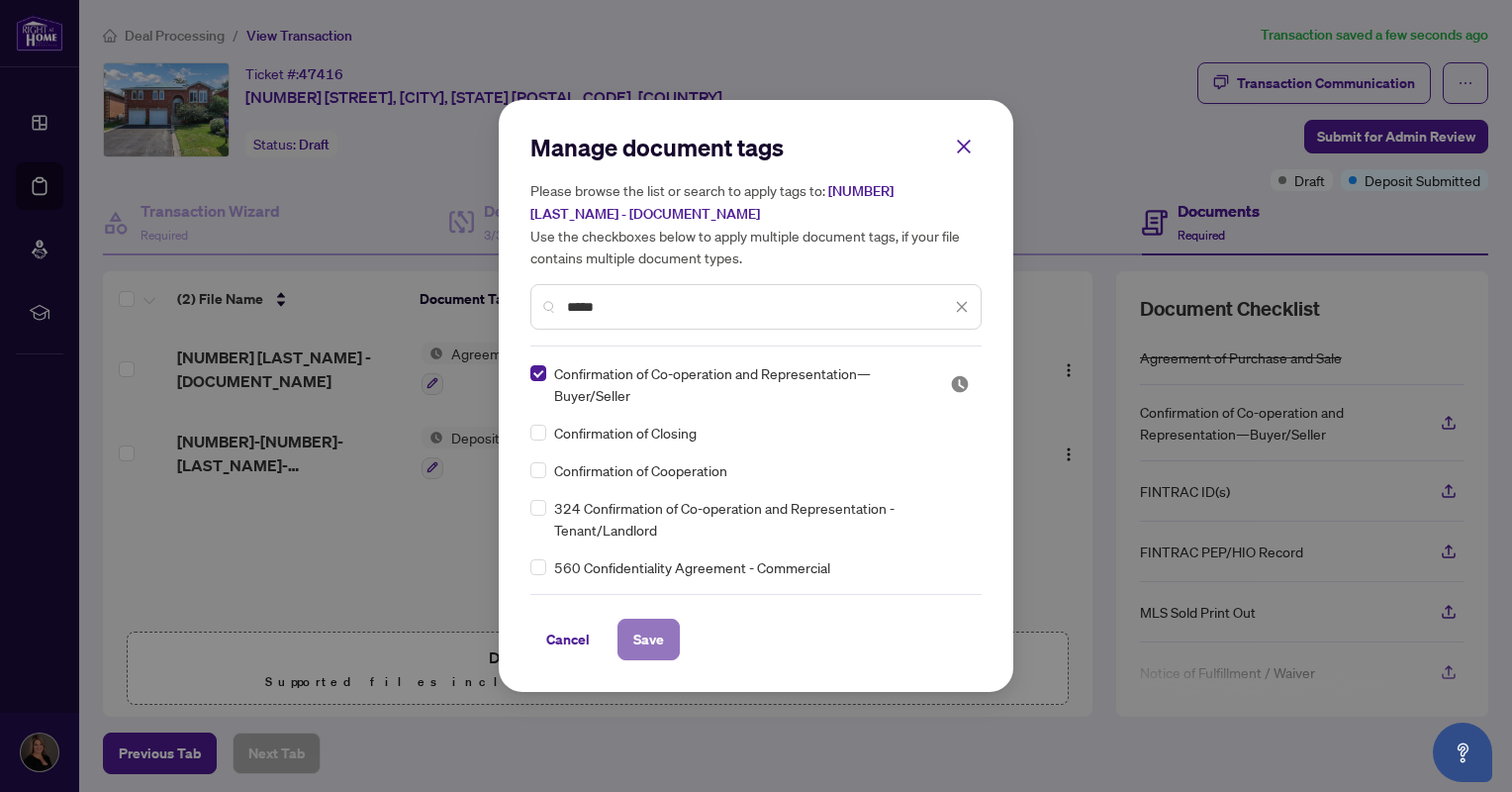 click on "Save" at bounding box center [648, 640] 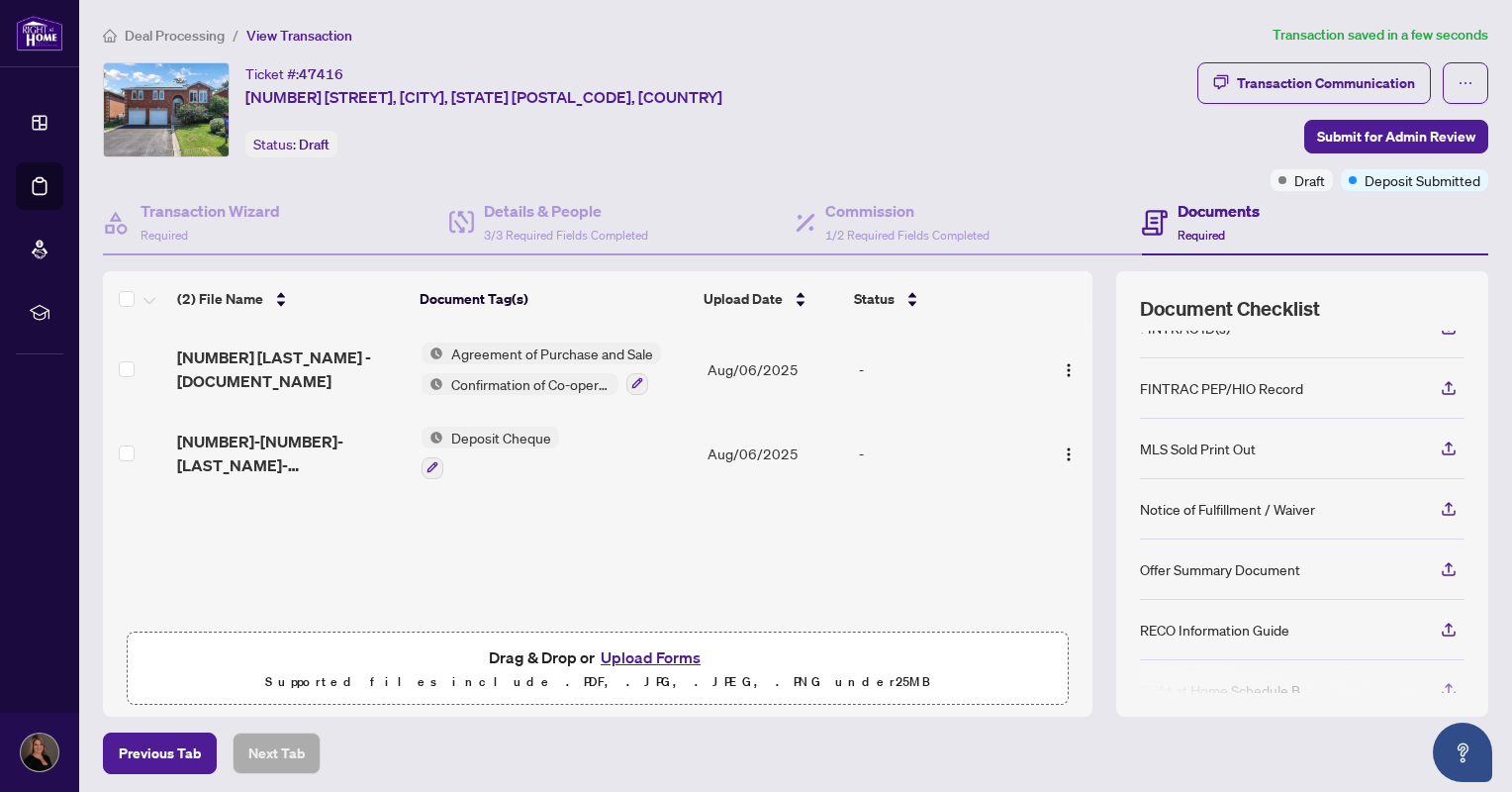 scroll, scrollTop: 193, scrollLeft: 0, axis: vertical 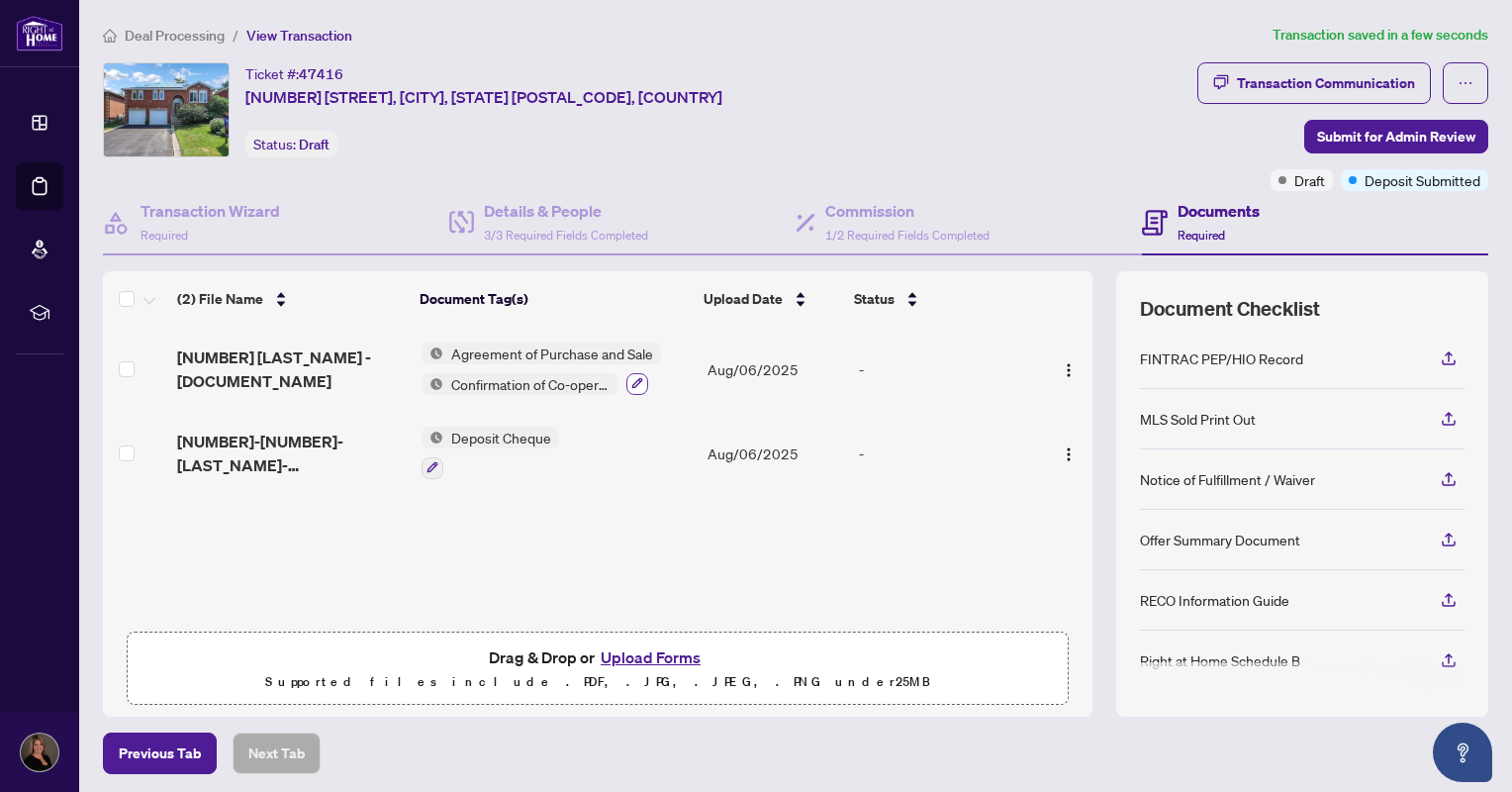 click 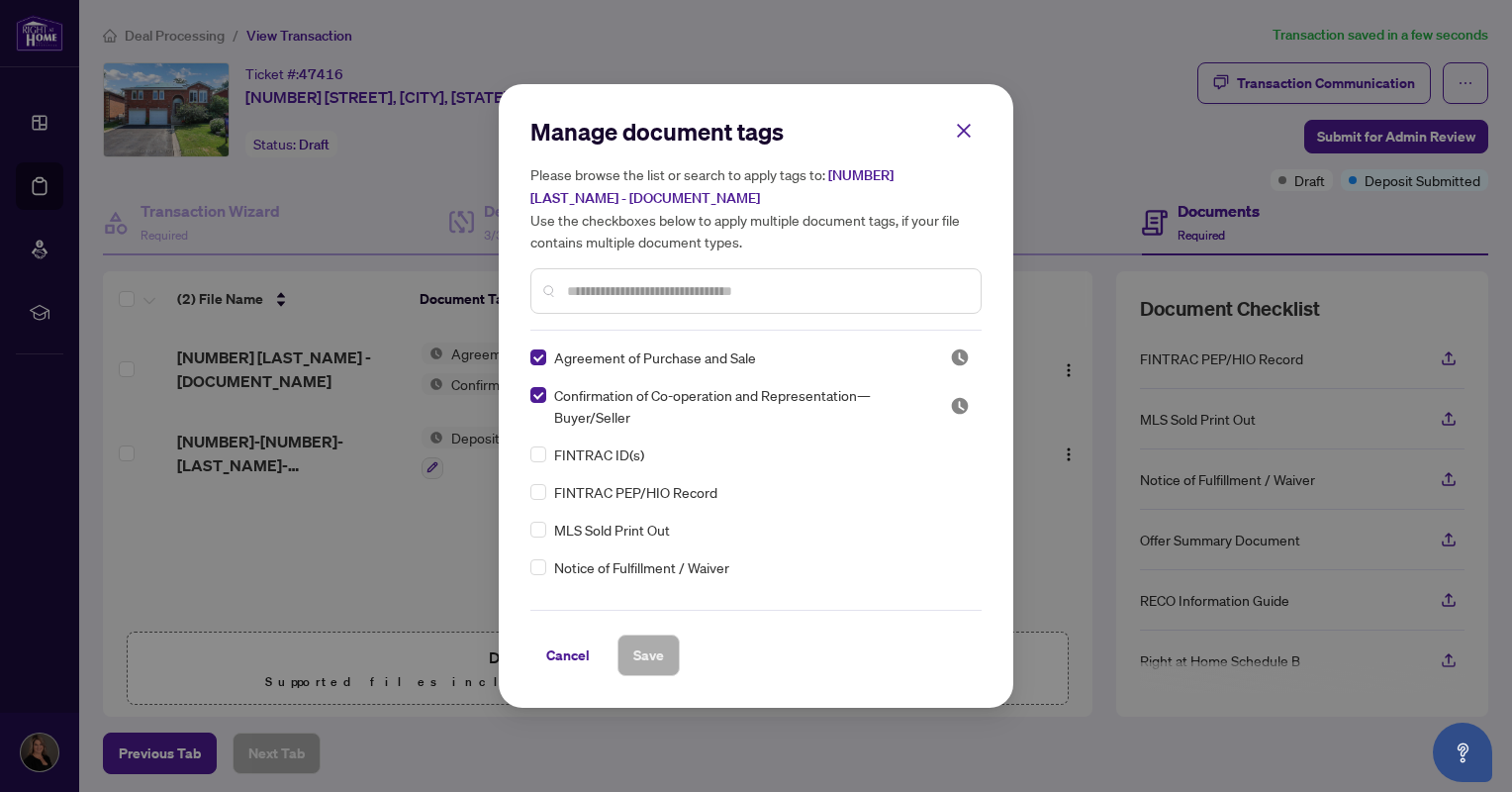 click at bounding box center (766, 291) 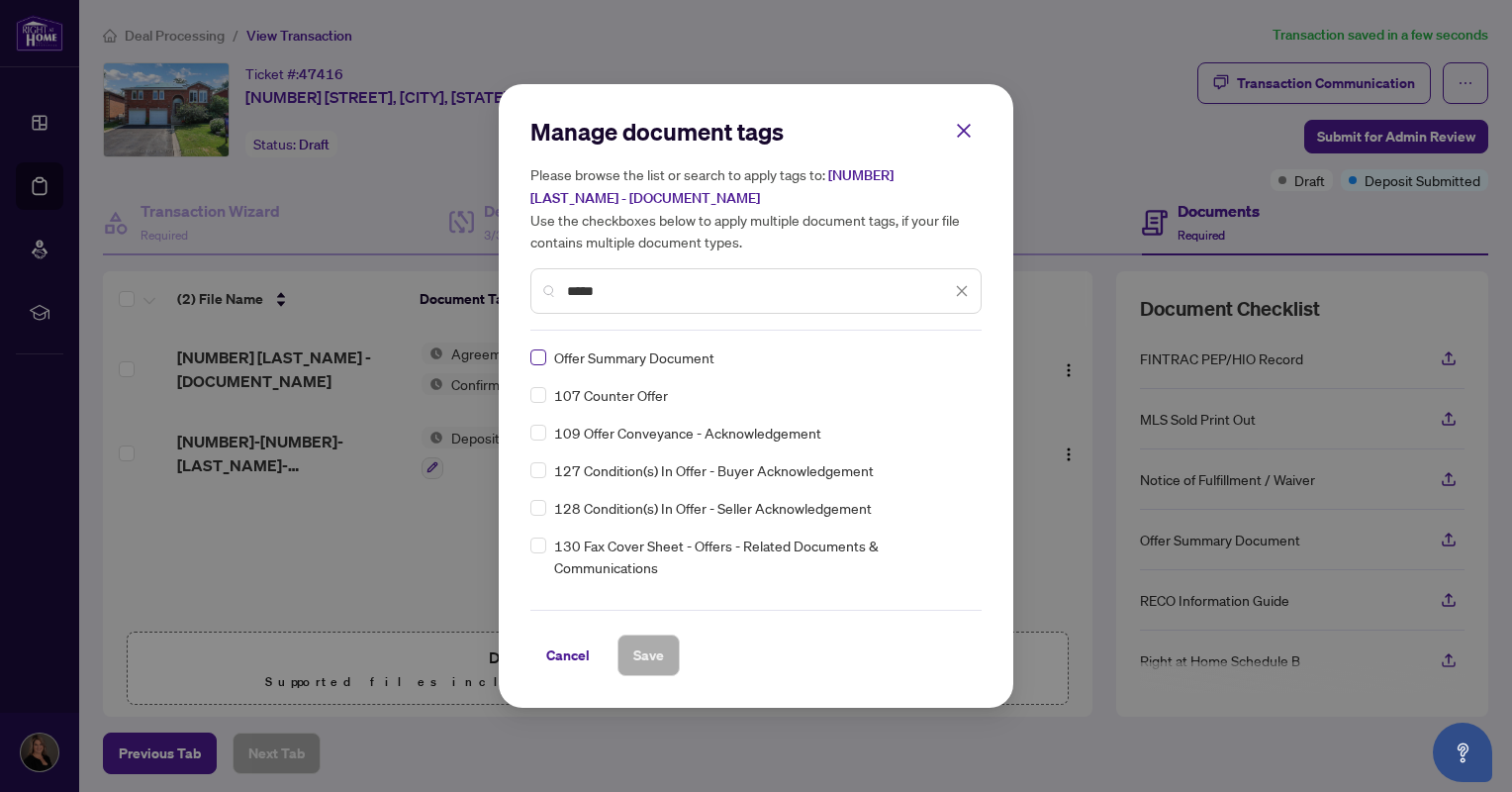 type on "*****" 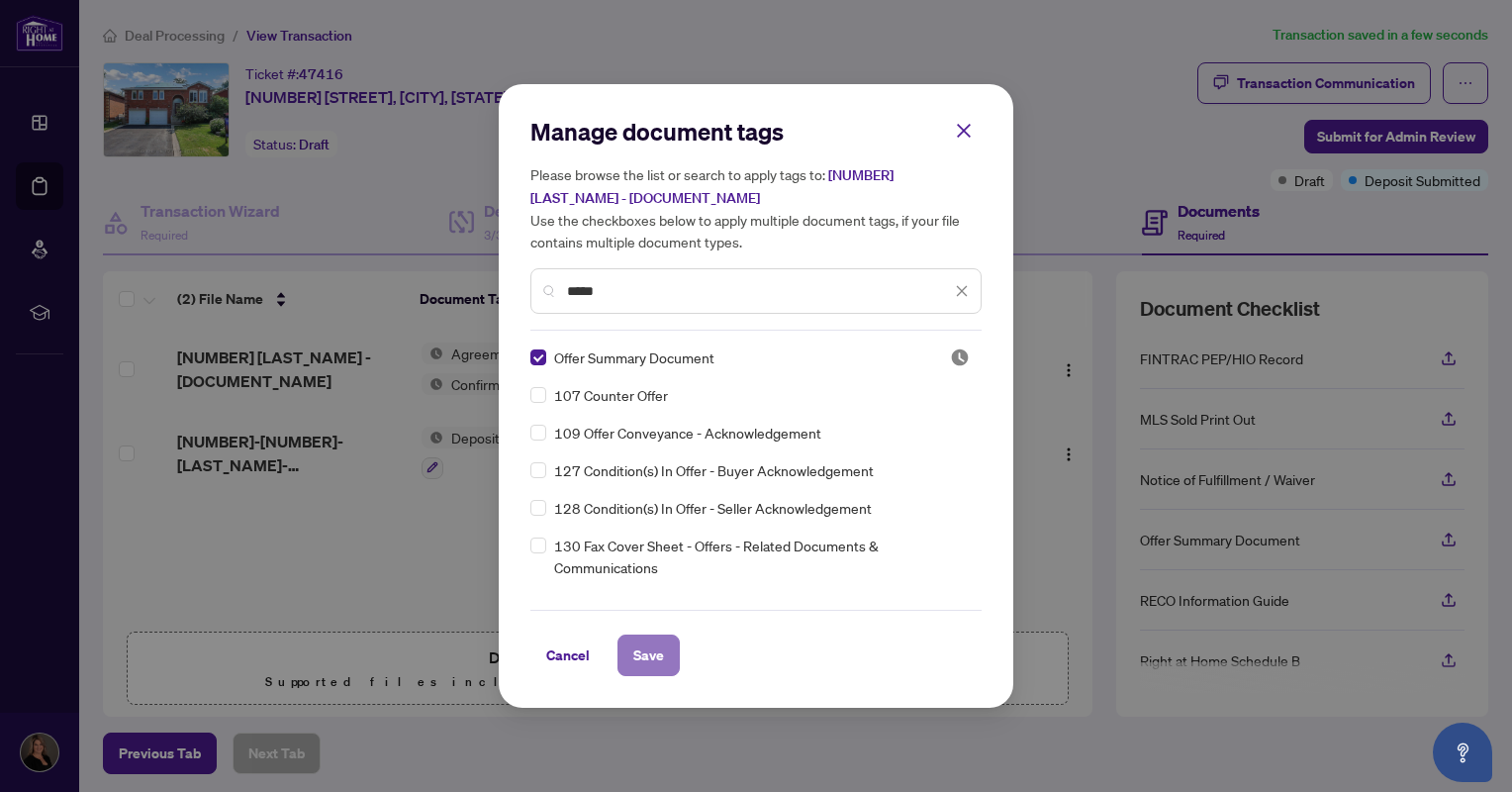 click on "Save" at bounding box center (648, 655) 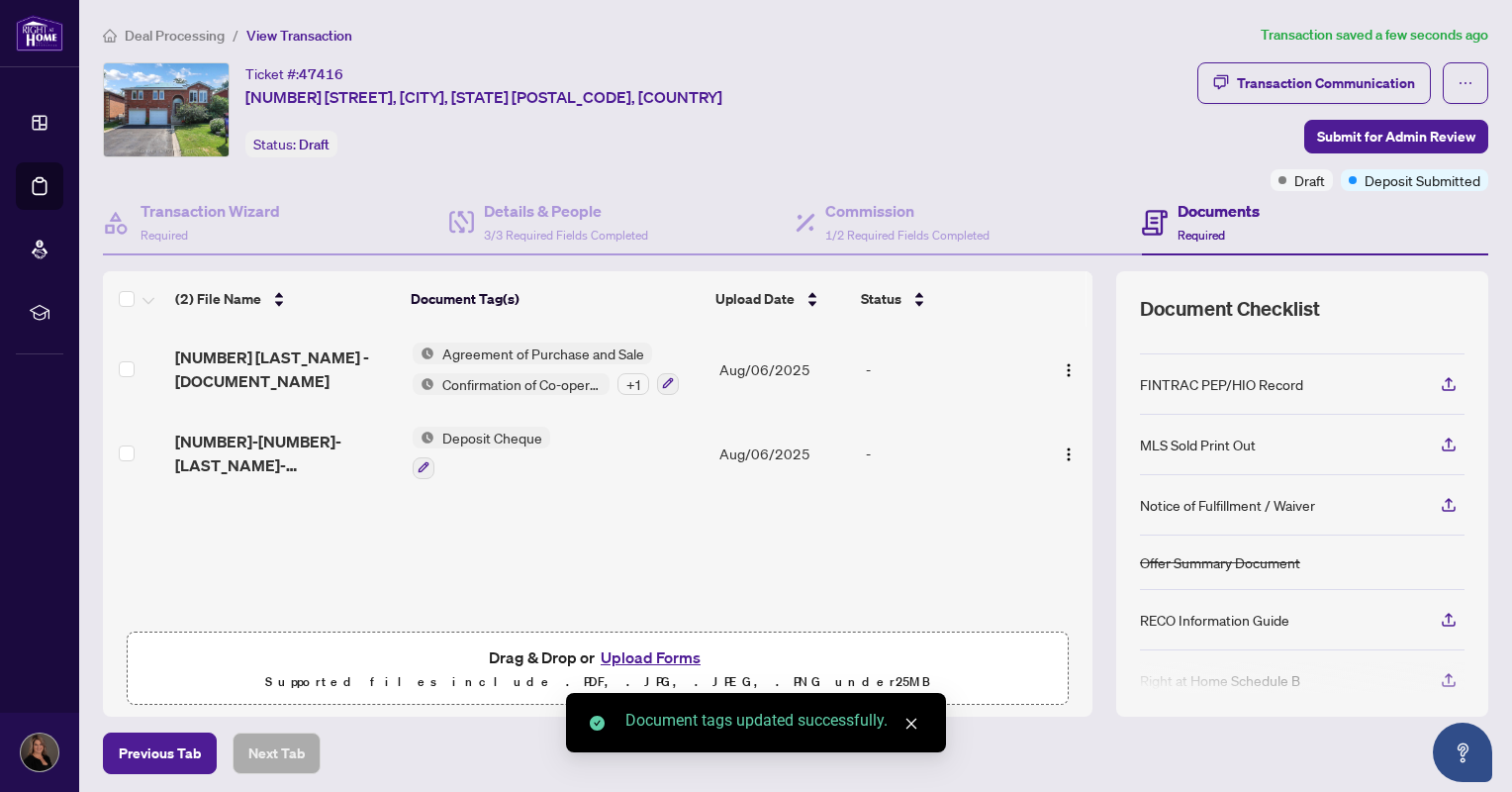 scroll, scrollTop: 187, scrollLeft: 0, axis: vertical 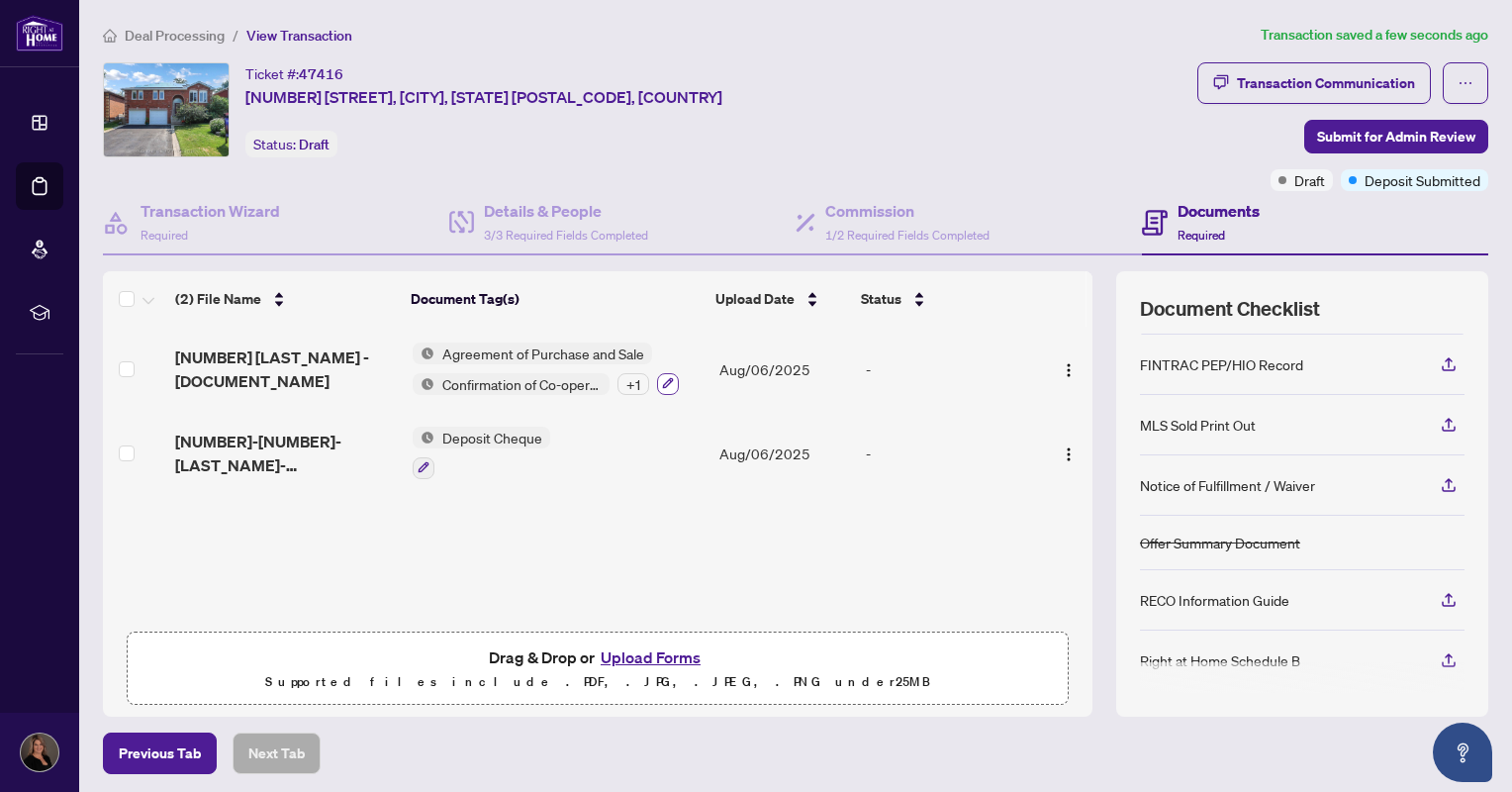 click 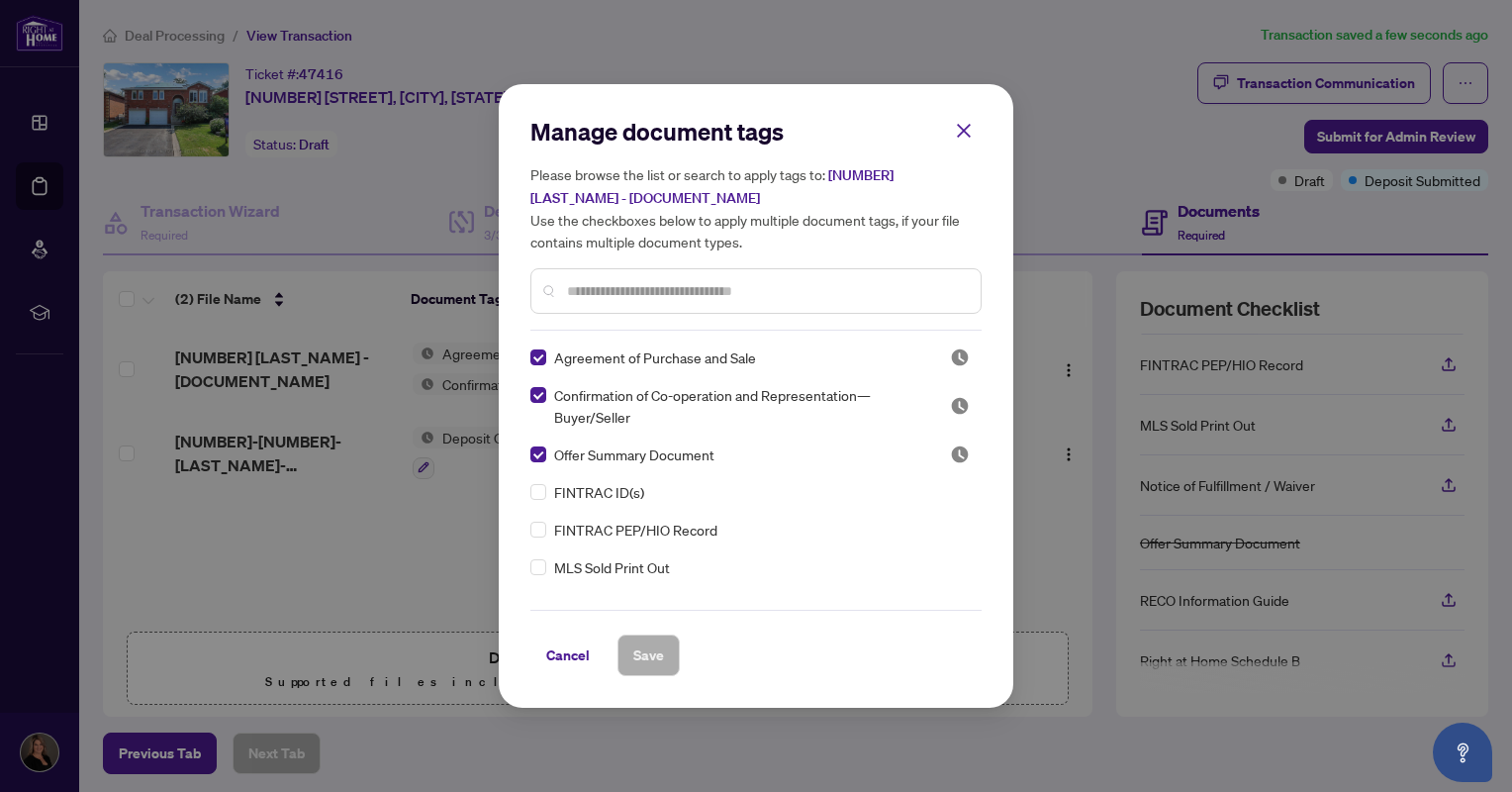 click at bounding box center [766, 291] 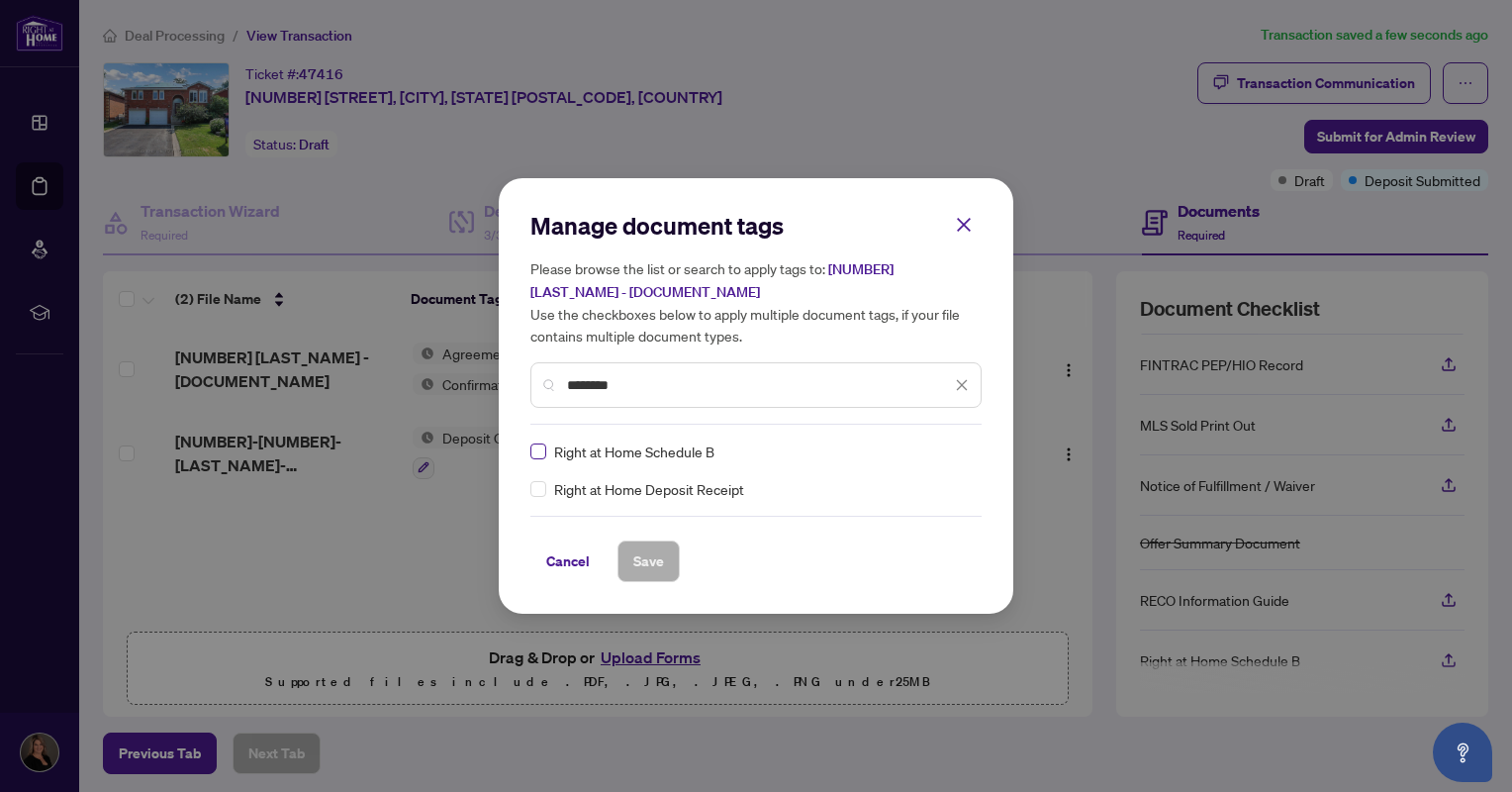 type on "********" 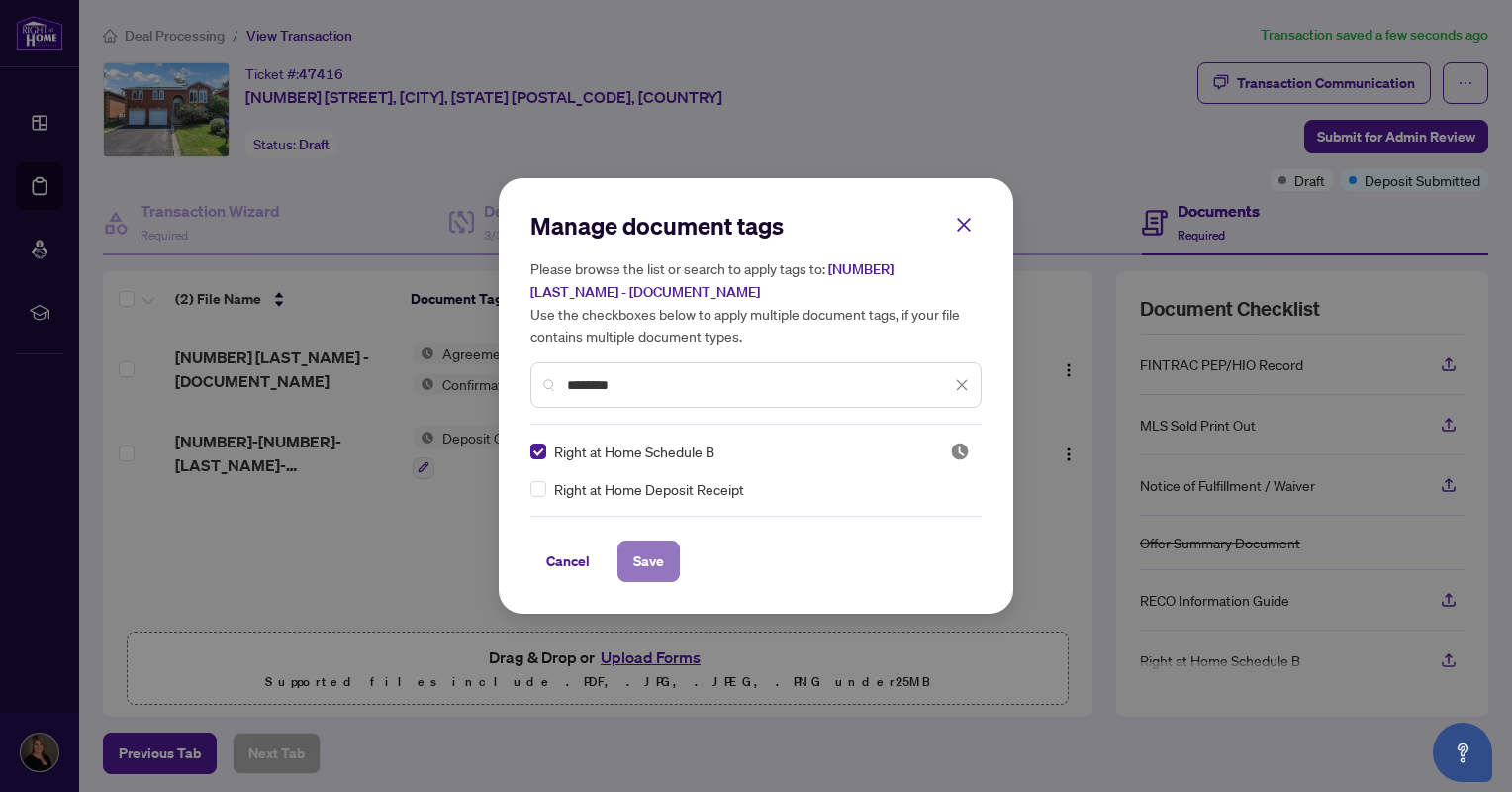 click on "Save" at bounding box center [648, 561] 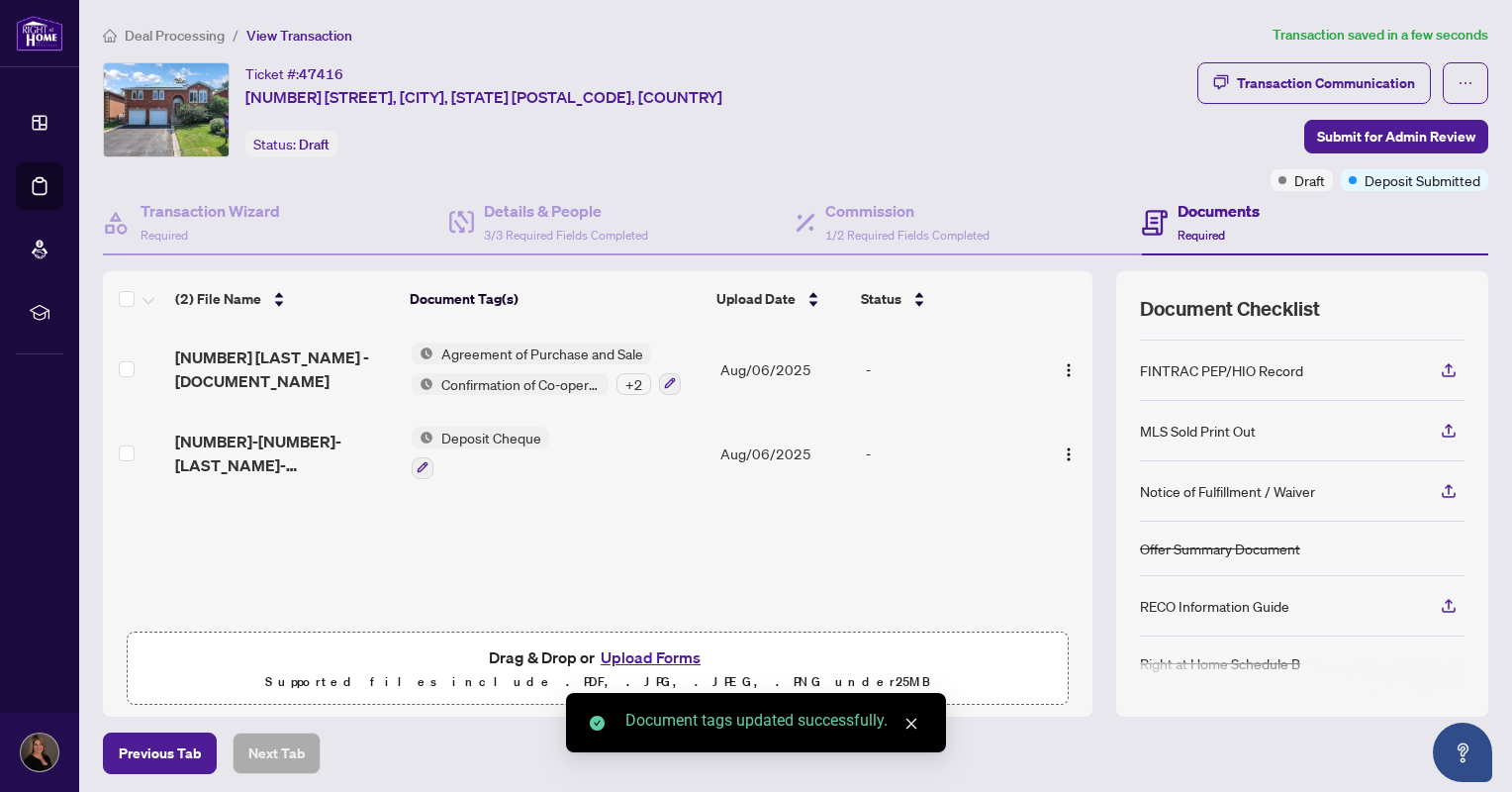 scroll, scrollTop: 182, scrollLeft: 0, axis: vertical 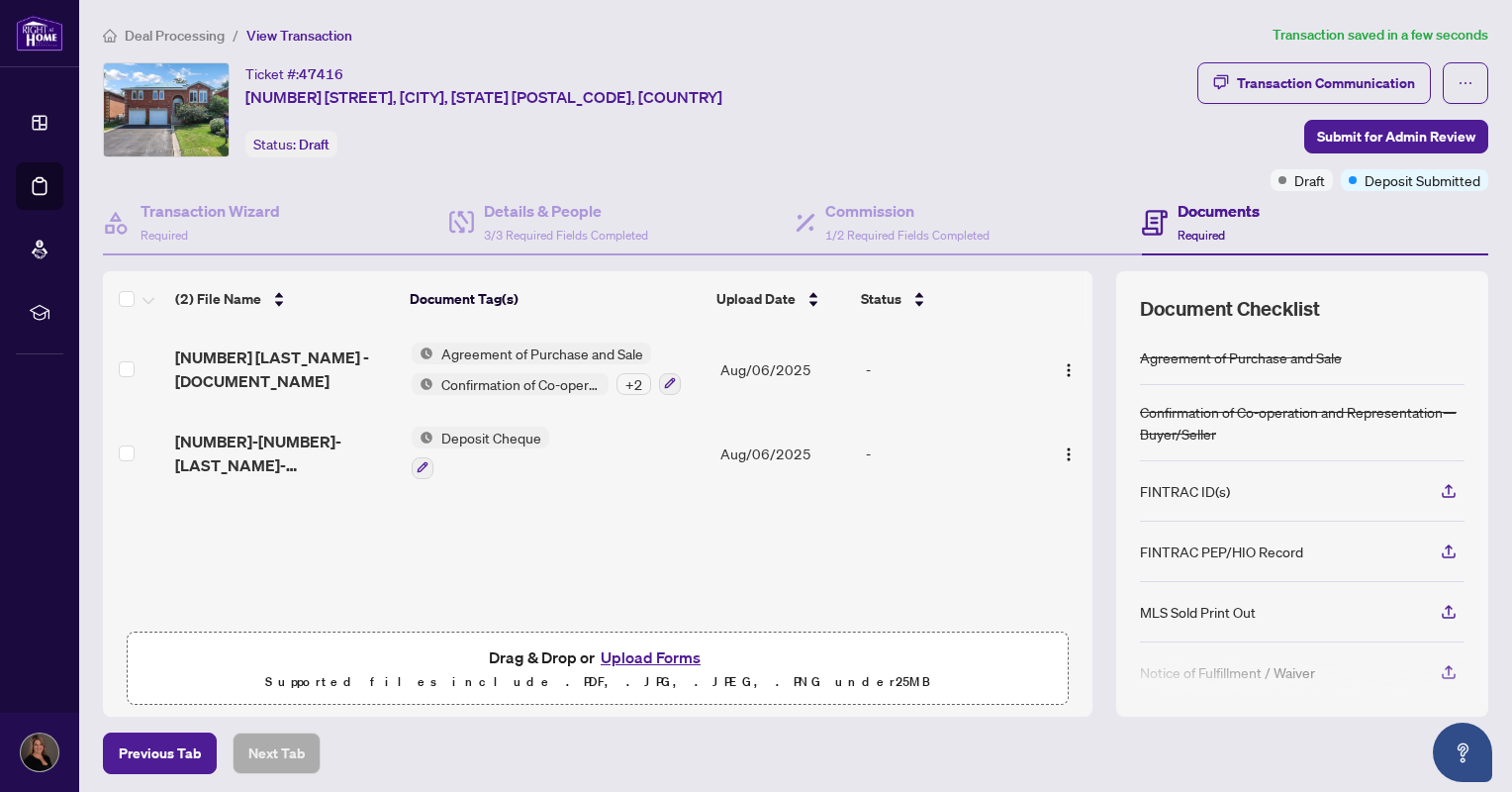 click on "Upload Forms" at bounding box center [650, 657] 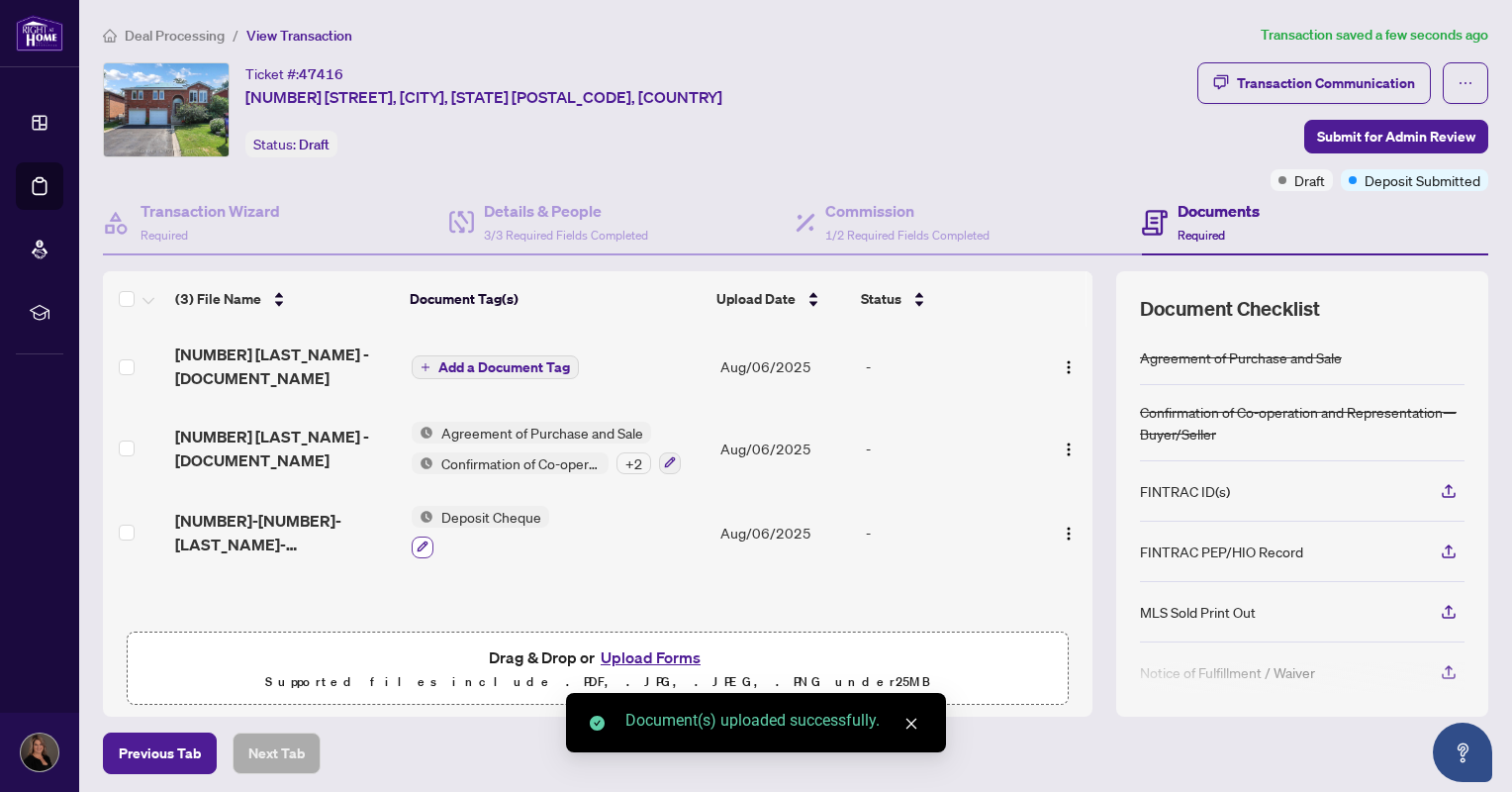 click 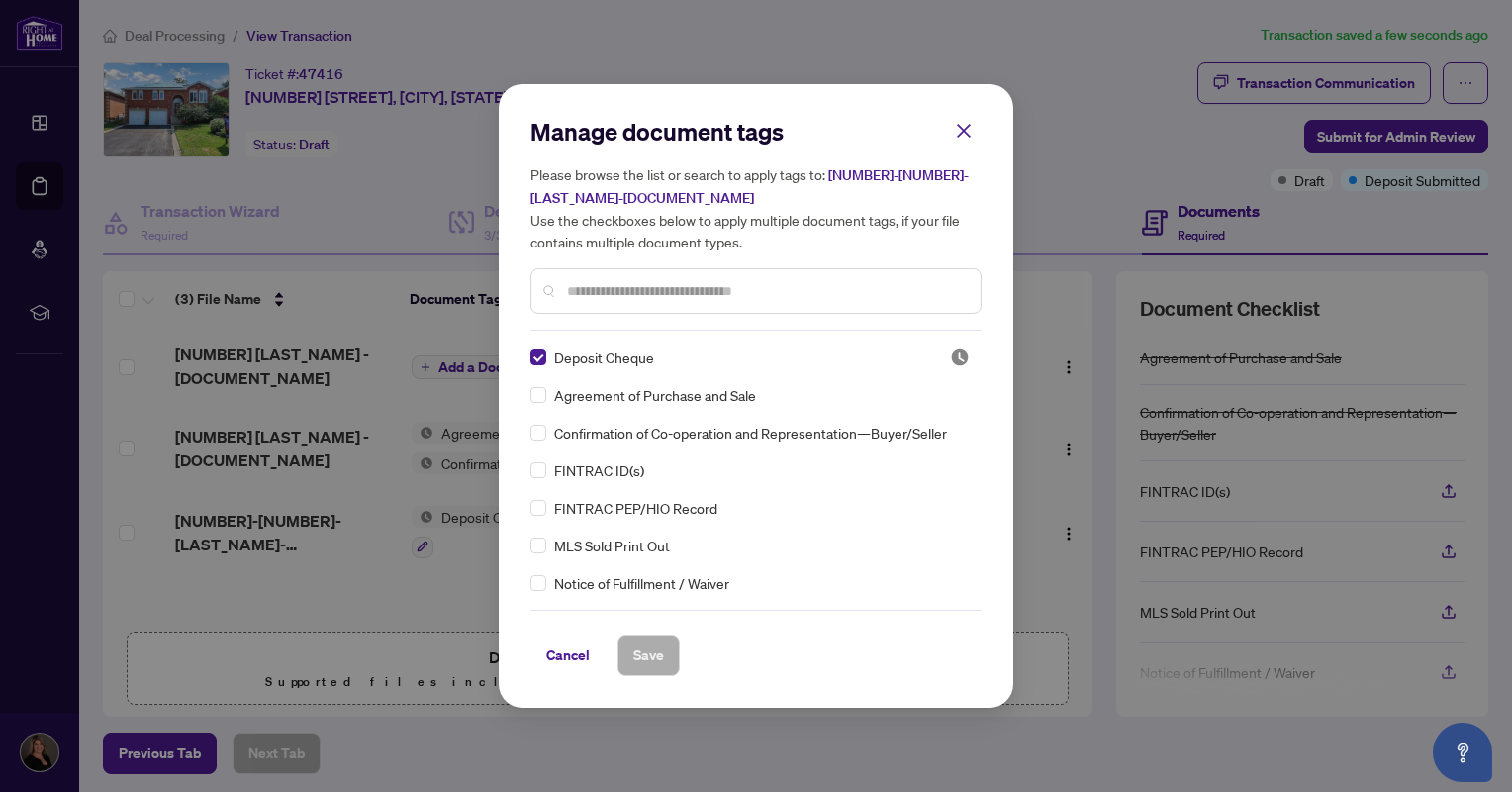 drag, startPoint x: 957, startPoint y: 127, endPoint x: 691, endPoint y: 259, distance: 296.95117 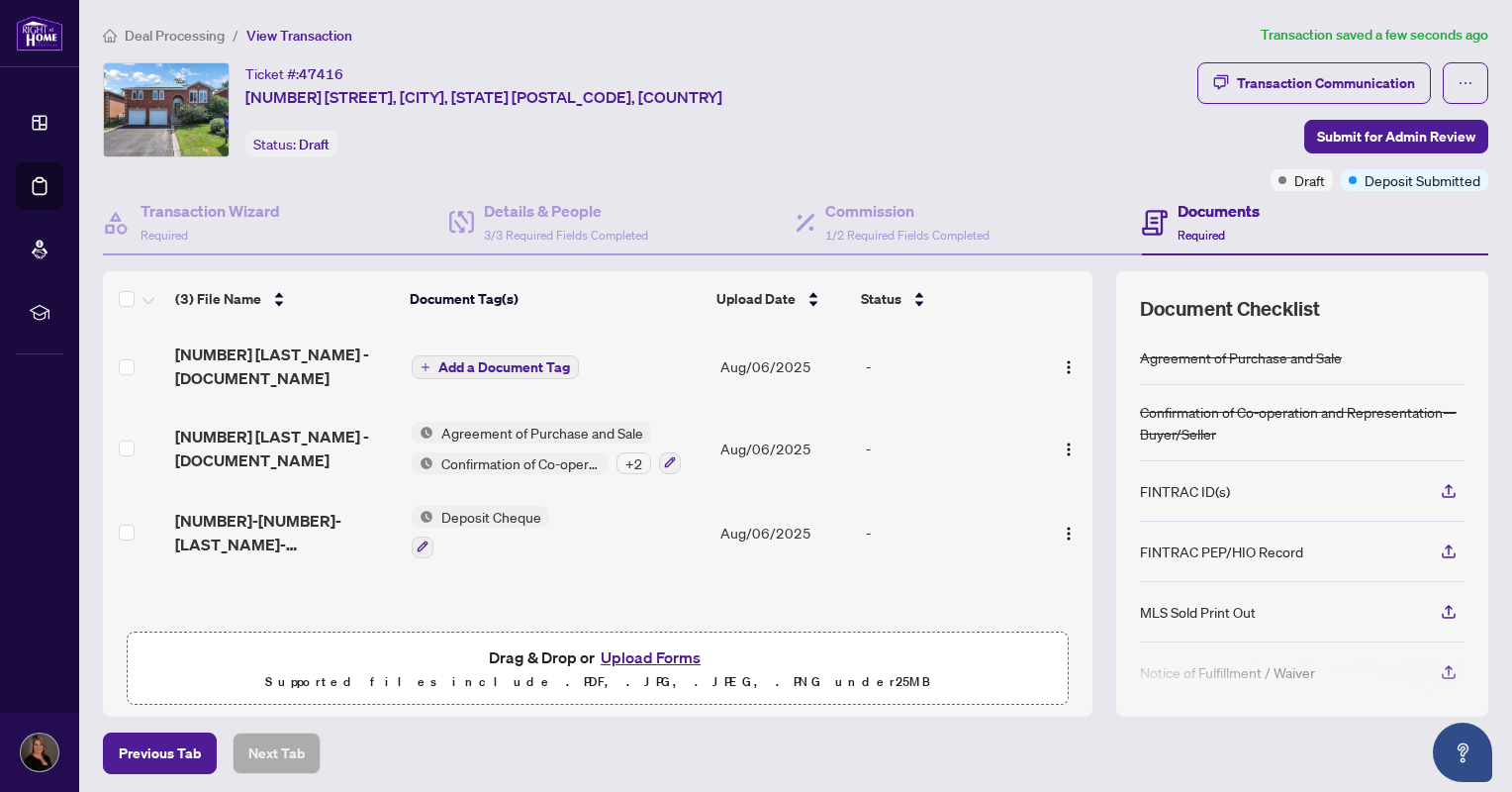 click on "Add a Document Tag" at bounding box center (504, 367) 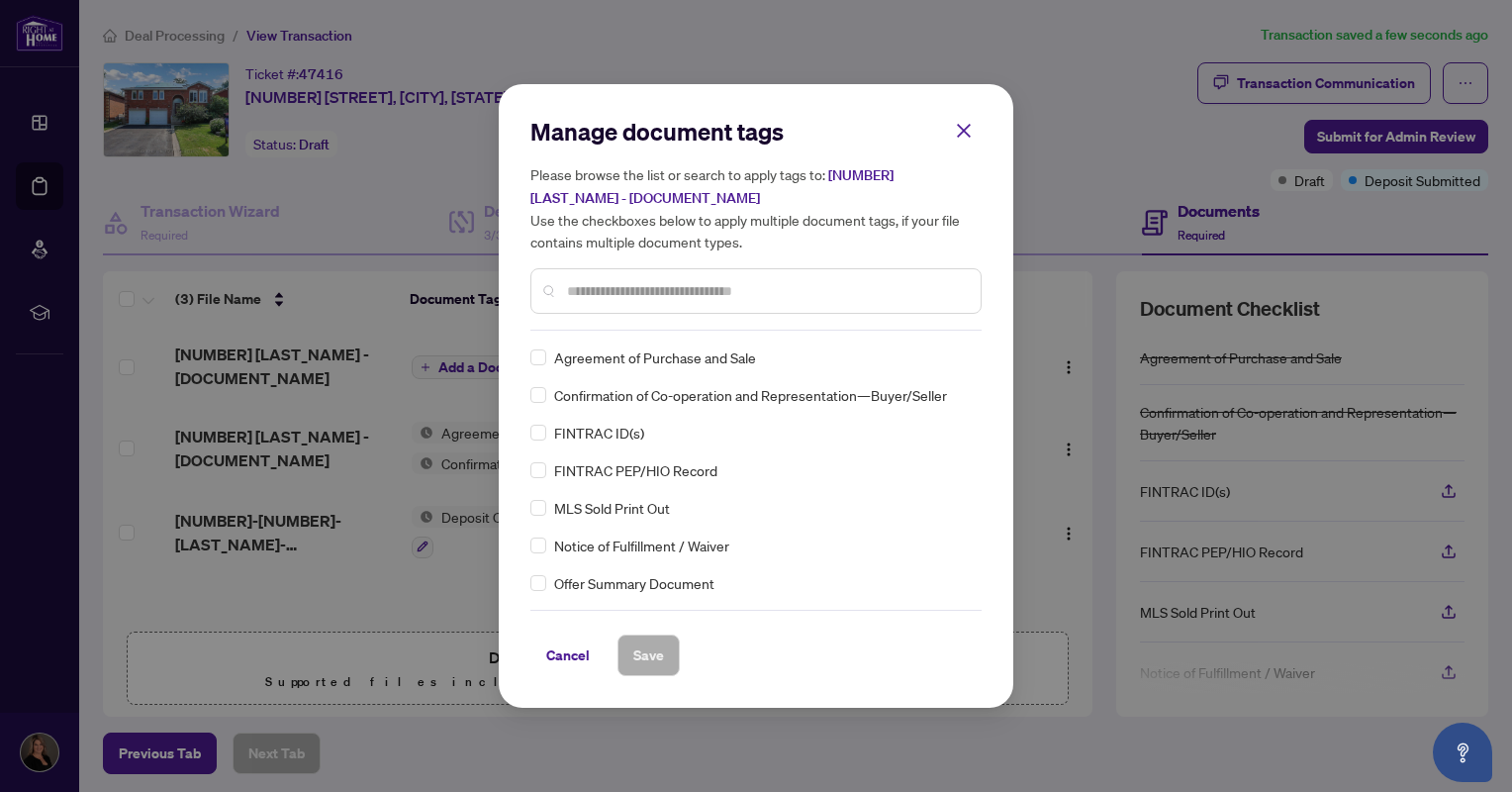 click on "Manage document tags Please browse the list or search to apply tags to:   [NUMBER] [LAST_NAME] - [DOCUMENT_NAME]   Use the checkboxes below to apply multiple document tags, if your file contains multiple document types." at bounding box center [756, 223] 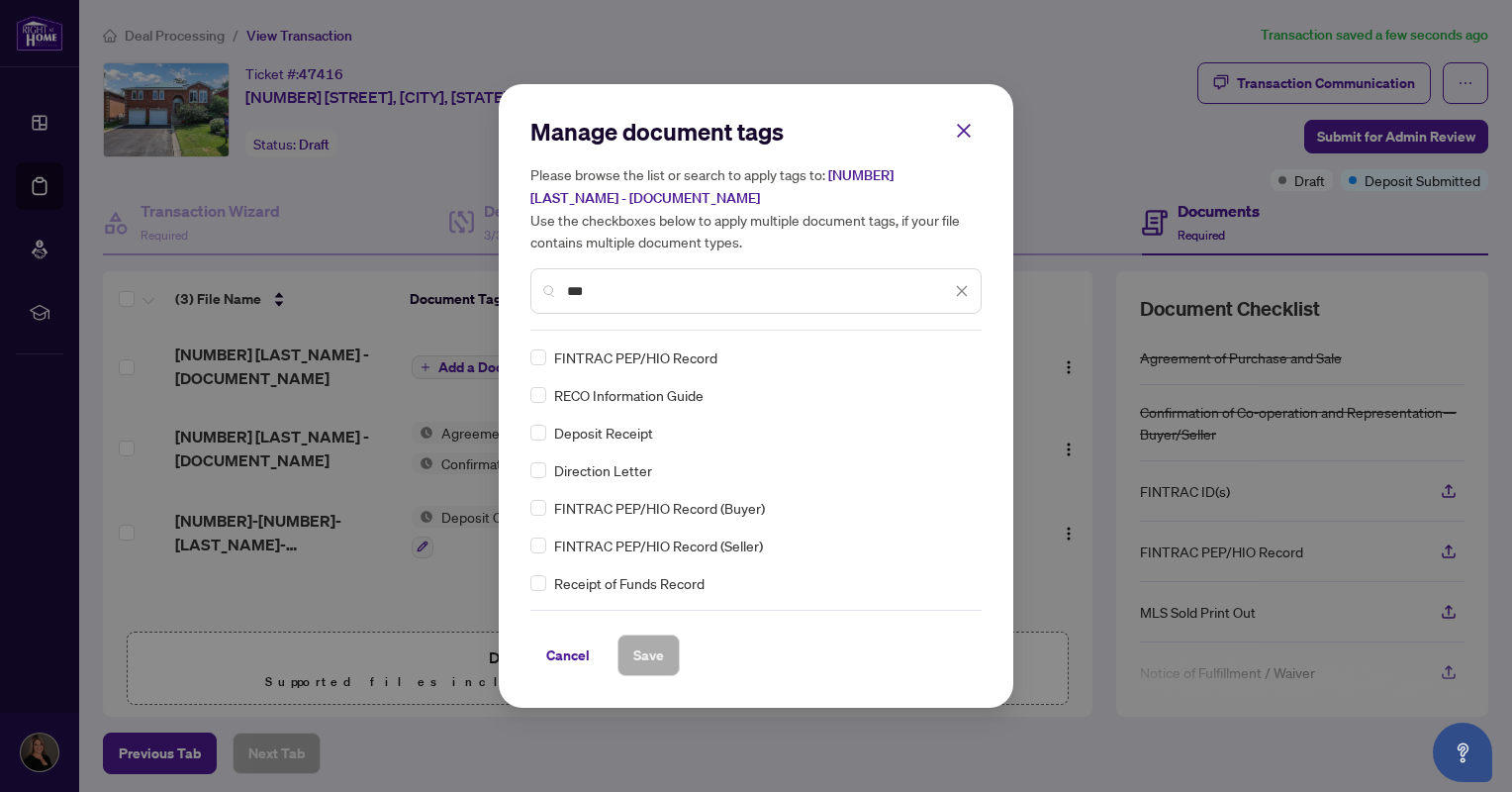type on "***" 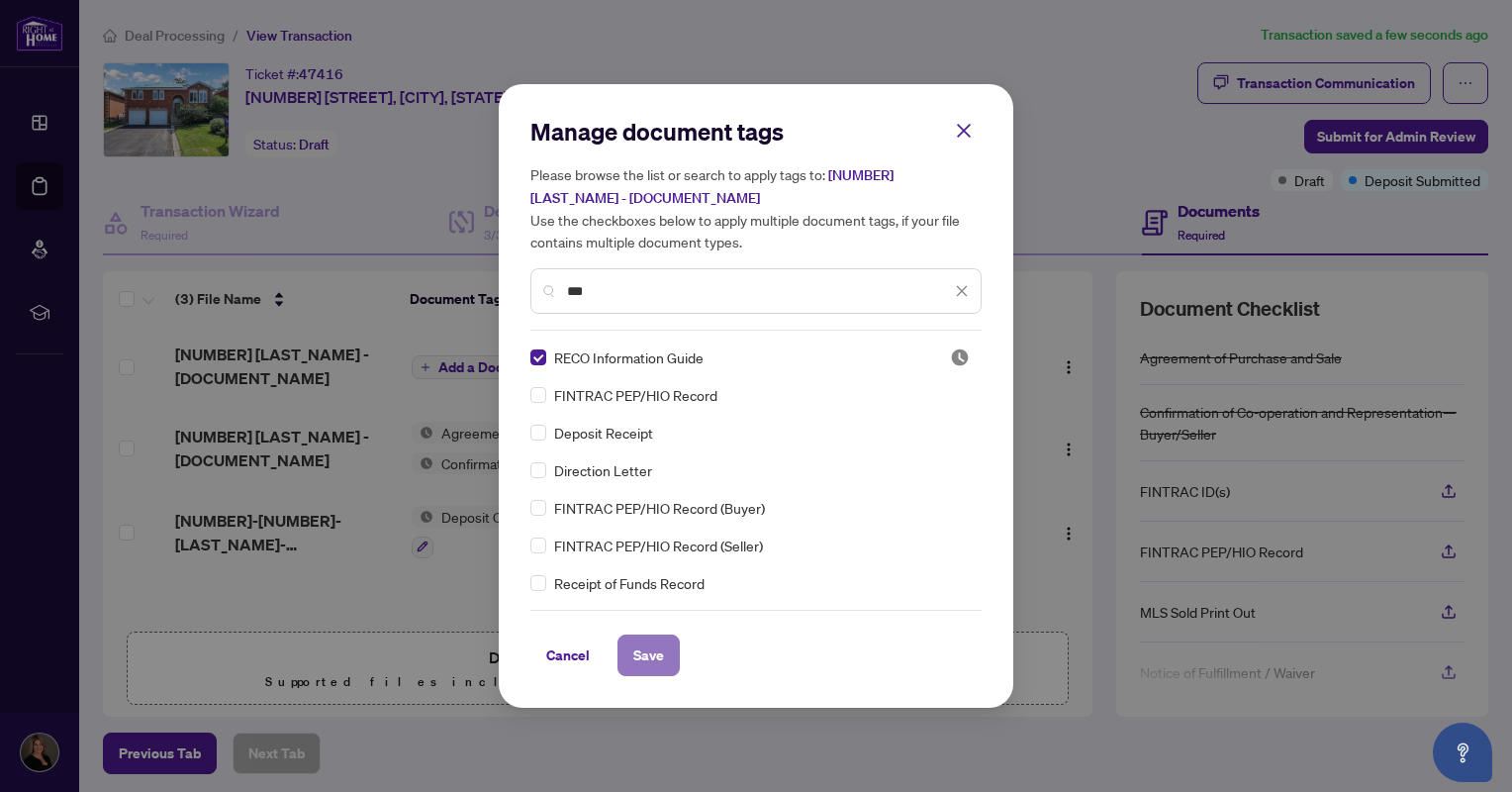 click on "Save" at bounding box center (648, 655) 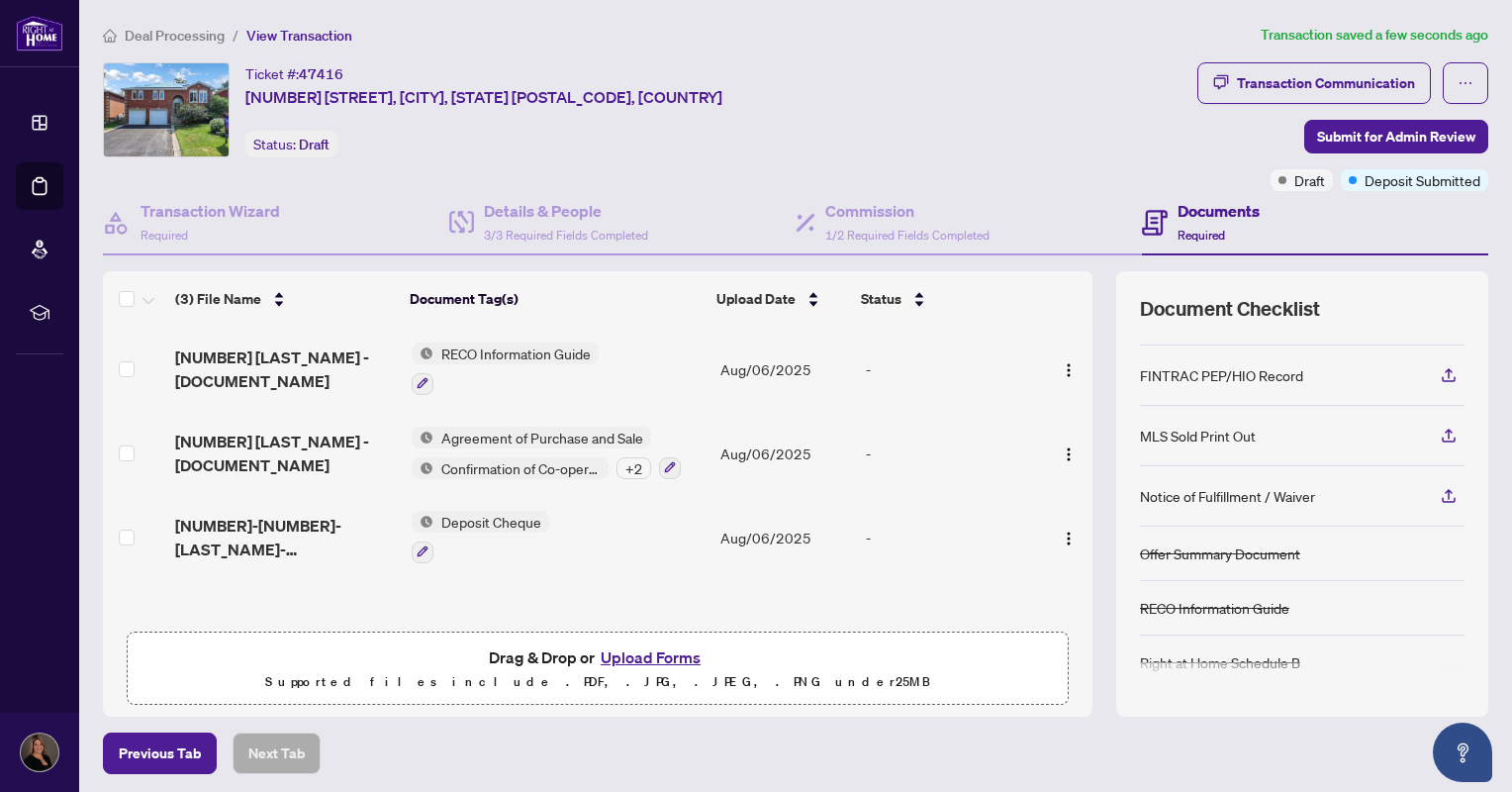 scroll, scrollTop: 0, scrollLeft: 0, axis: both 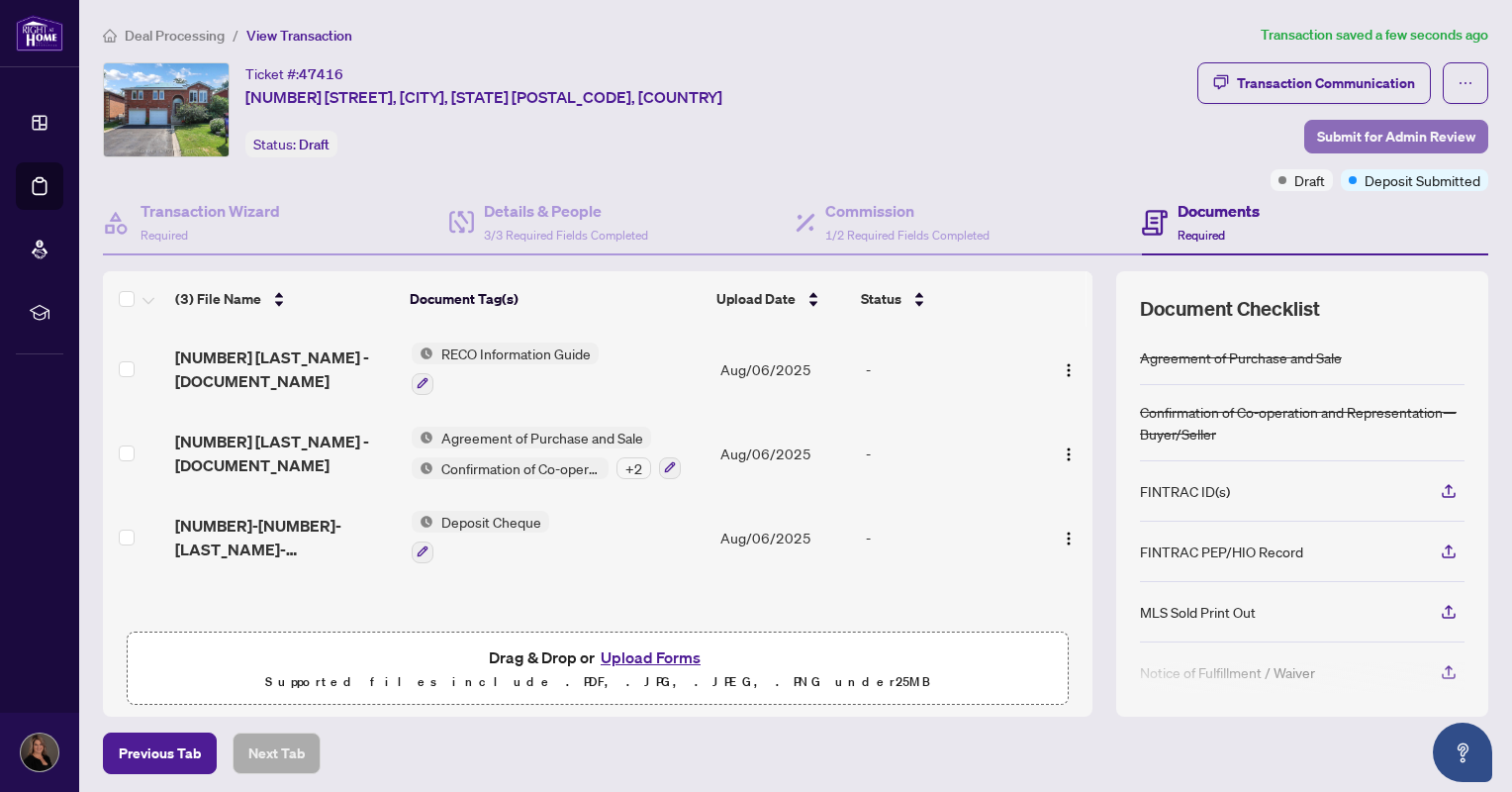 click on "Submit for Admin Review" at bounding box center [1396, 137] 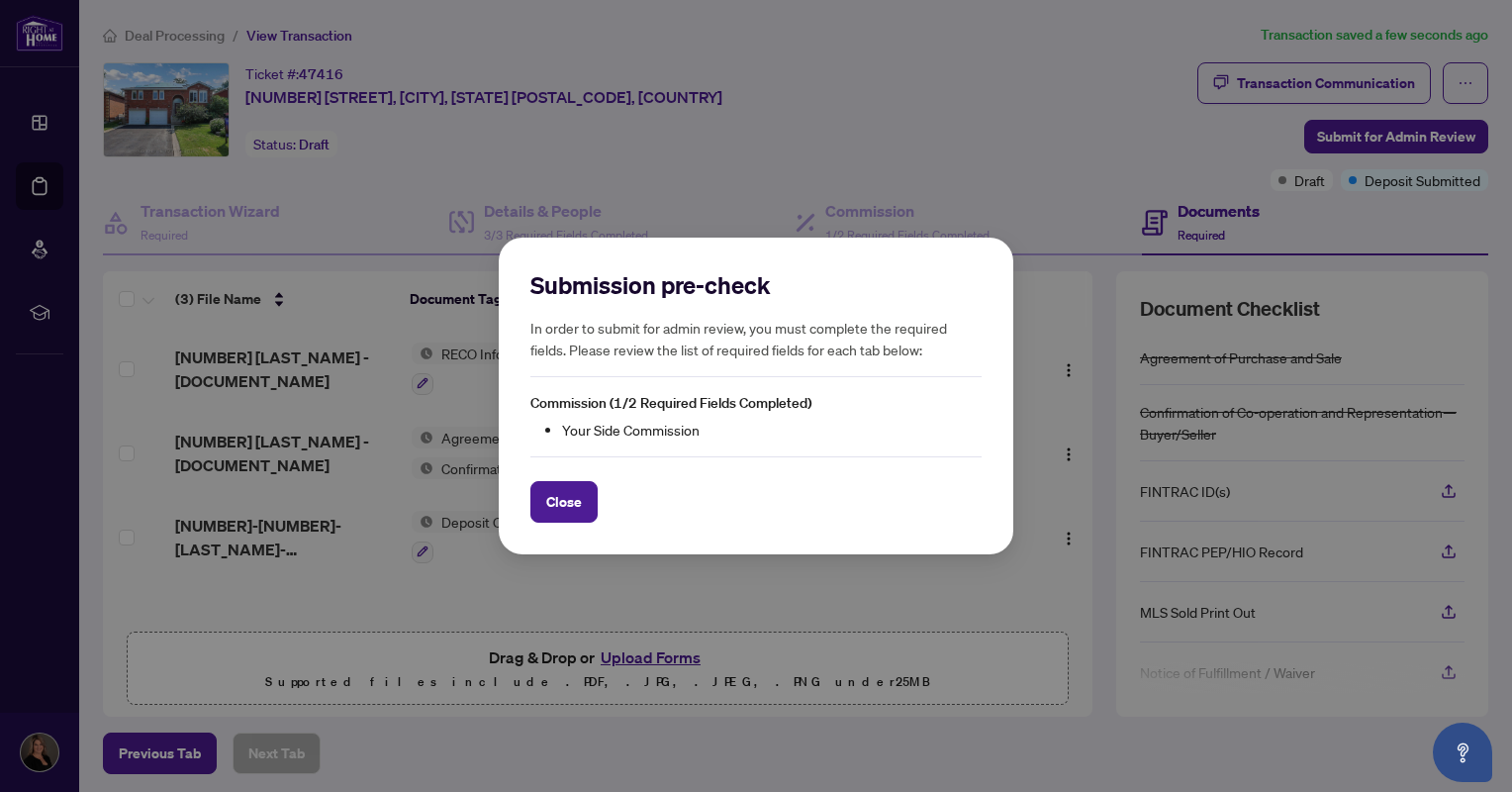 click on "Close" at bounding box center [564, 502] 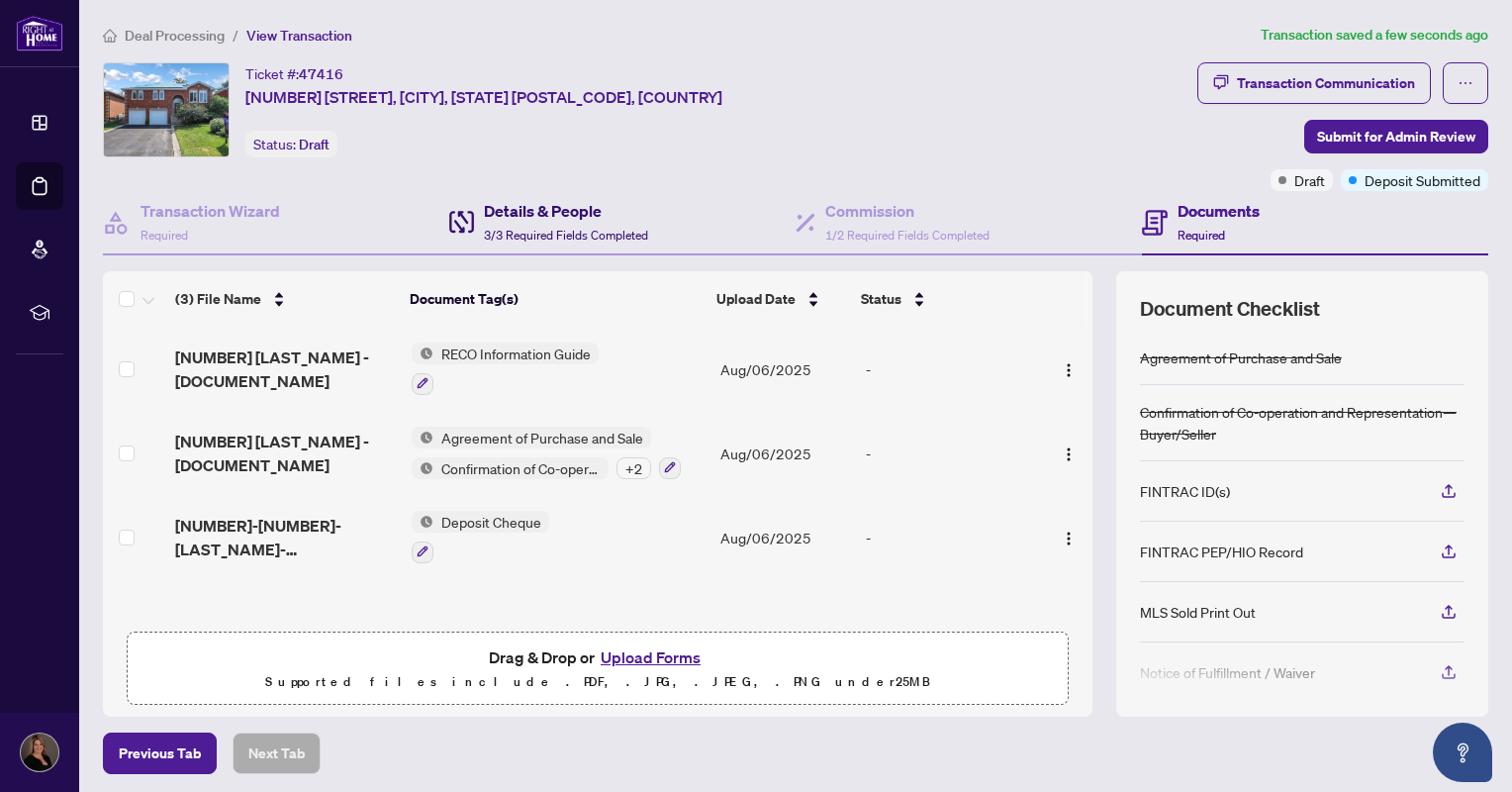 click on "Details & People" at bounding box center [566, 211] 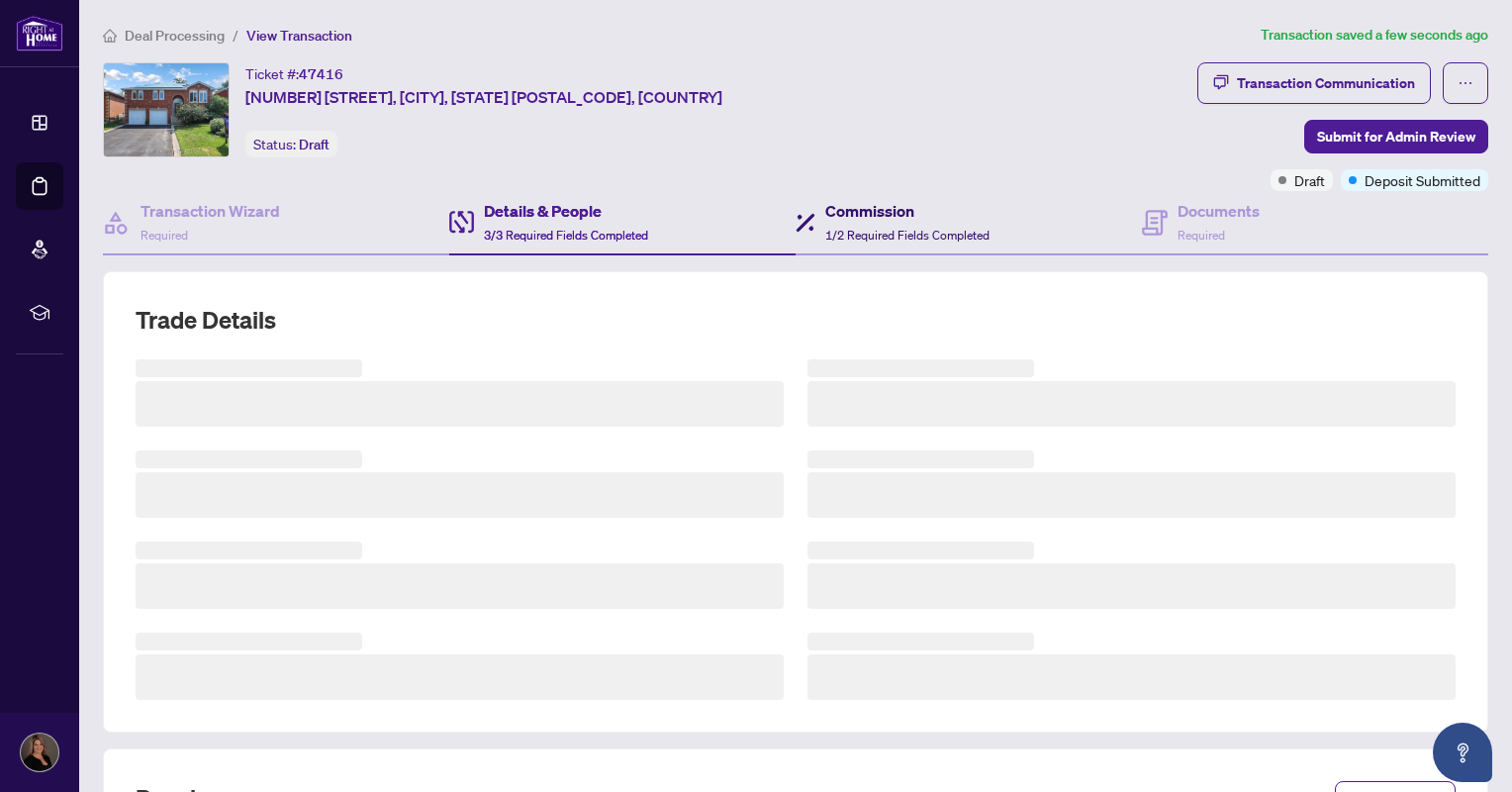 click on "Commission 1/2 Required Fields Completed" at bounding box center (907, 222) 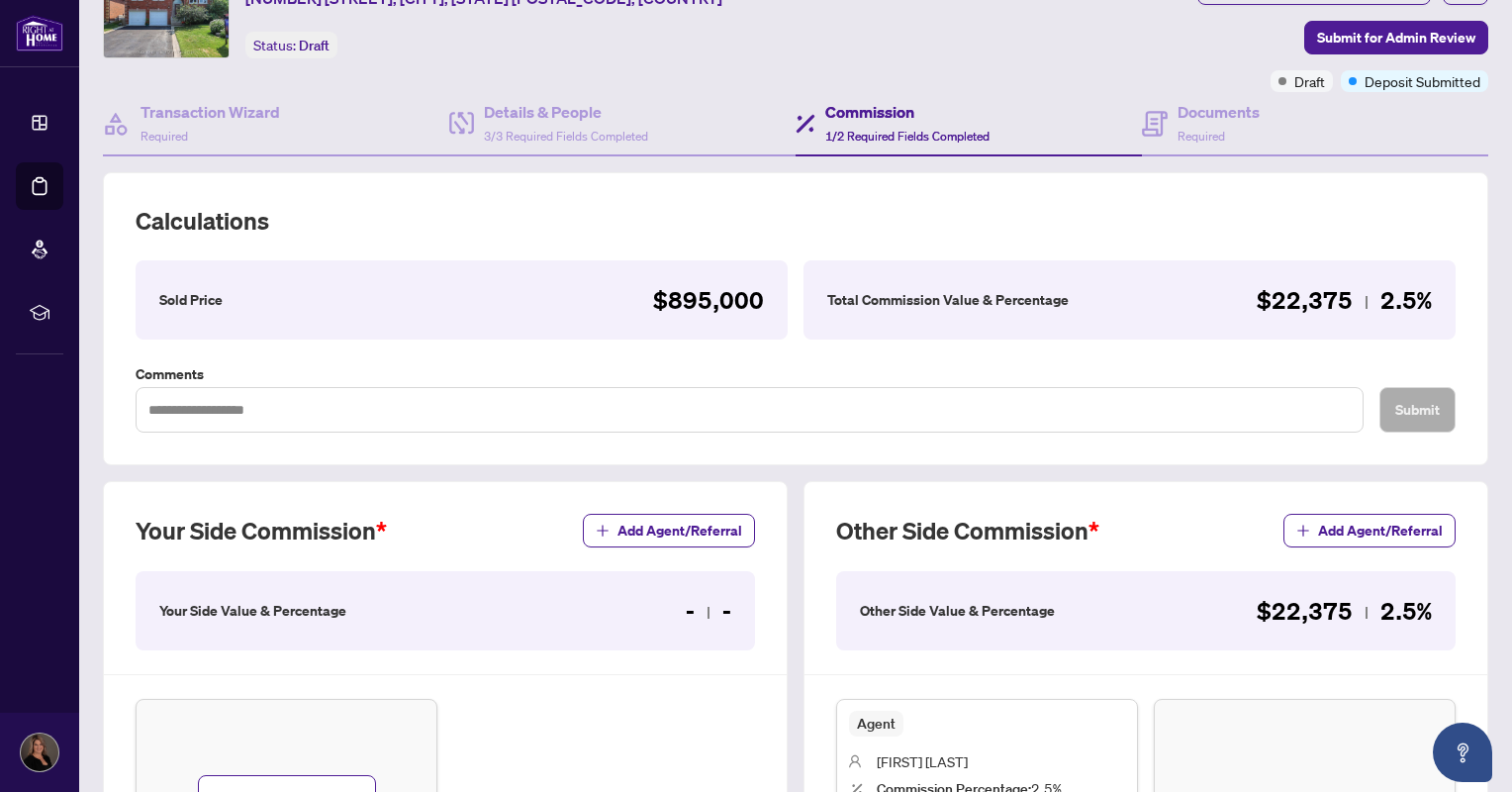 scroll, scrollTop: 198, scrollLeft: 0, axis: vertical 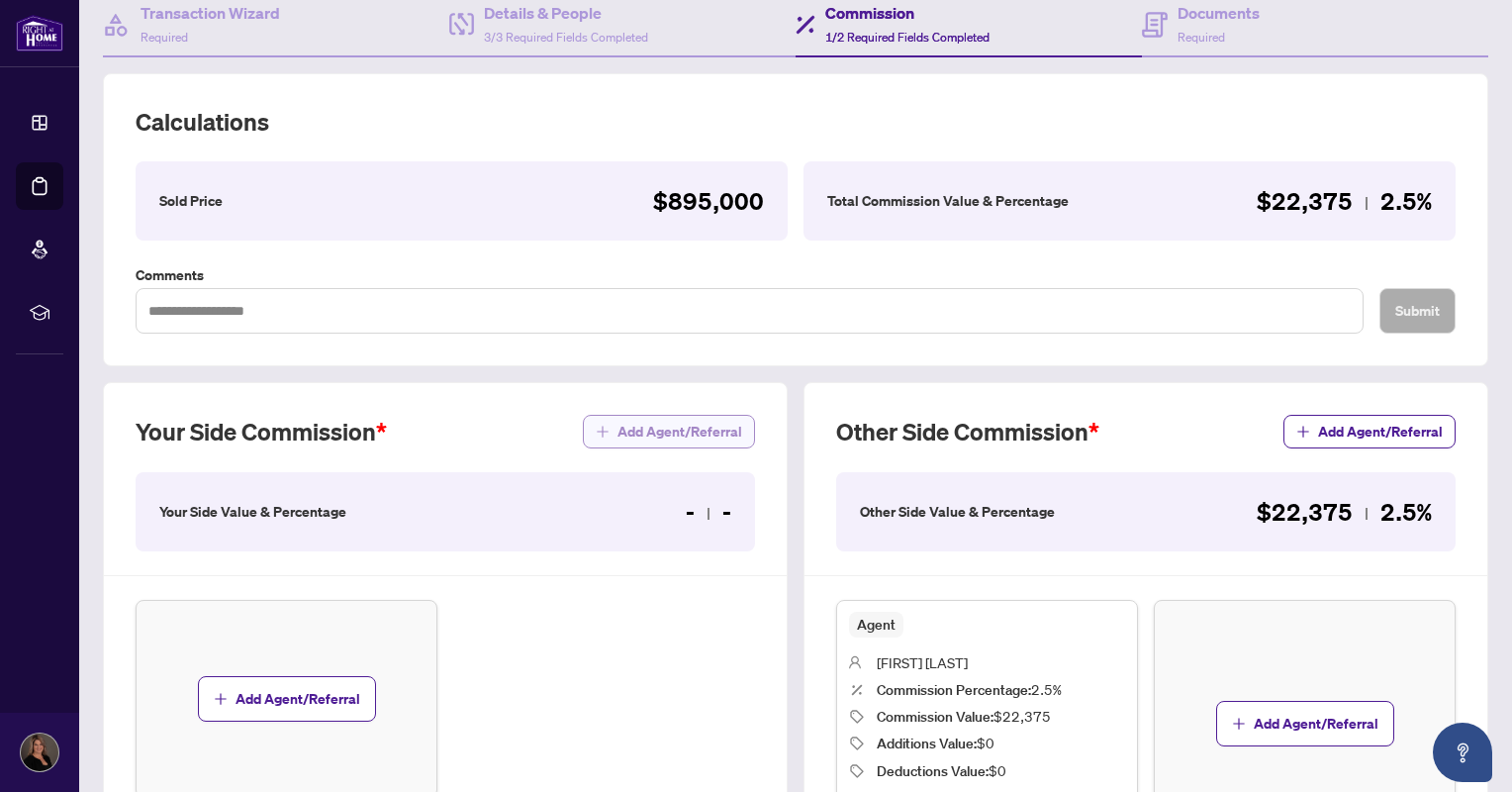 click on "Add Agent/Referral" at bounding box center (680, 432) 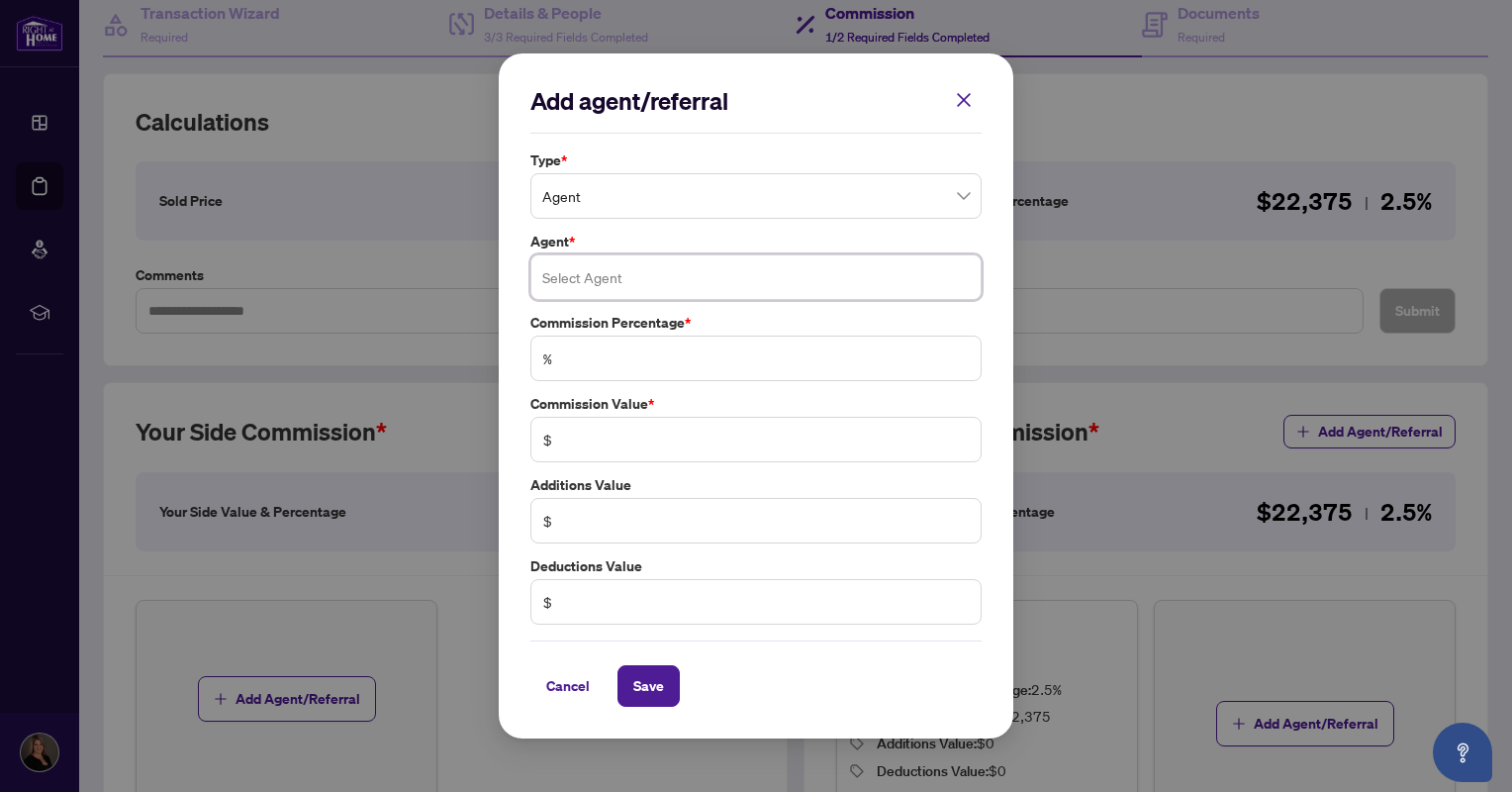 click at bounding box center [756, 277] 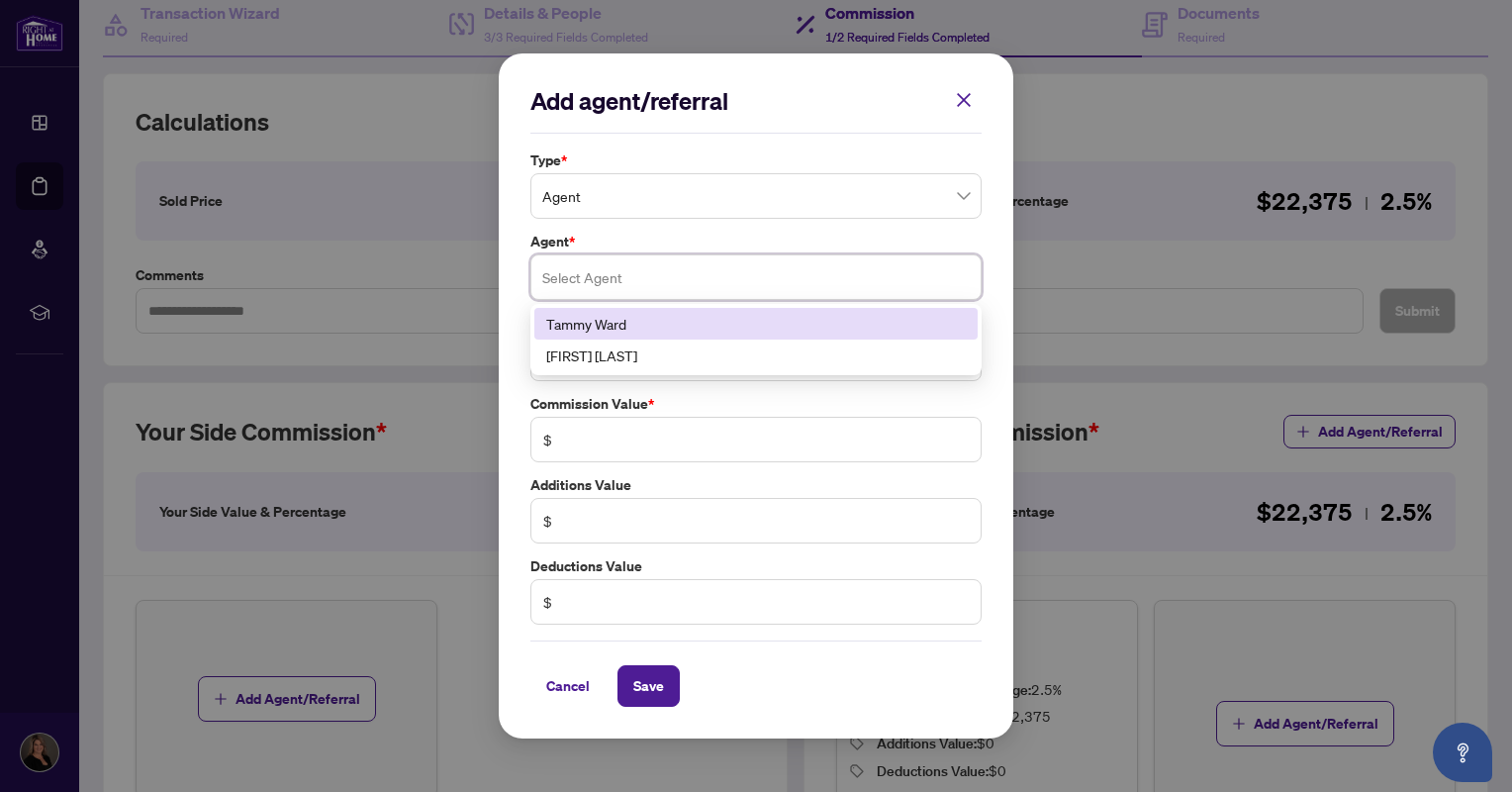 click on "Tammy Ward" at bounding box center (756, 324) 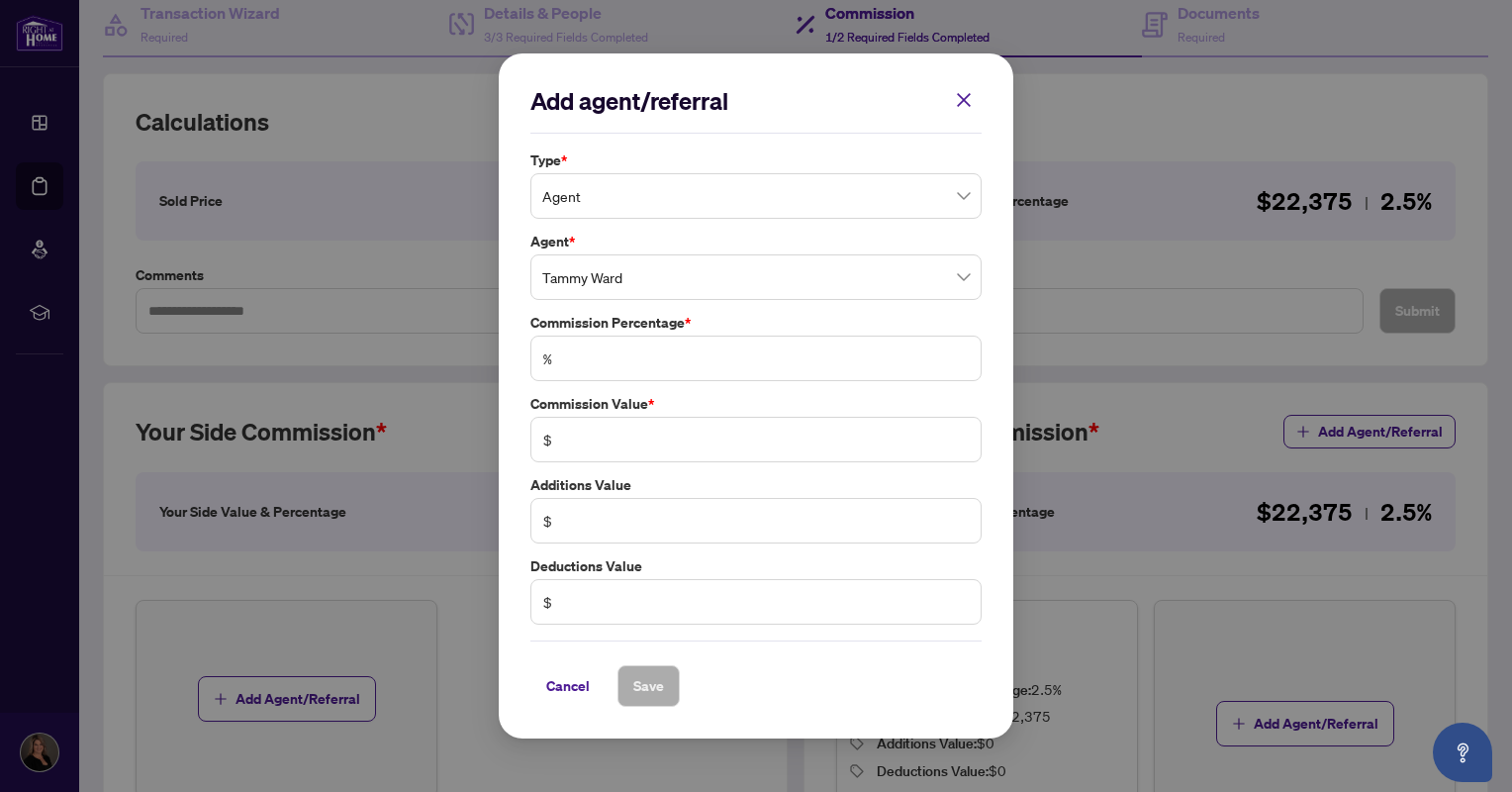 click on "%" at bounding box center (756, 358) 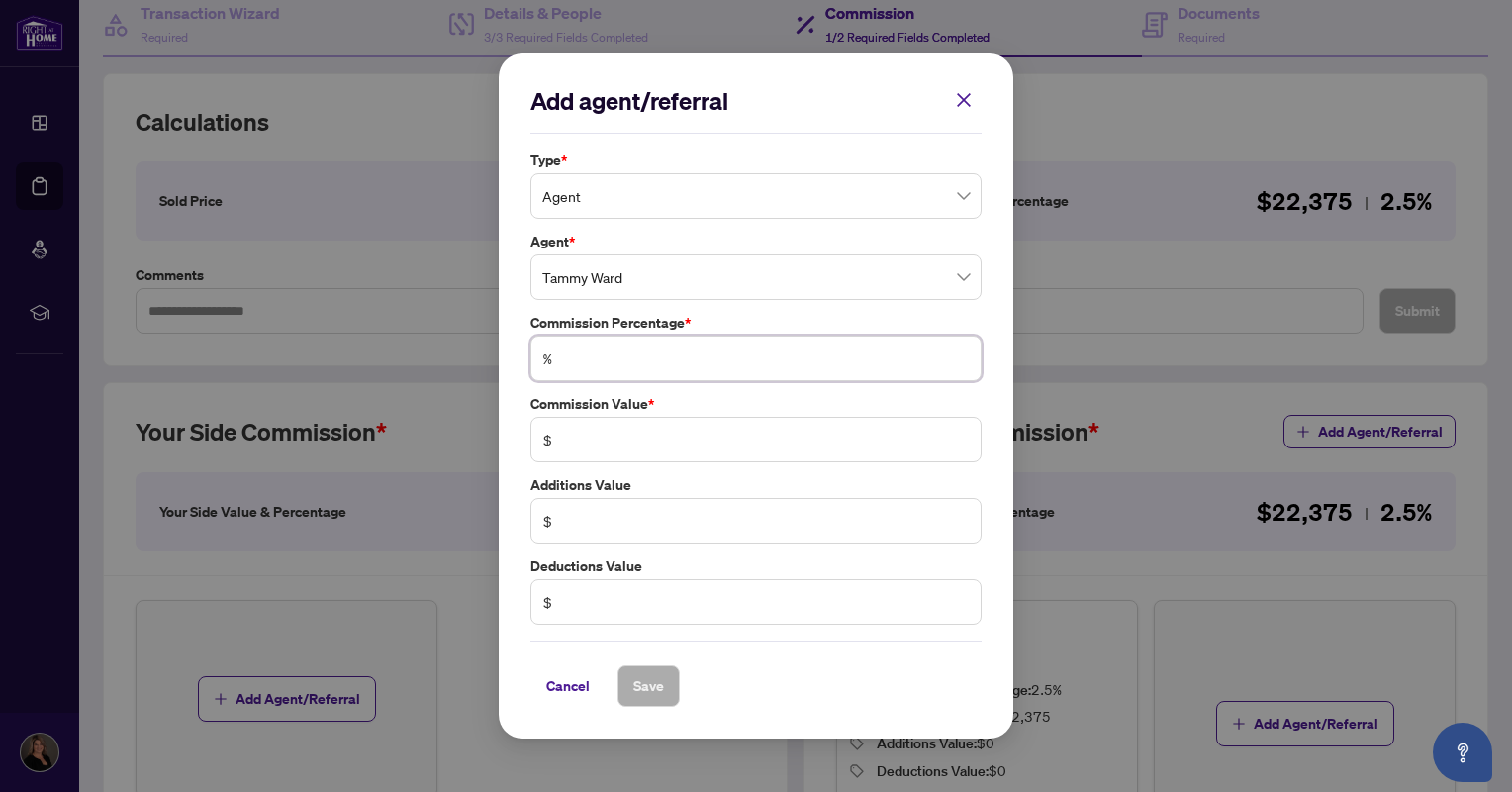 type on "*" 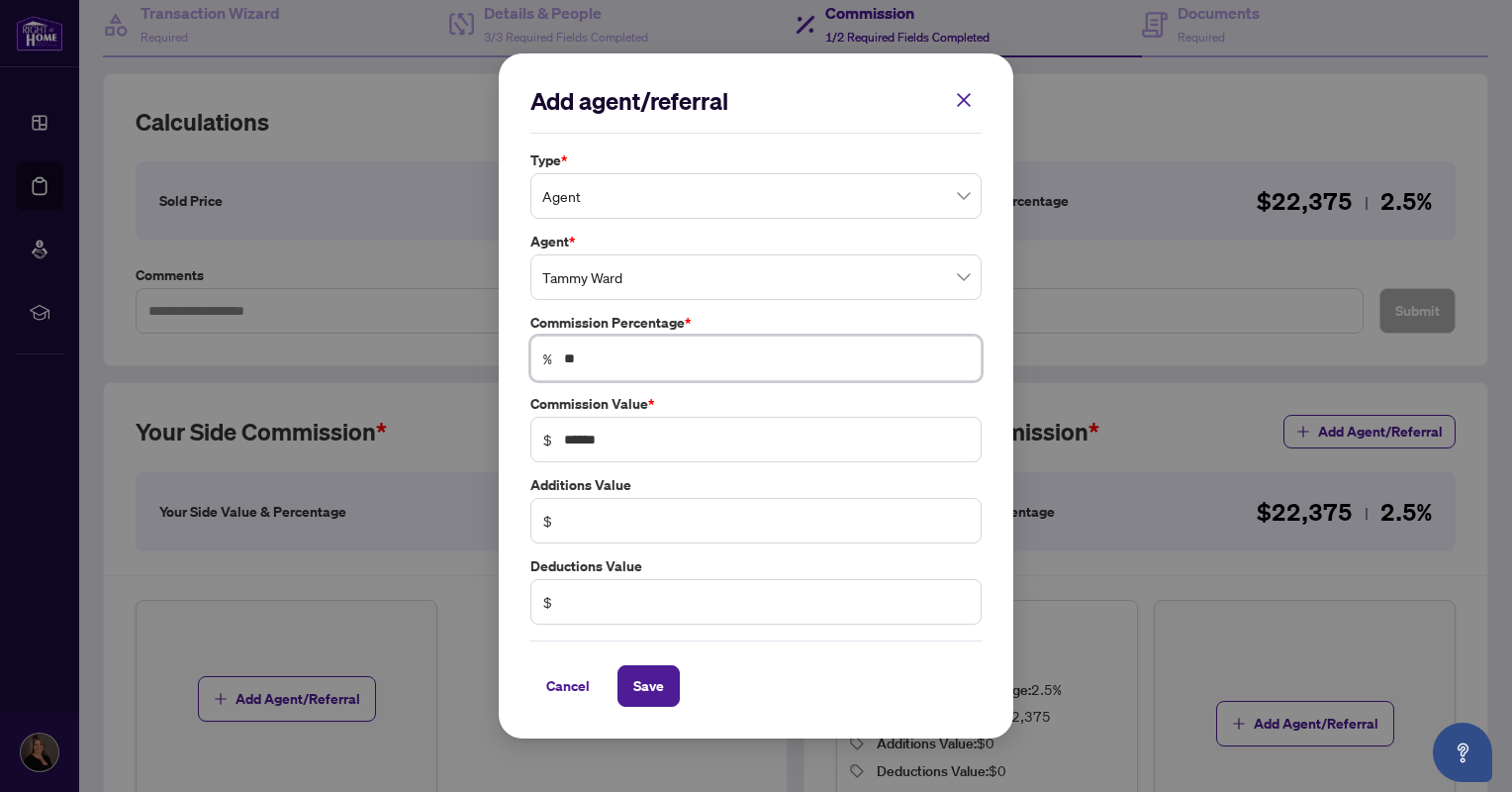 type on "***" 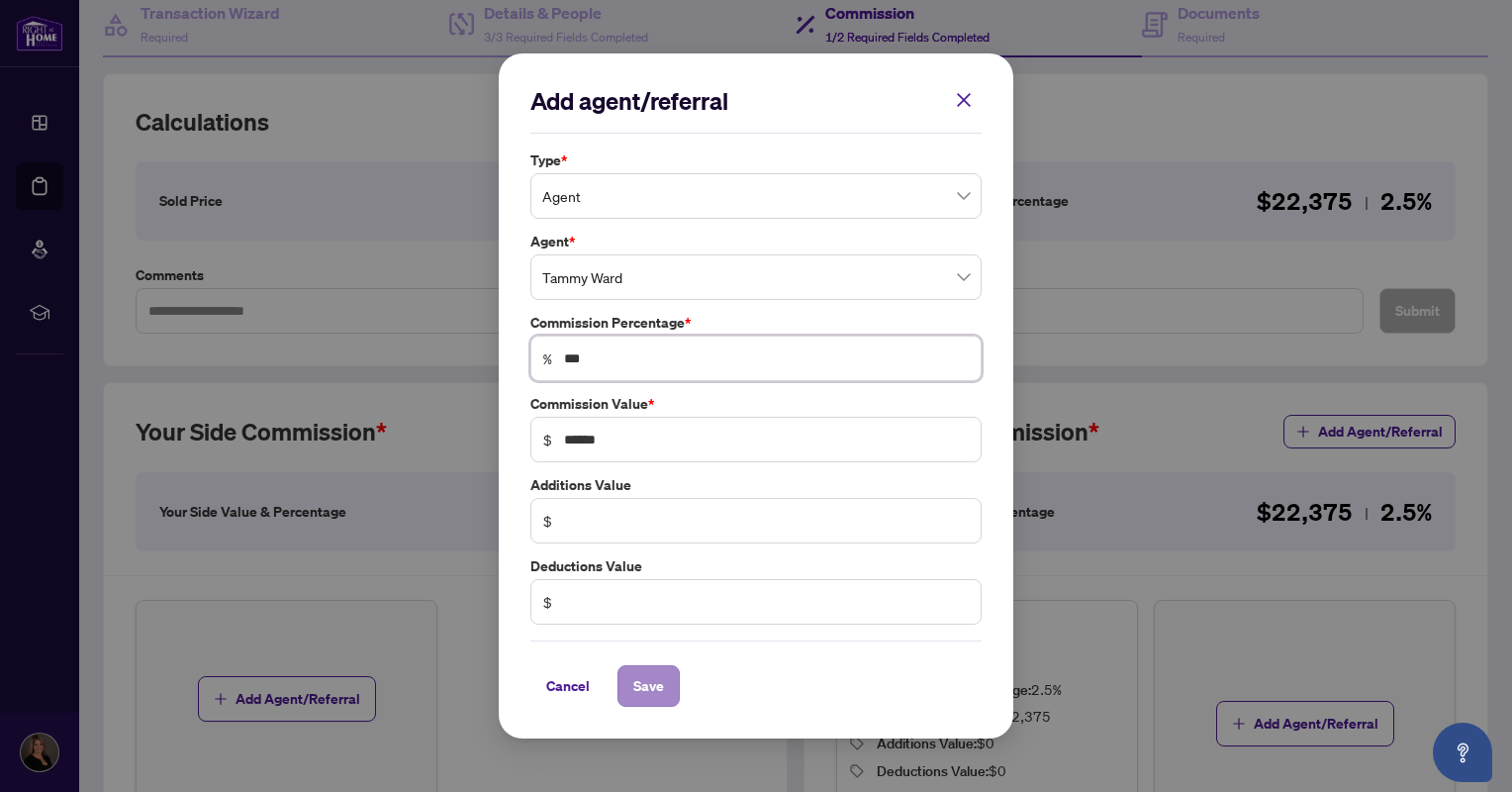 type on "***" 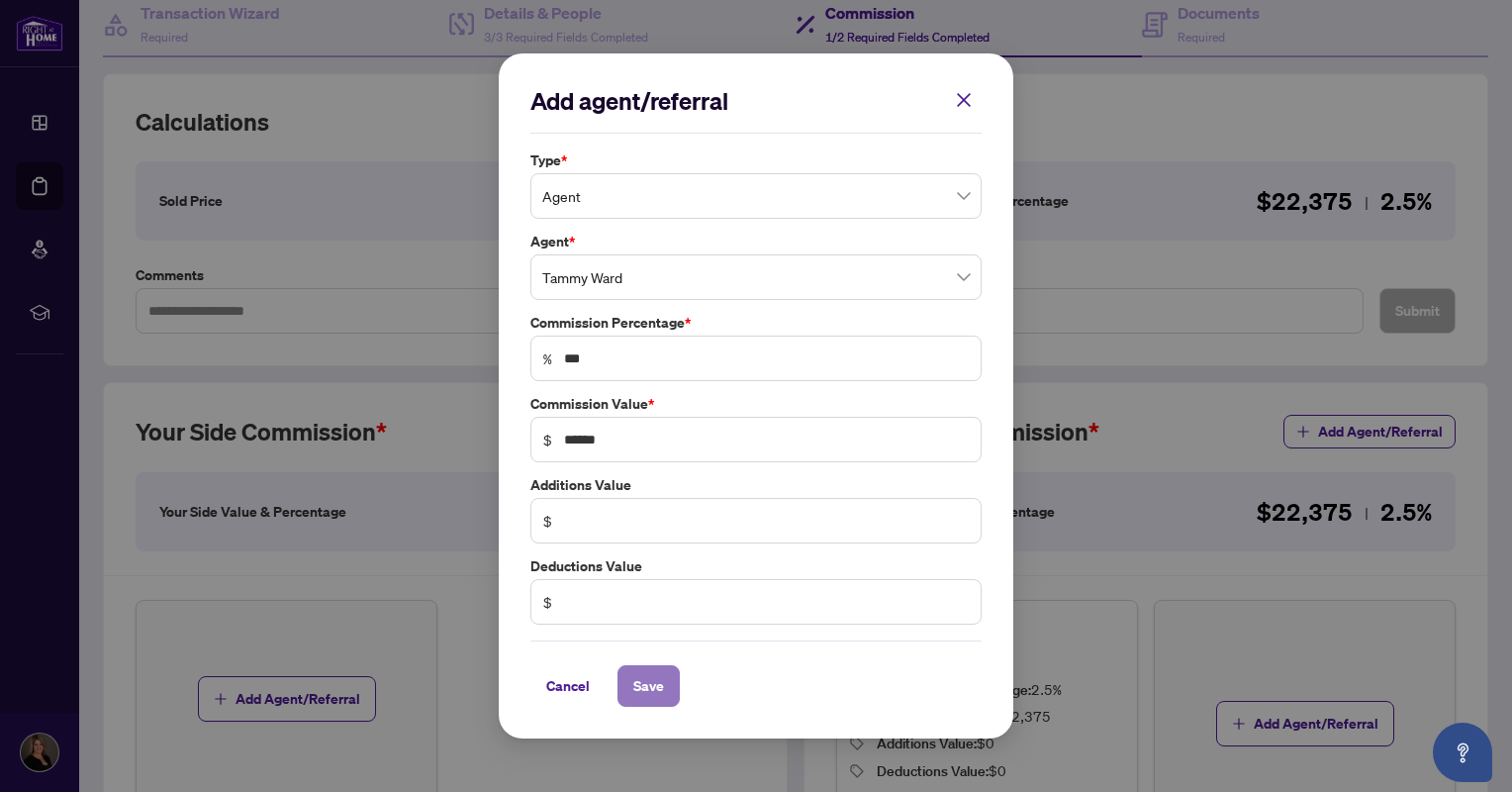 click on "Save" at bounding box center [648, 686] 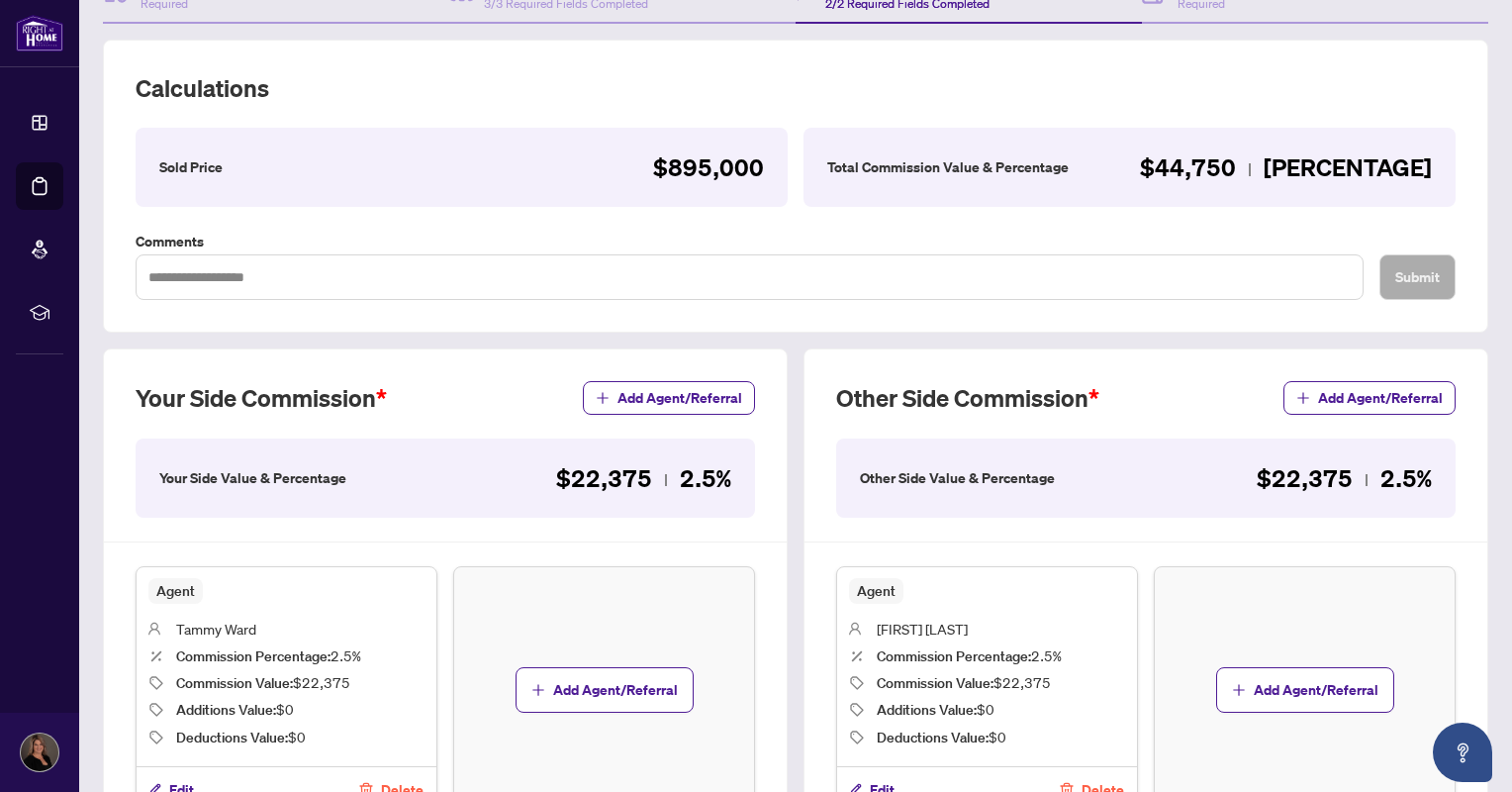 scroll, scrollTop: 0, scrollLeft: 0, axis: both 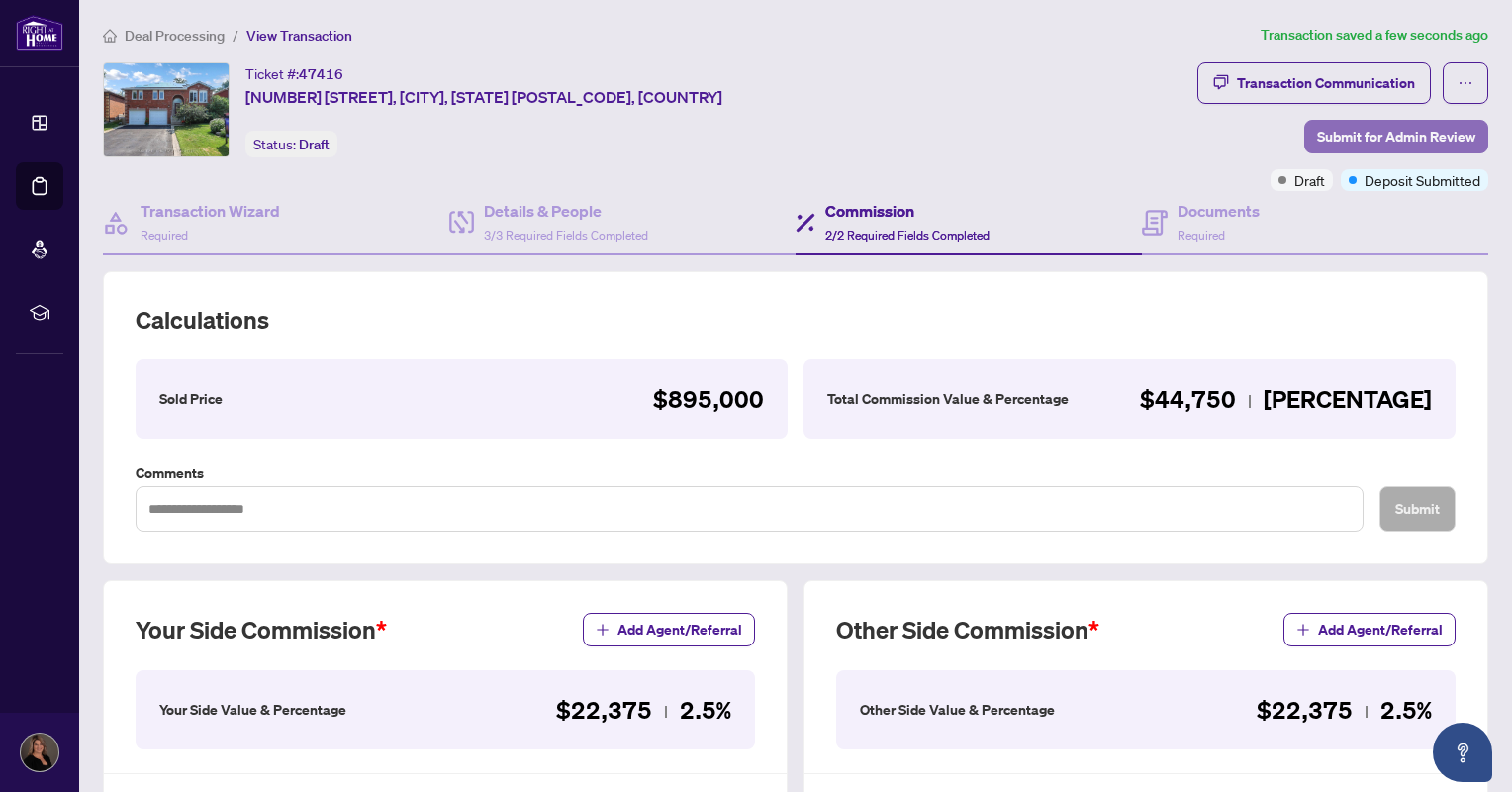 click on "Submit for Admin Review" at bounding box center [1396, 137] 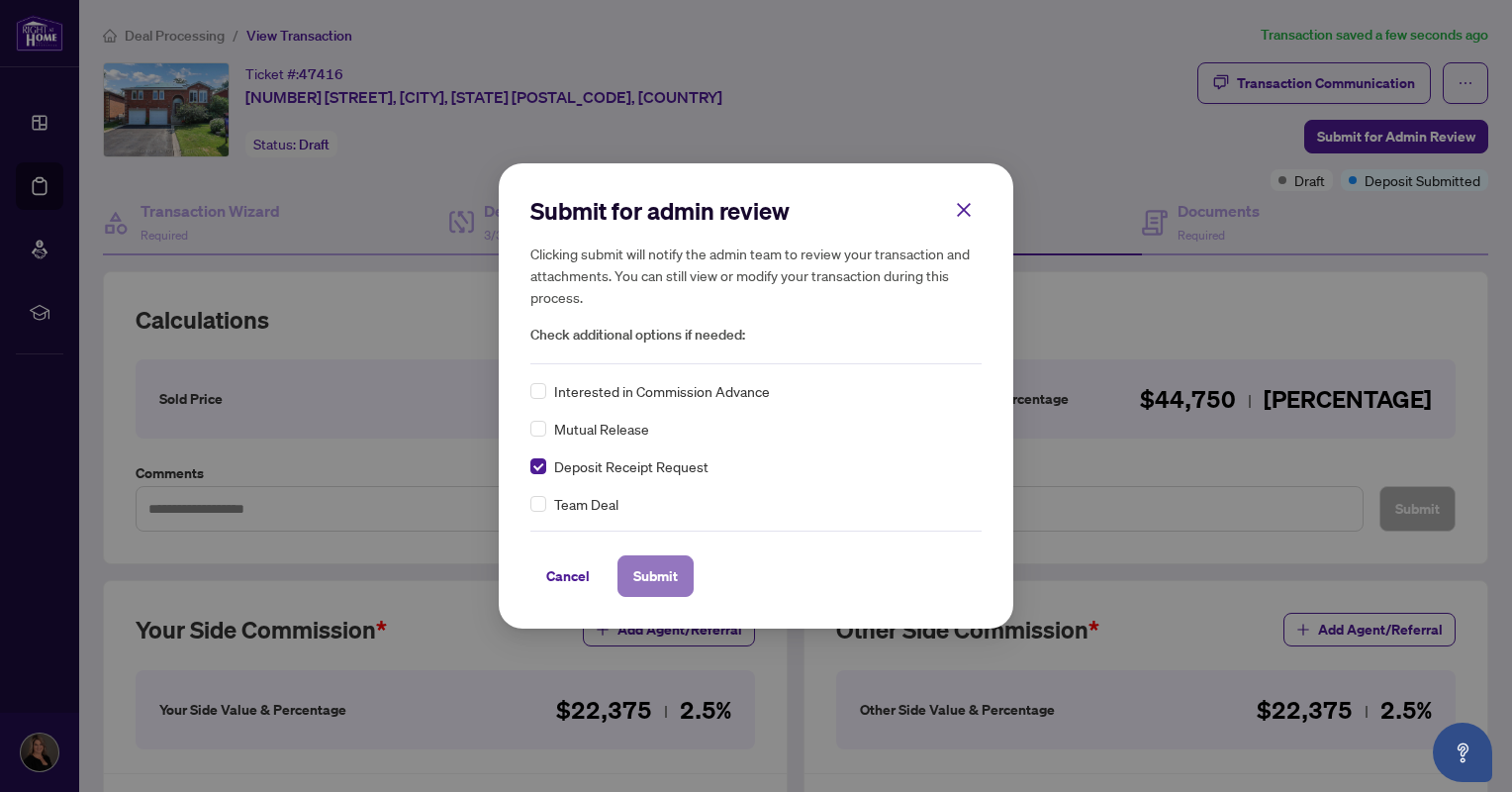 click on "Submit" at bounding box center [655, 576] 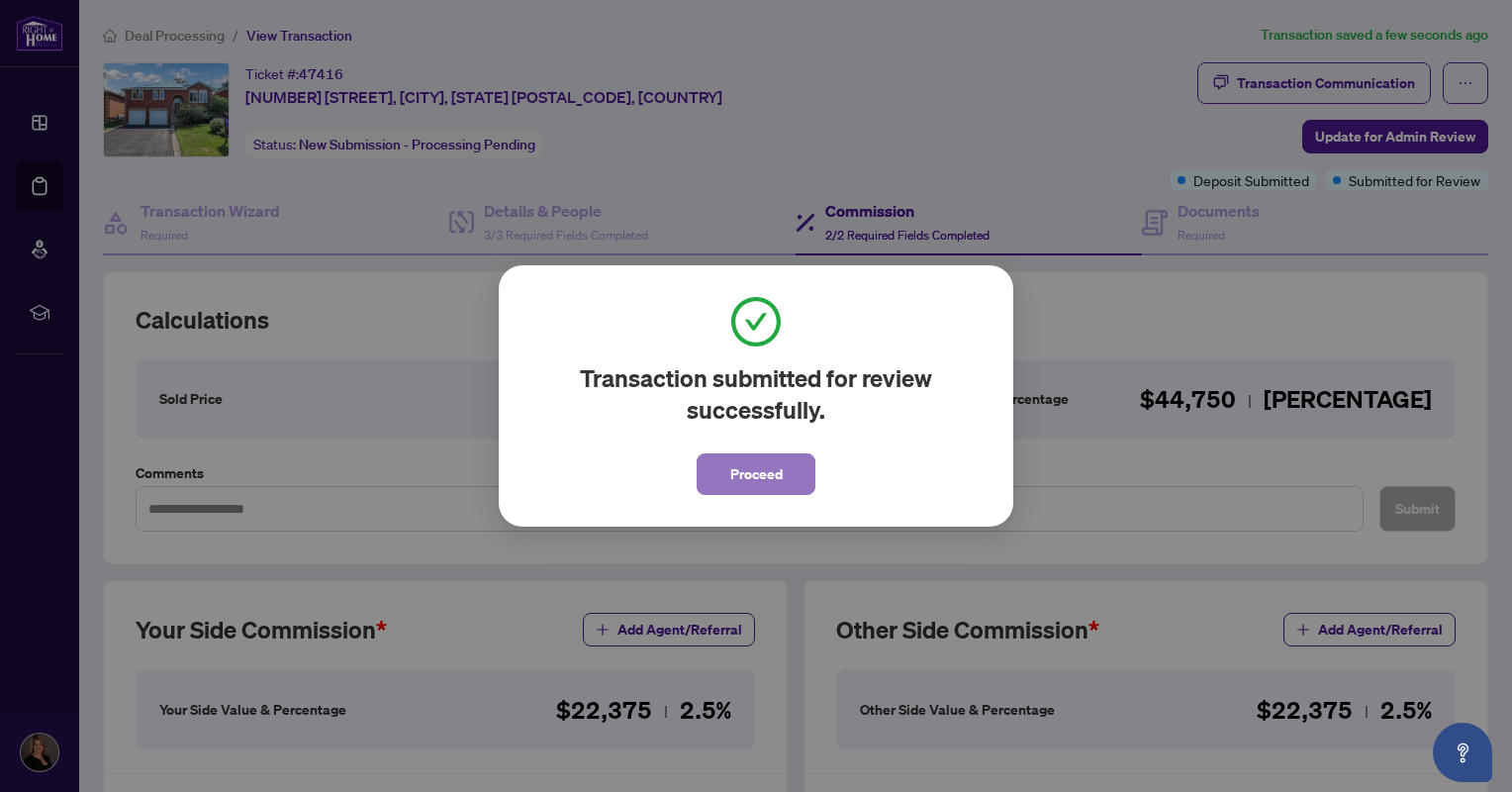 click on "Proceed" at bounding box center [756, 474] 